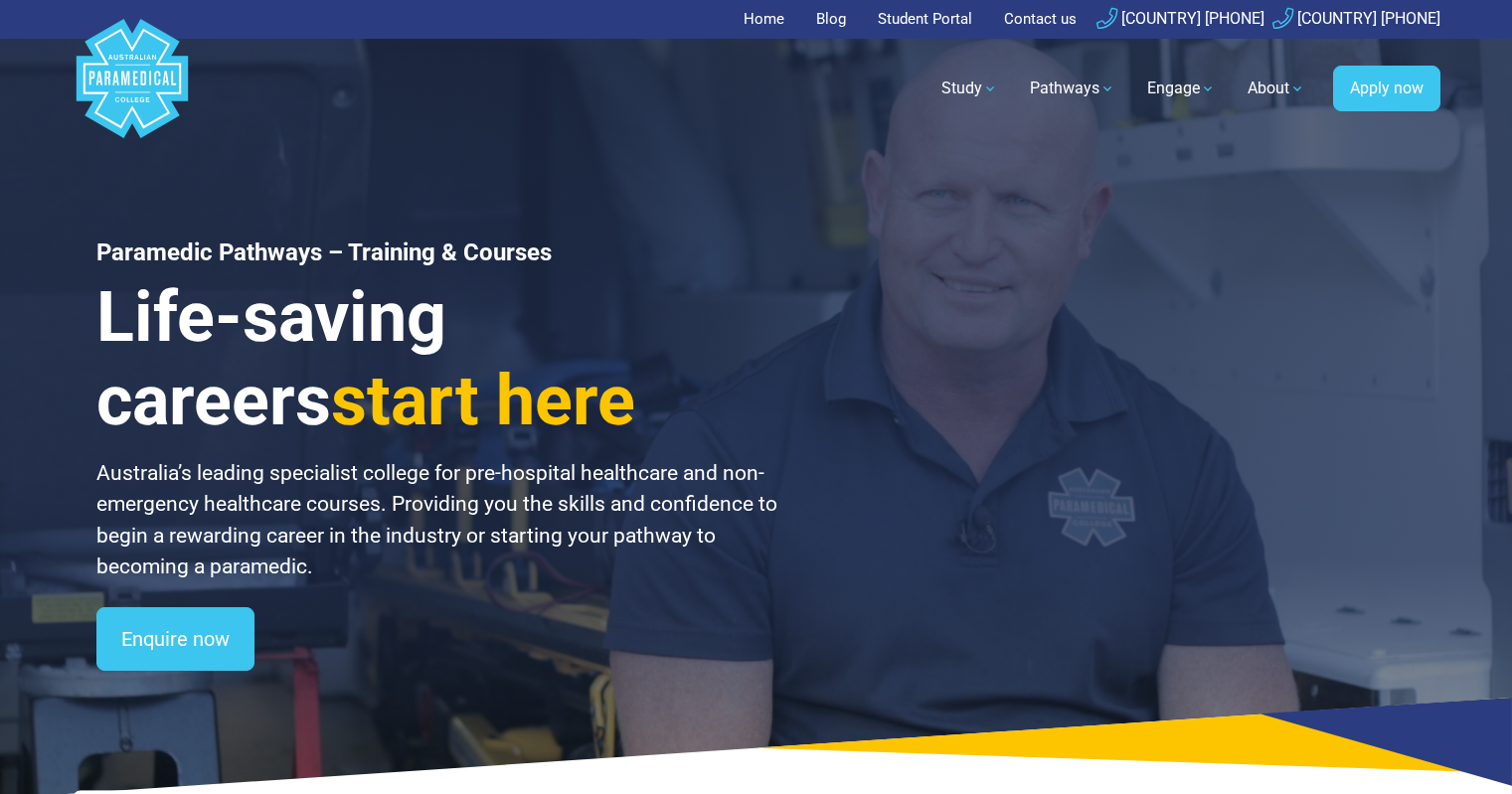 scroll, scrollTop: 94, scrollLeft: 0, axis: vertical 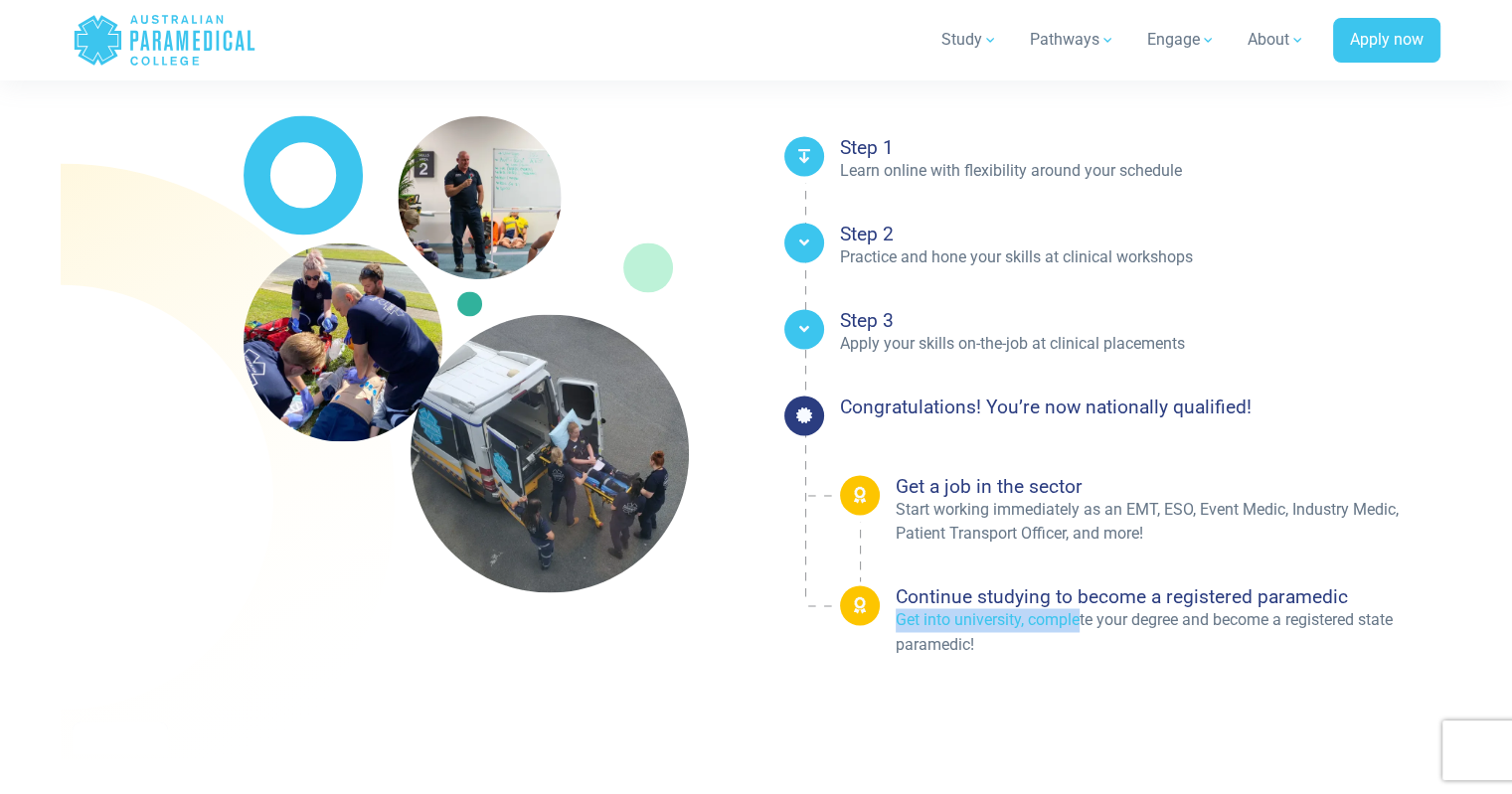 drag, startPoint x: 891, startPoint y: 619, endPoint x: 1081, endPoint y: 629, distance: 190.263 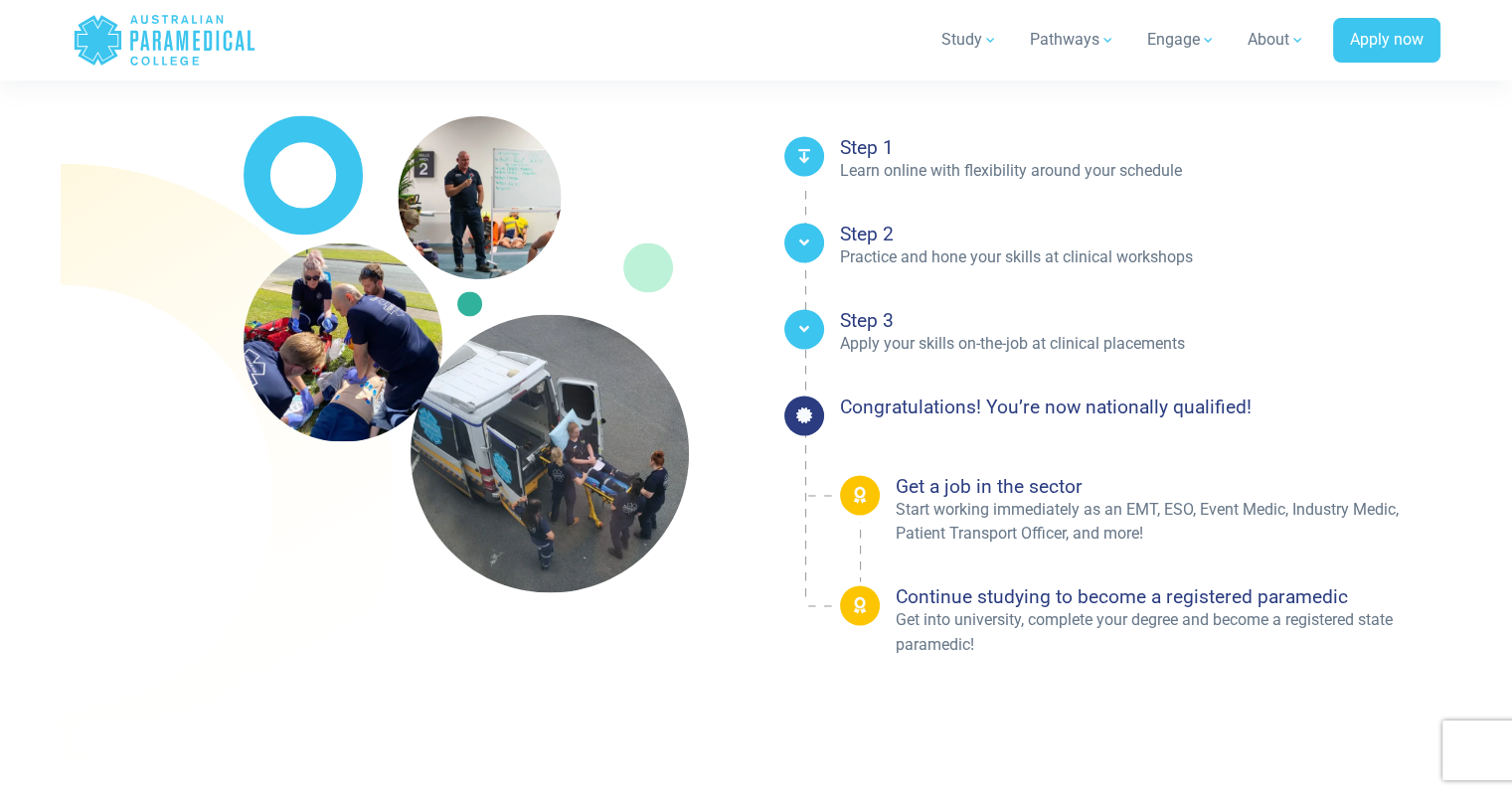 click on "Your Pathway to Becoming a Medic or Paramedic.
Step 1
Learn online with flexibility around your schedule
Step 2" at bounding box center [1104, 355] 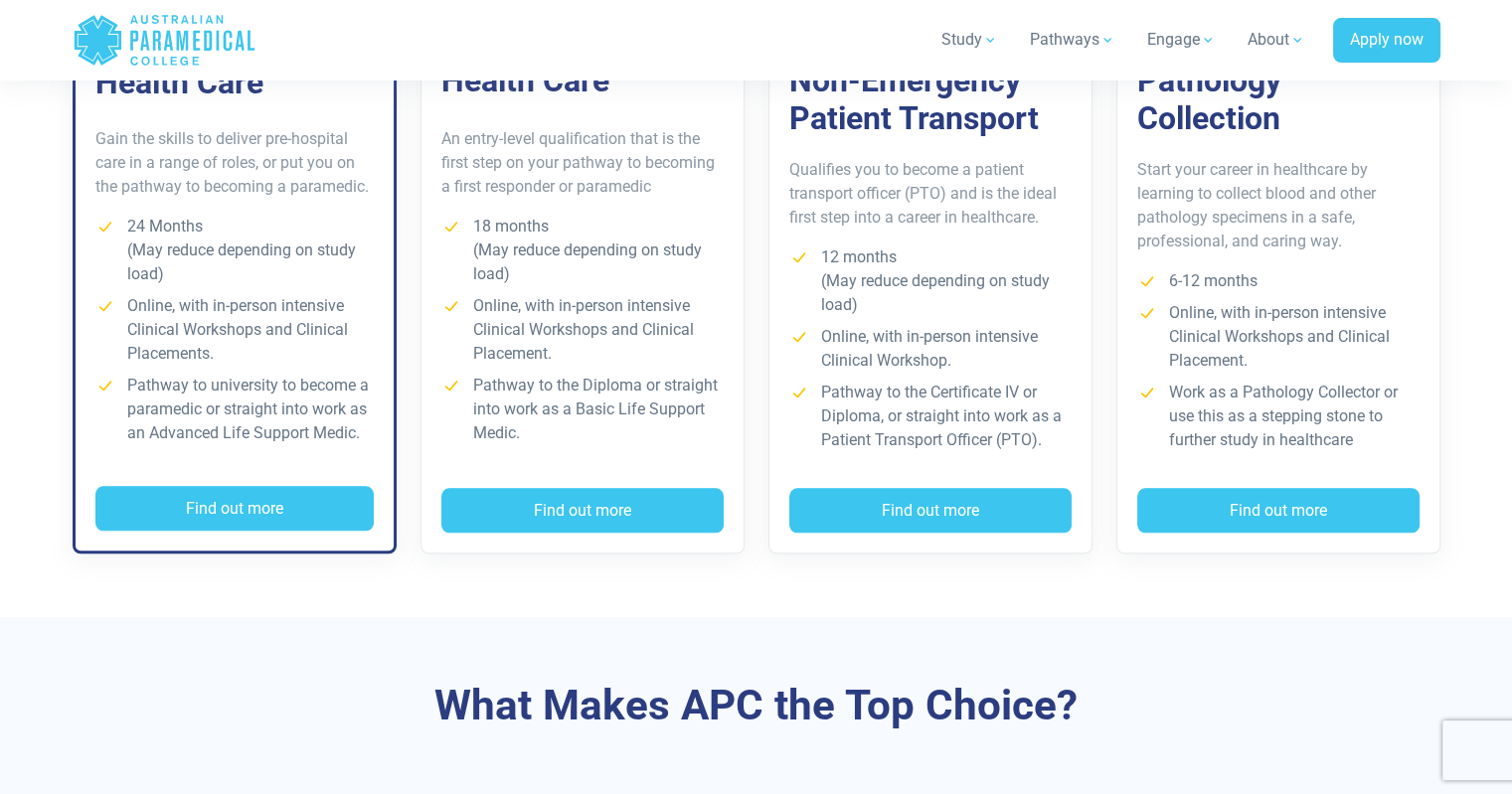 scroll, scrollTop: 1606, scrollLeft: 0, axis: vertical 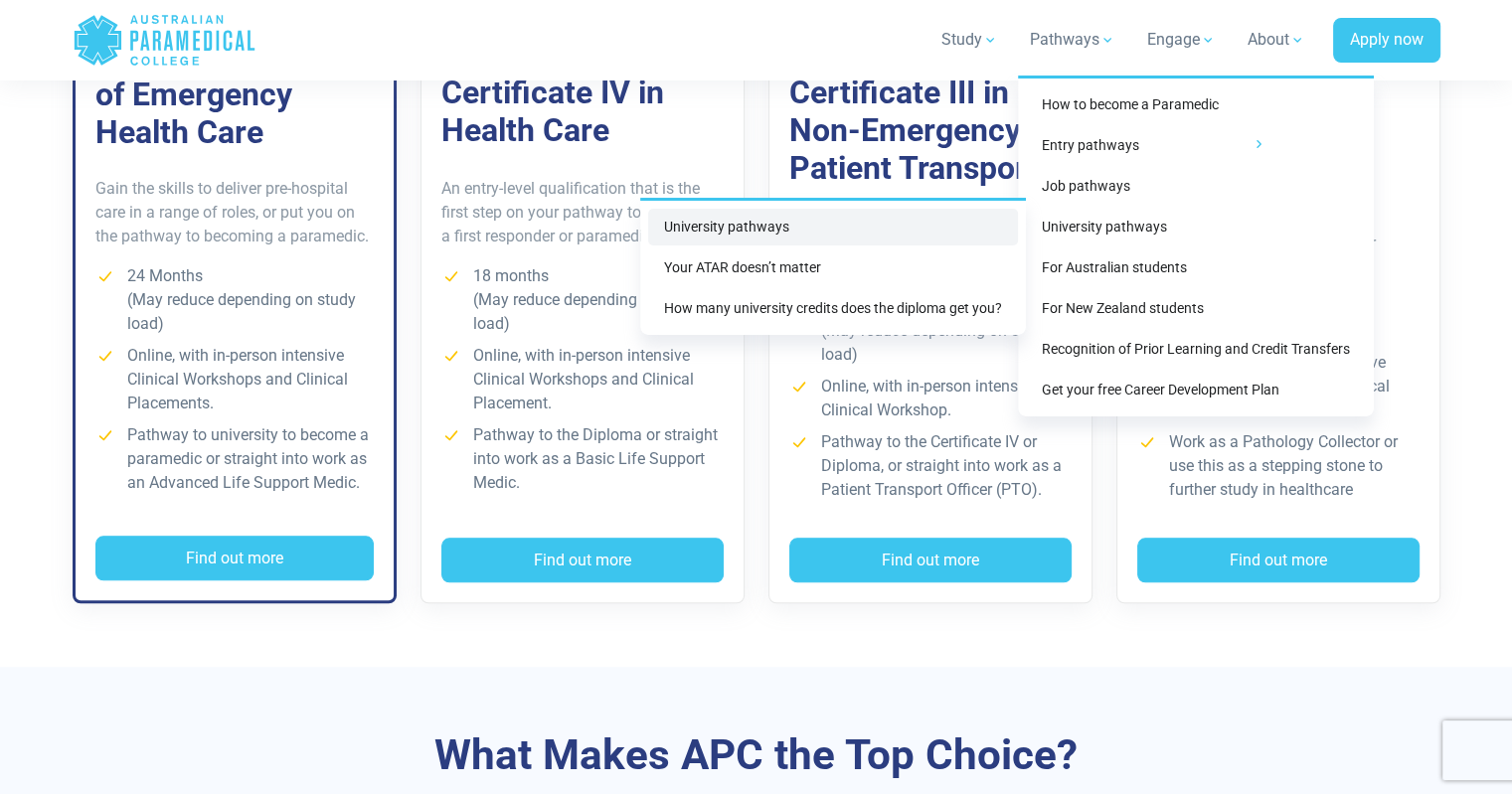 click on "University pathways" at bounding box center (833, 227) 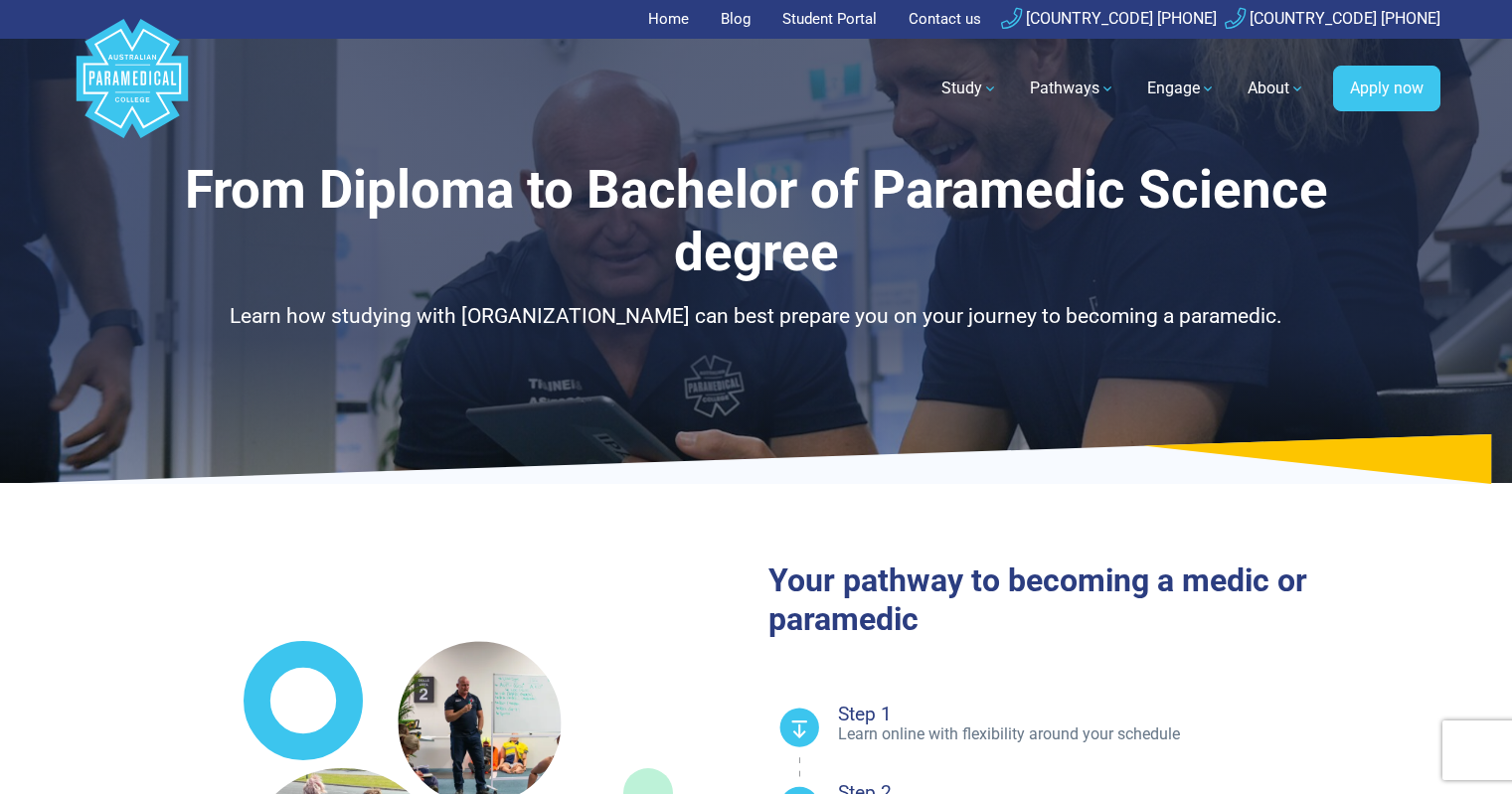 select on "**********" 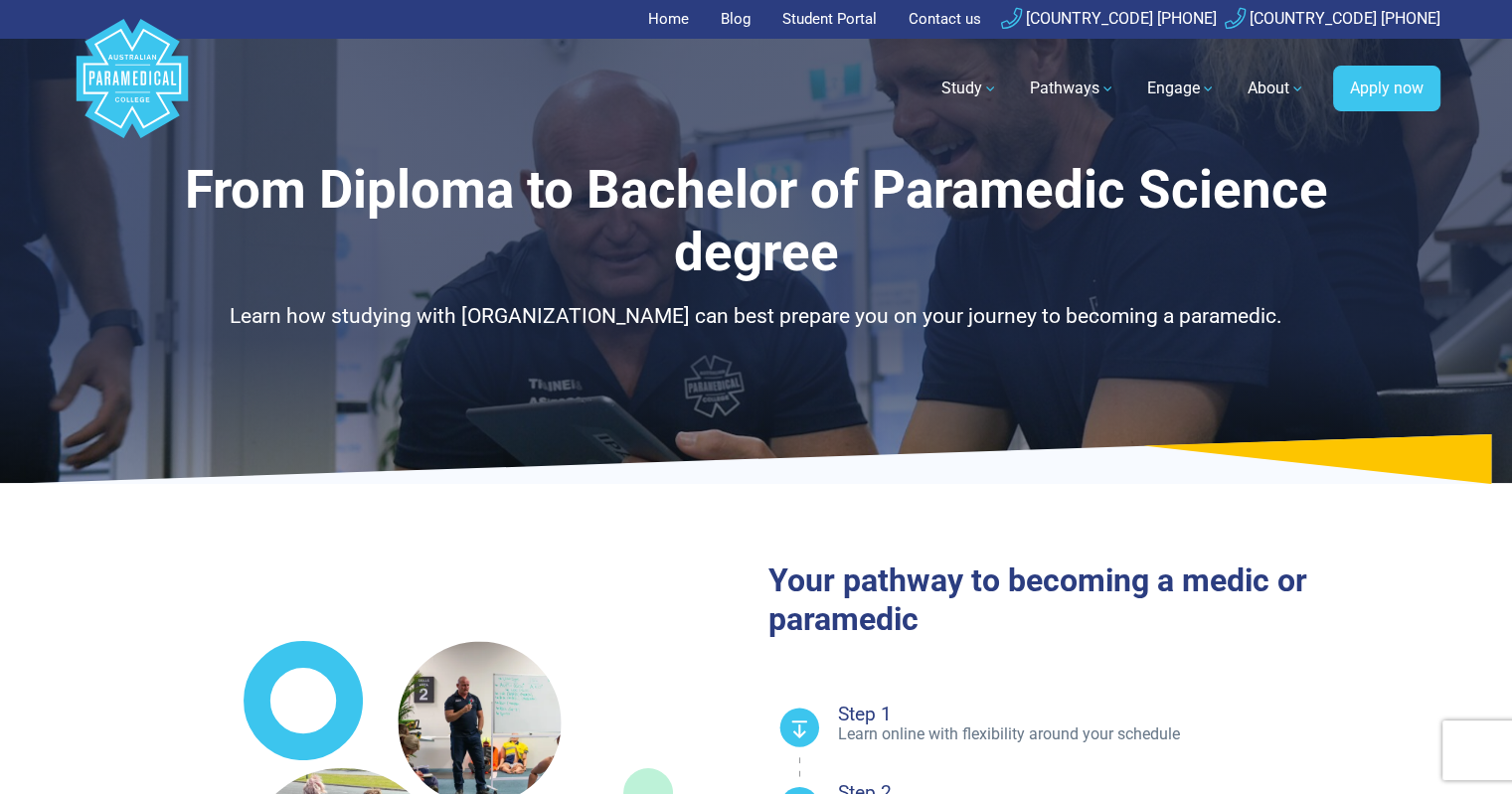 scroll, scrollTop: 0, scrollLeft: 0, axis: both 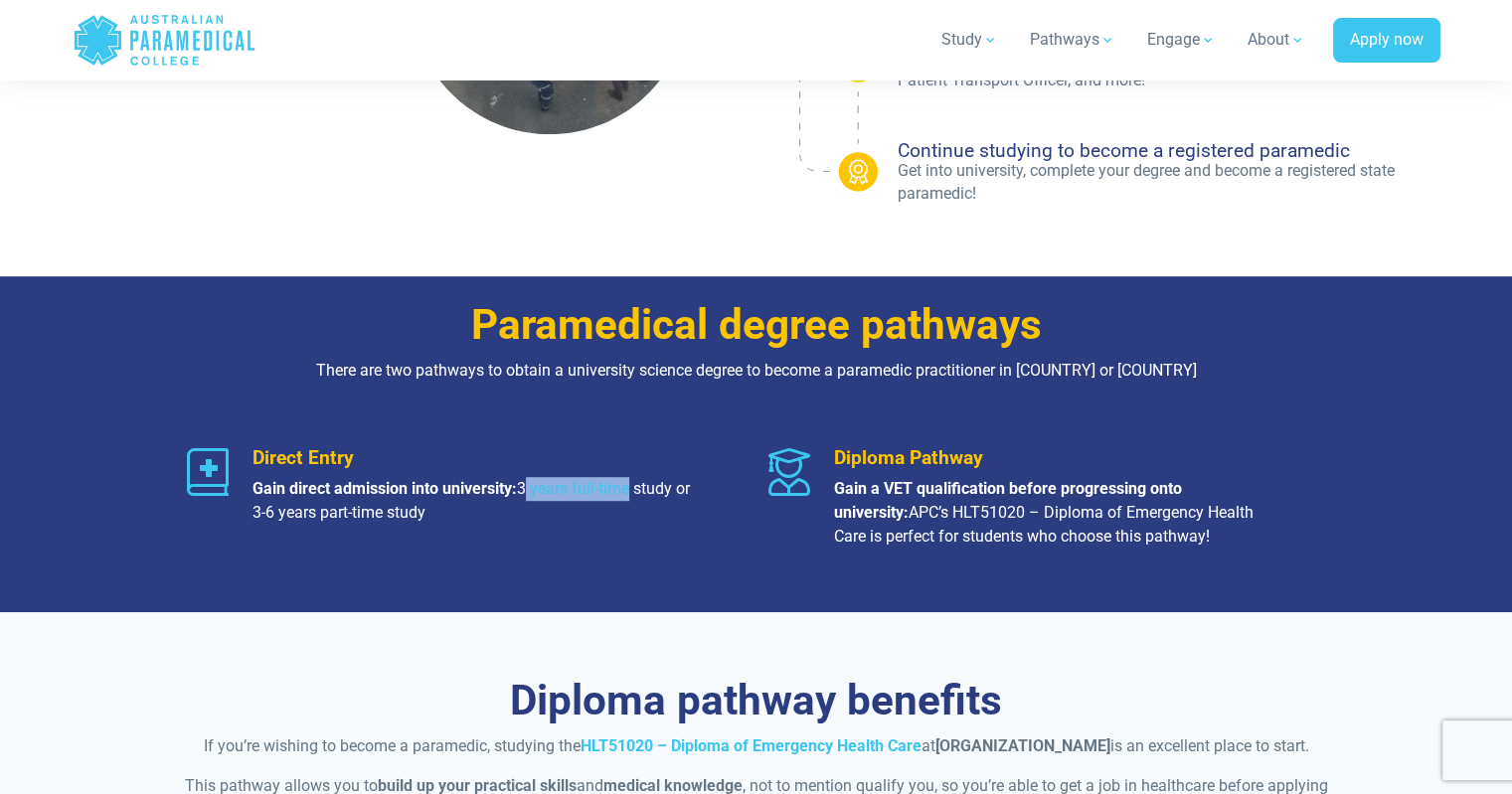 drag, startPoint x: 526, startPoint y: 518, endPoint x: 623, endPoint y: 528, distance: 97.5141 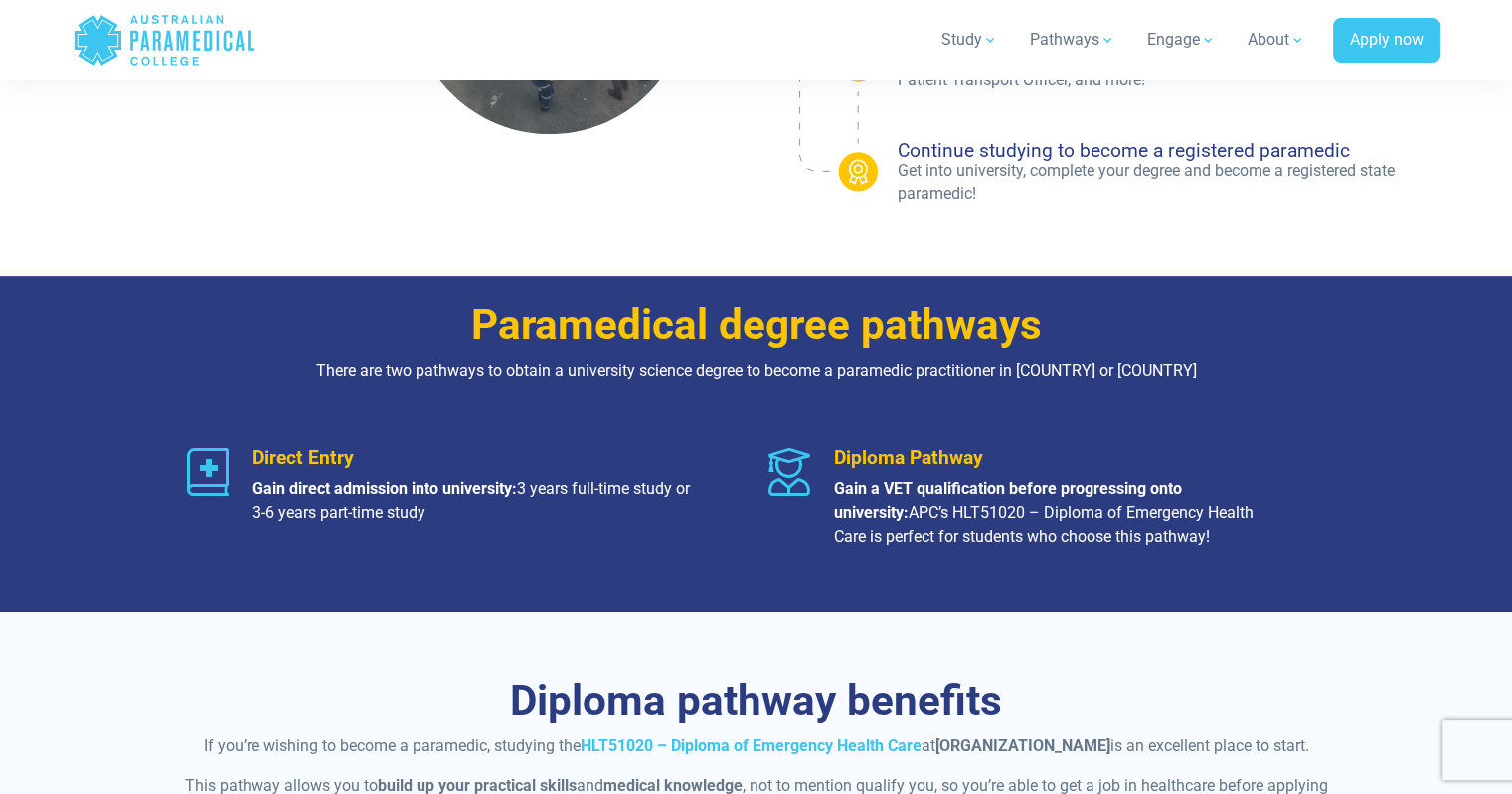 click at bounding box center [474, 537] 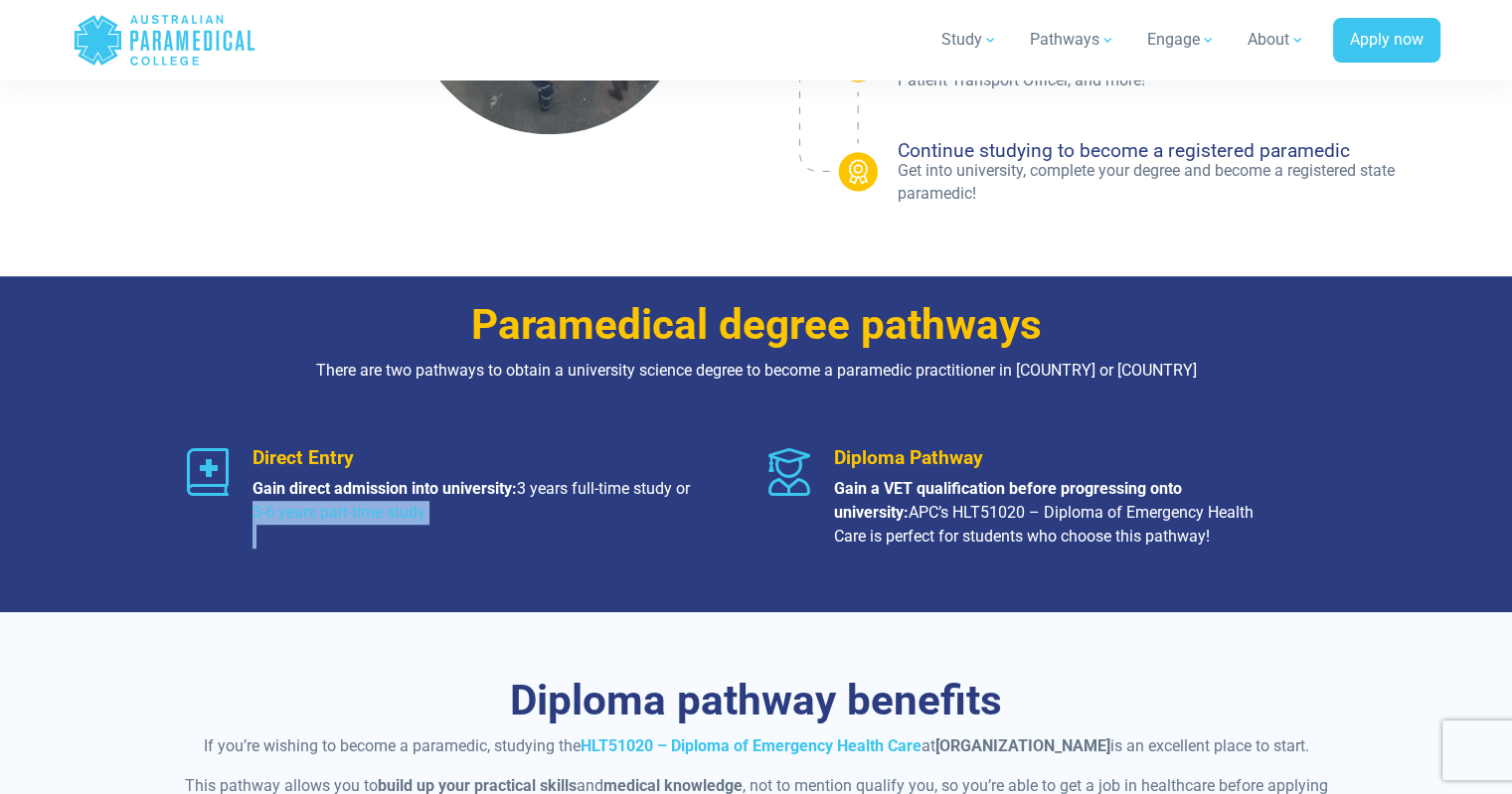 drag, startPoint x: 247, startPoint y: 544, endPoint x: 342, endPoint y: 557, distance: 95.885348 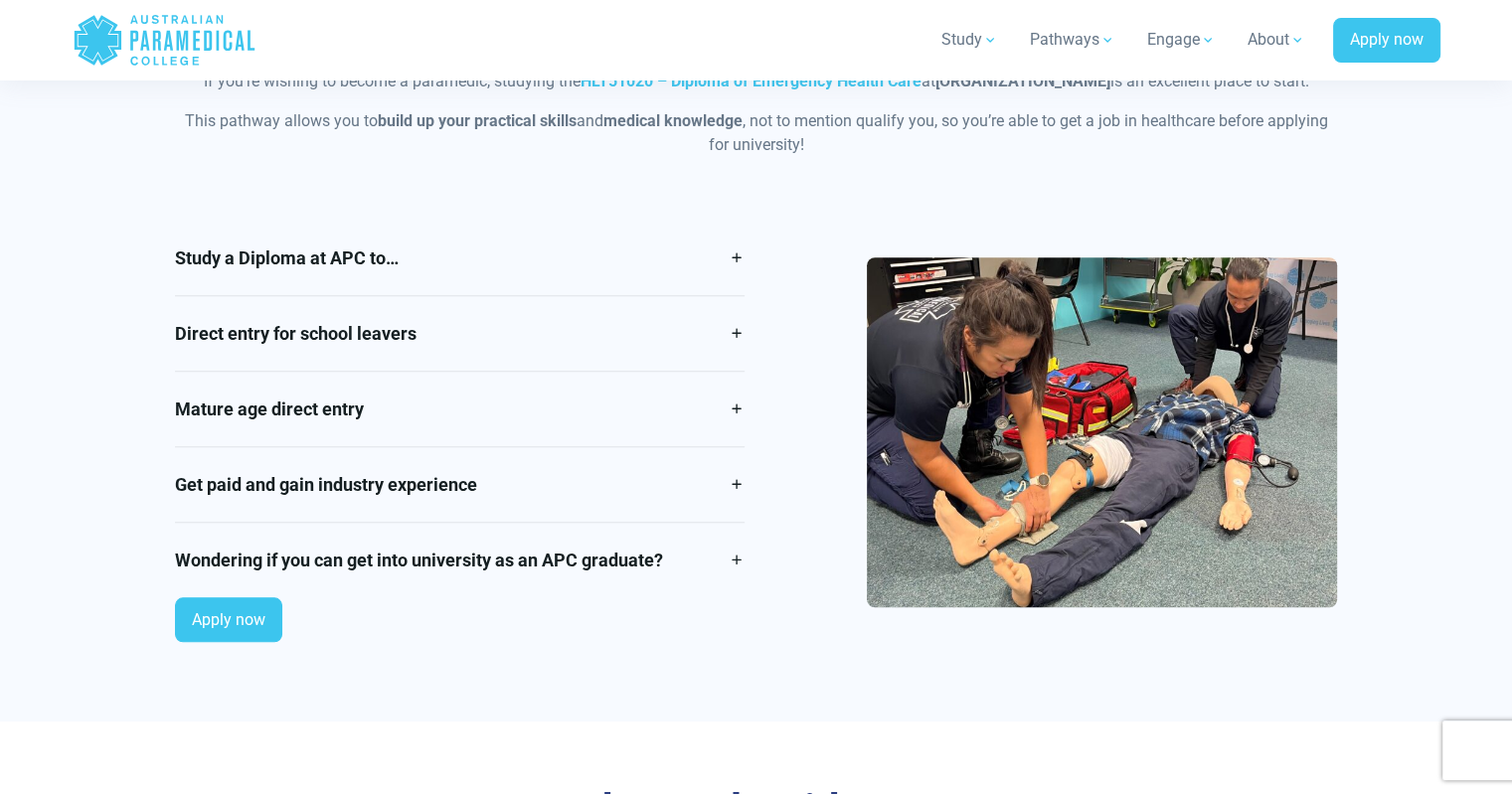scroll, scrollTop: 1648, scrollLeft: 0, axis: vertical 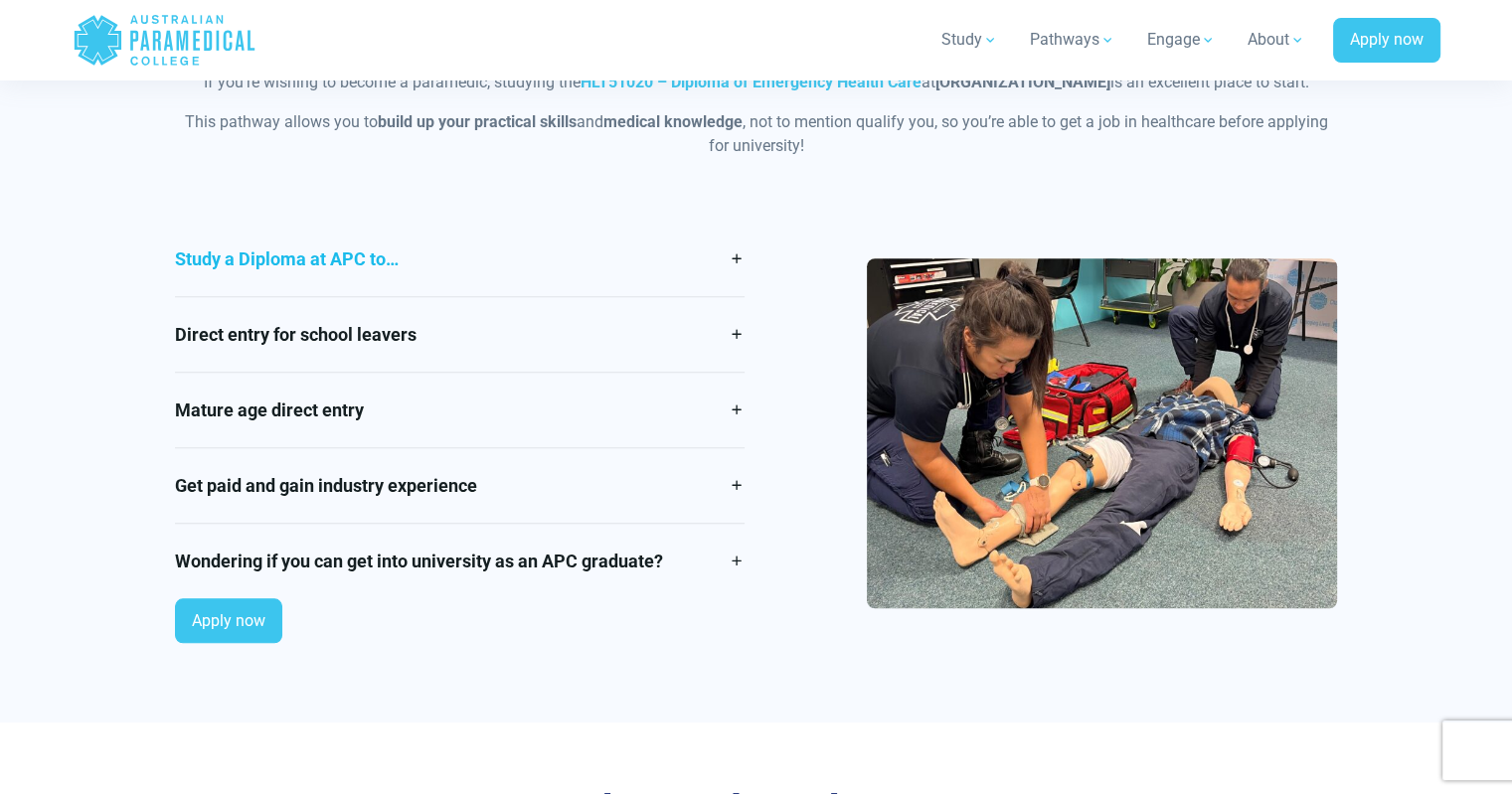 click on "Study a Diploma at APC to…" at bounding box center [459, 258] 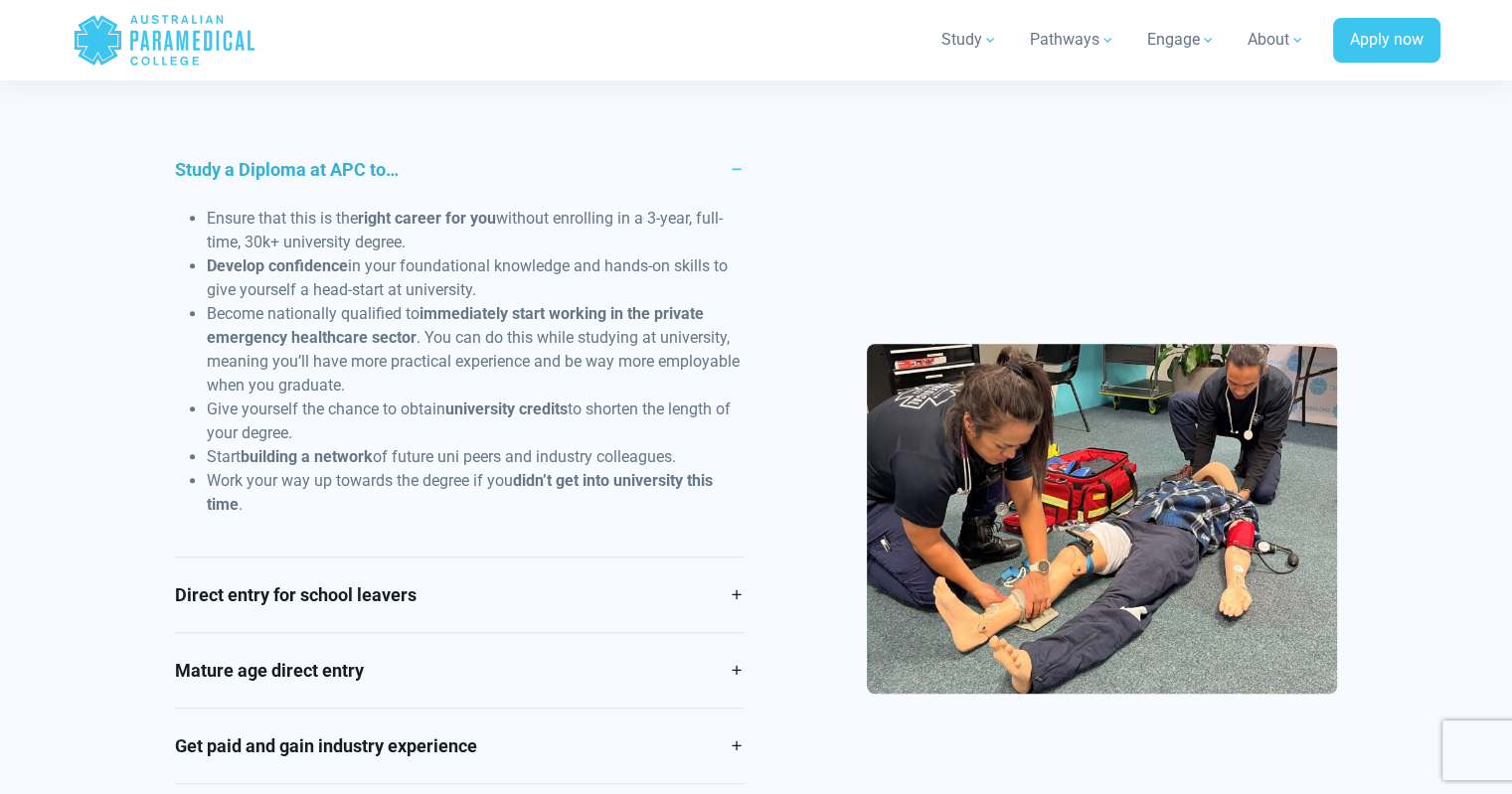 scroll, scrollTop: 1736, scrollLeft: 0, axis: vertical 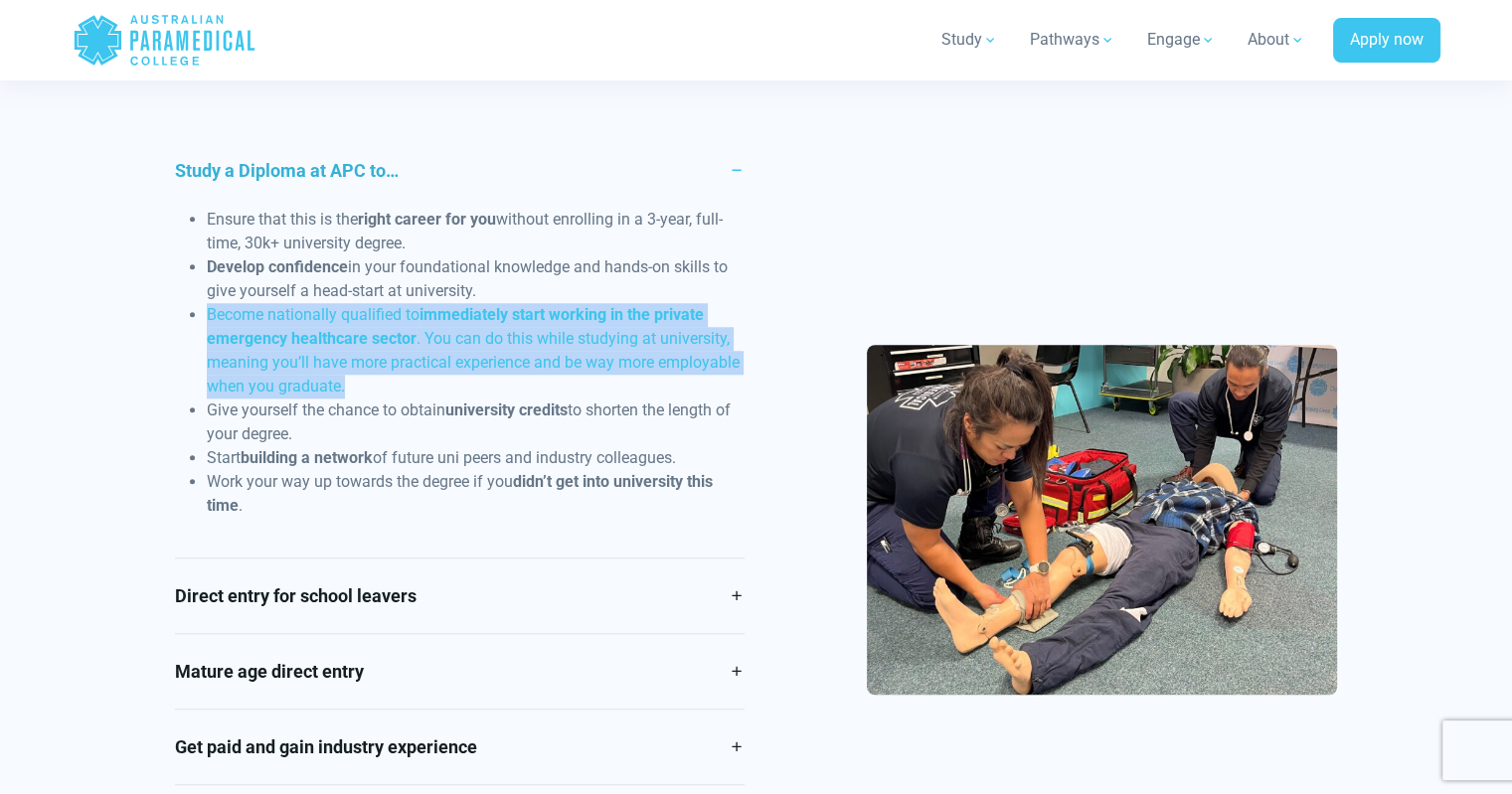 drag, startPoint x: 207, startPoint y: 365, endPoint x: 378, endPoint y: 437, distance: 185.5398 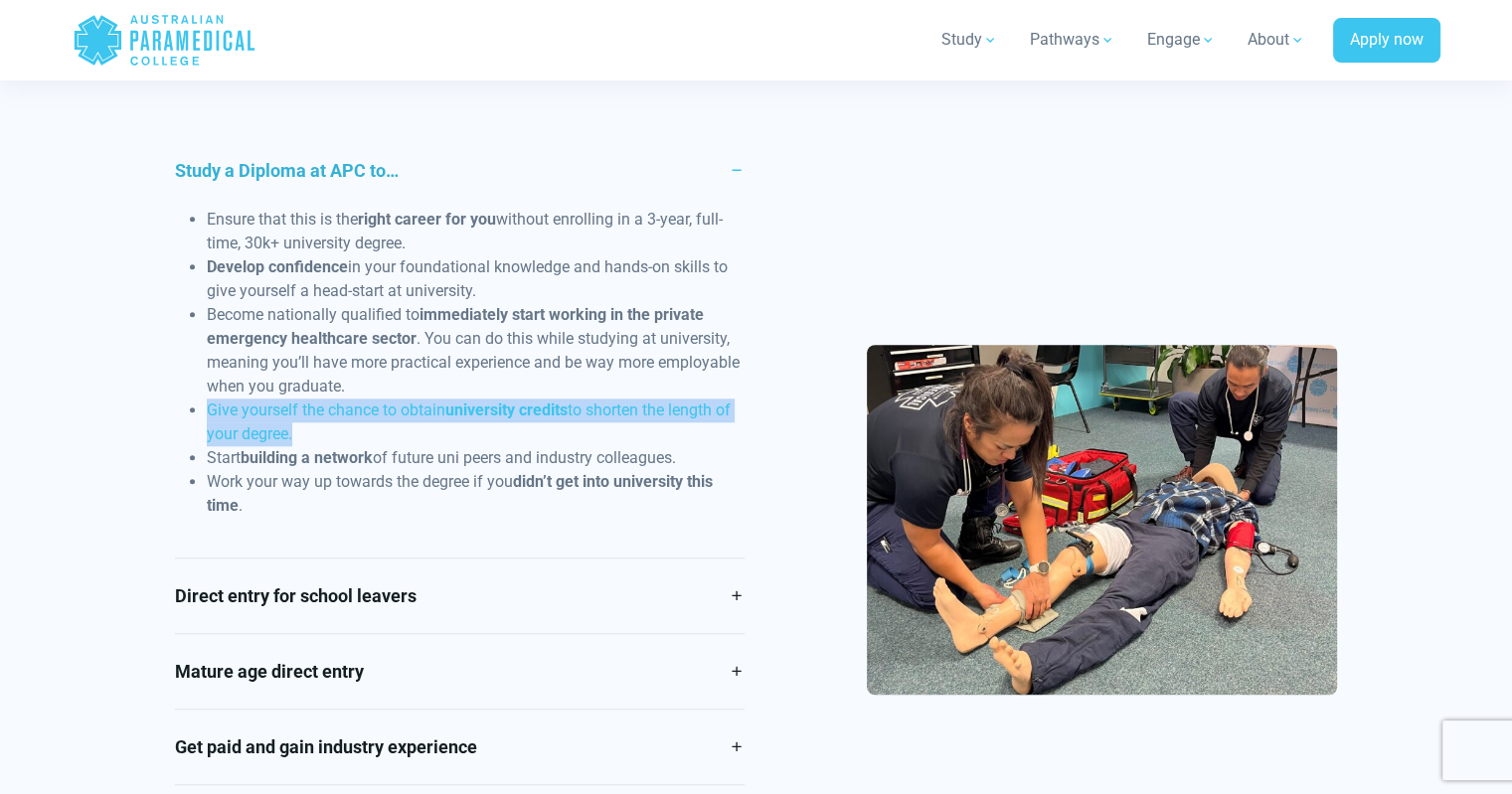 drag, startPoint x: 302, startPoint y: 487, endPoint x: 199, endPoint y: 468, distance: 104.73777 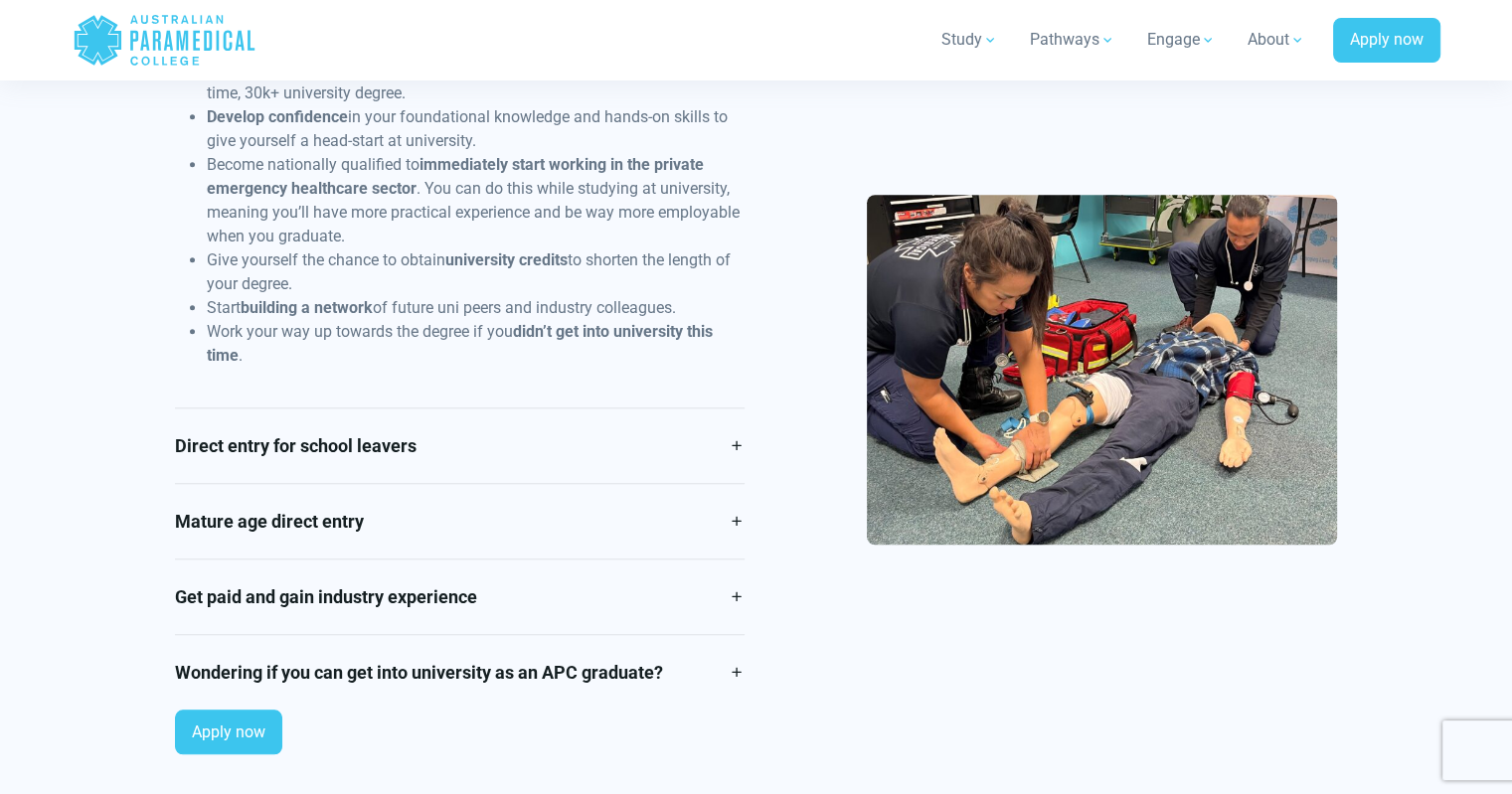 scroll, scrollTop: 1892, scrollLeft: 0, axis: vertical 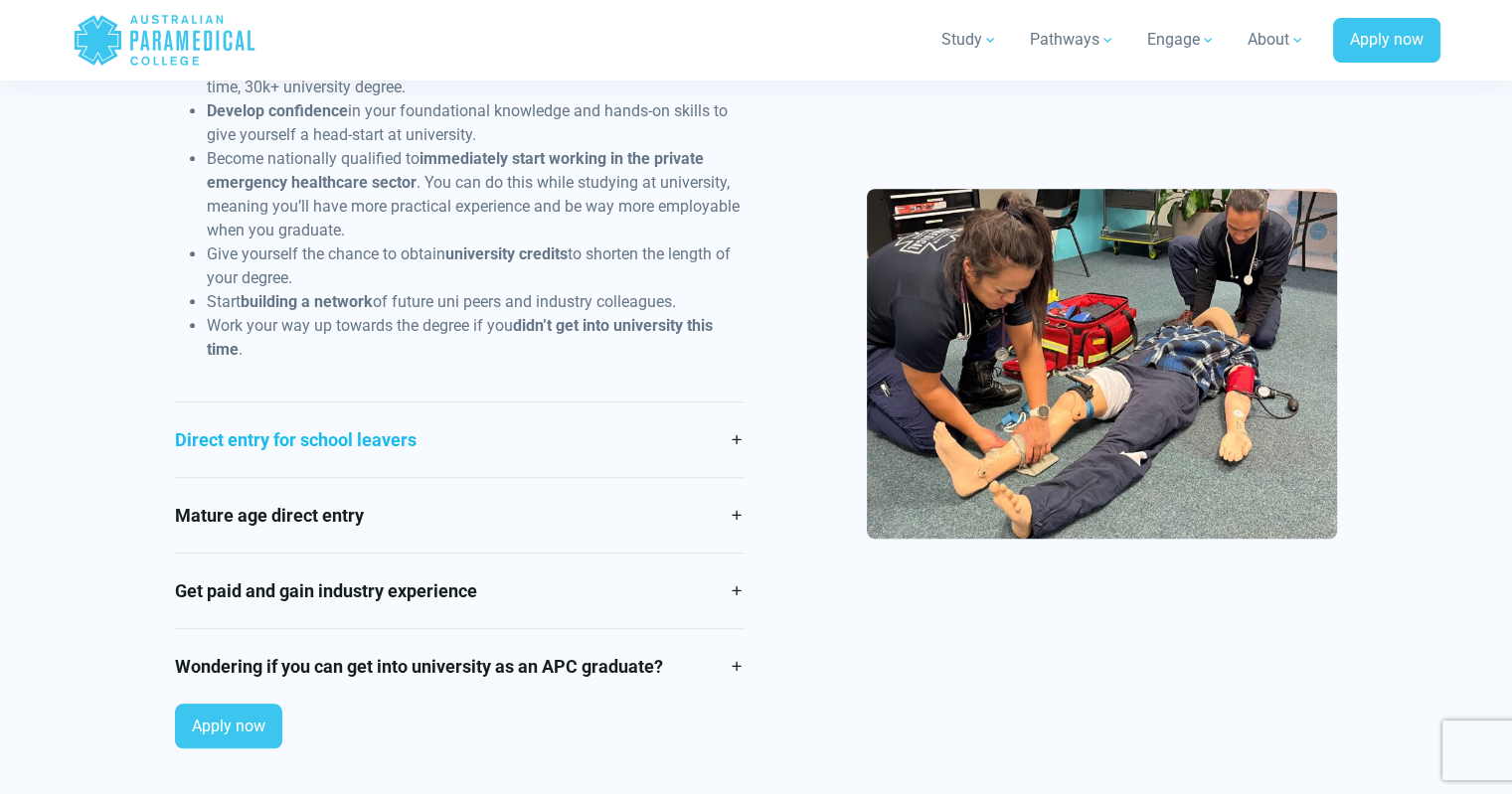 click on "Direct entry for school leavers" at bounding box center [459, 439] 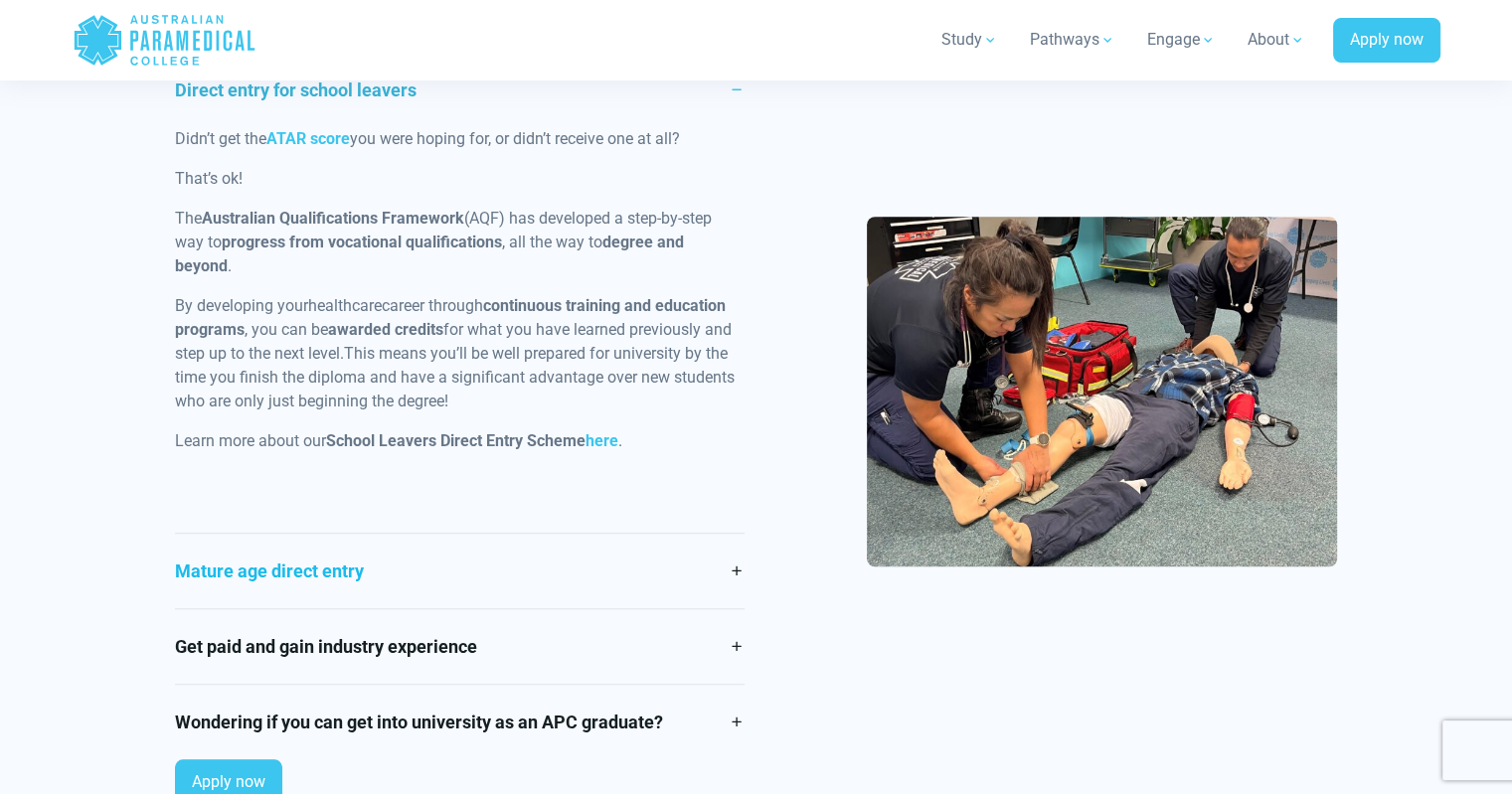 click on "Mature age direct entry" at bounding box center [459, 570] 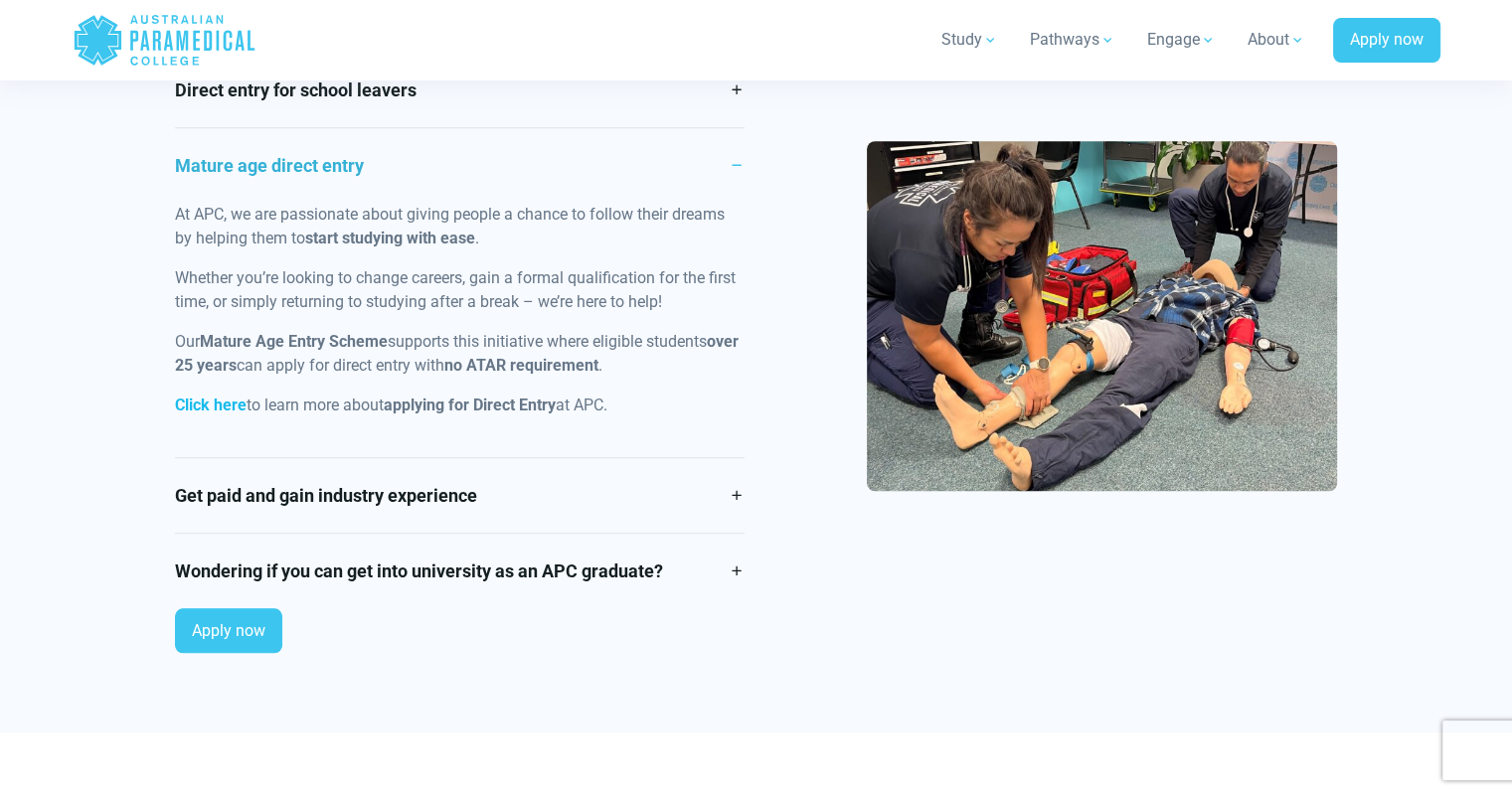 click on "Click here" at bounding box center [211, 404] 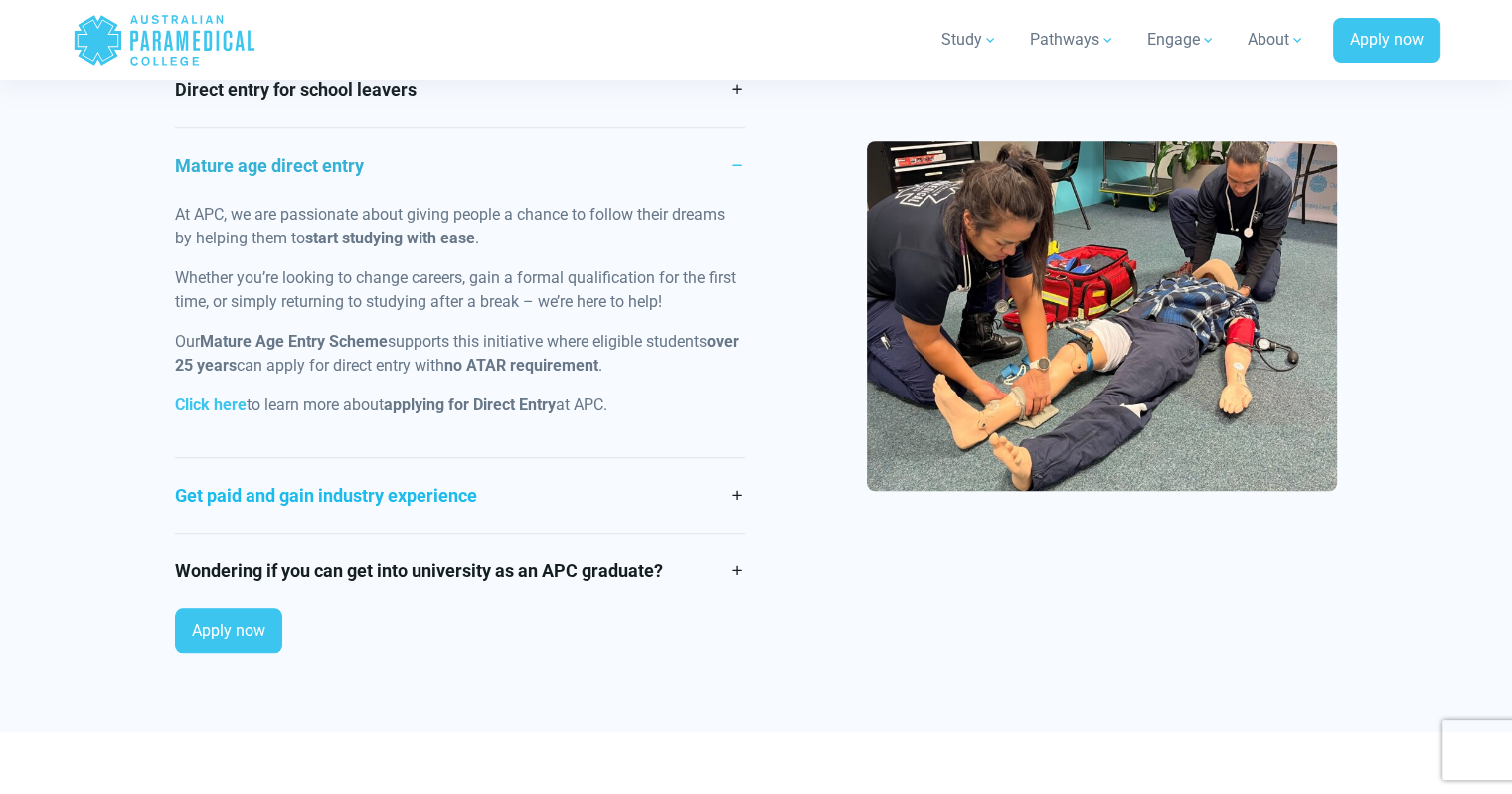 click on "Get paid and gain industry experience" at bounding box center [459, 495] 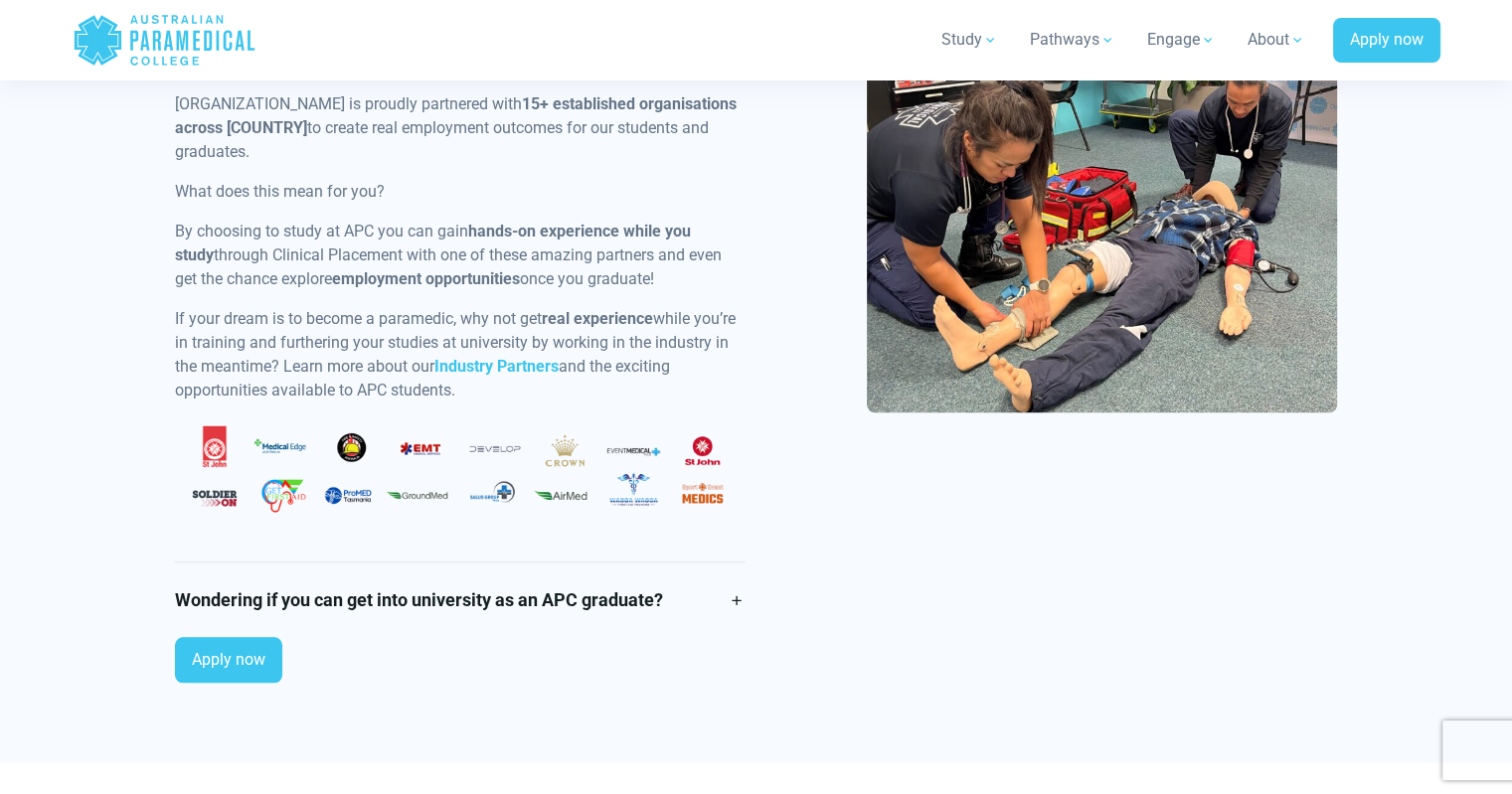 scroll, scrollTop: 2220, scrollLeft: 0, axis: vertical 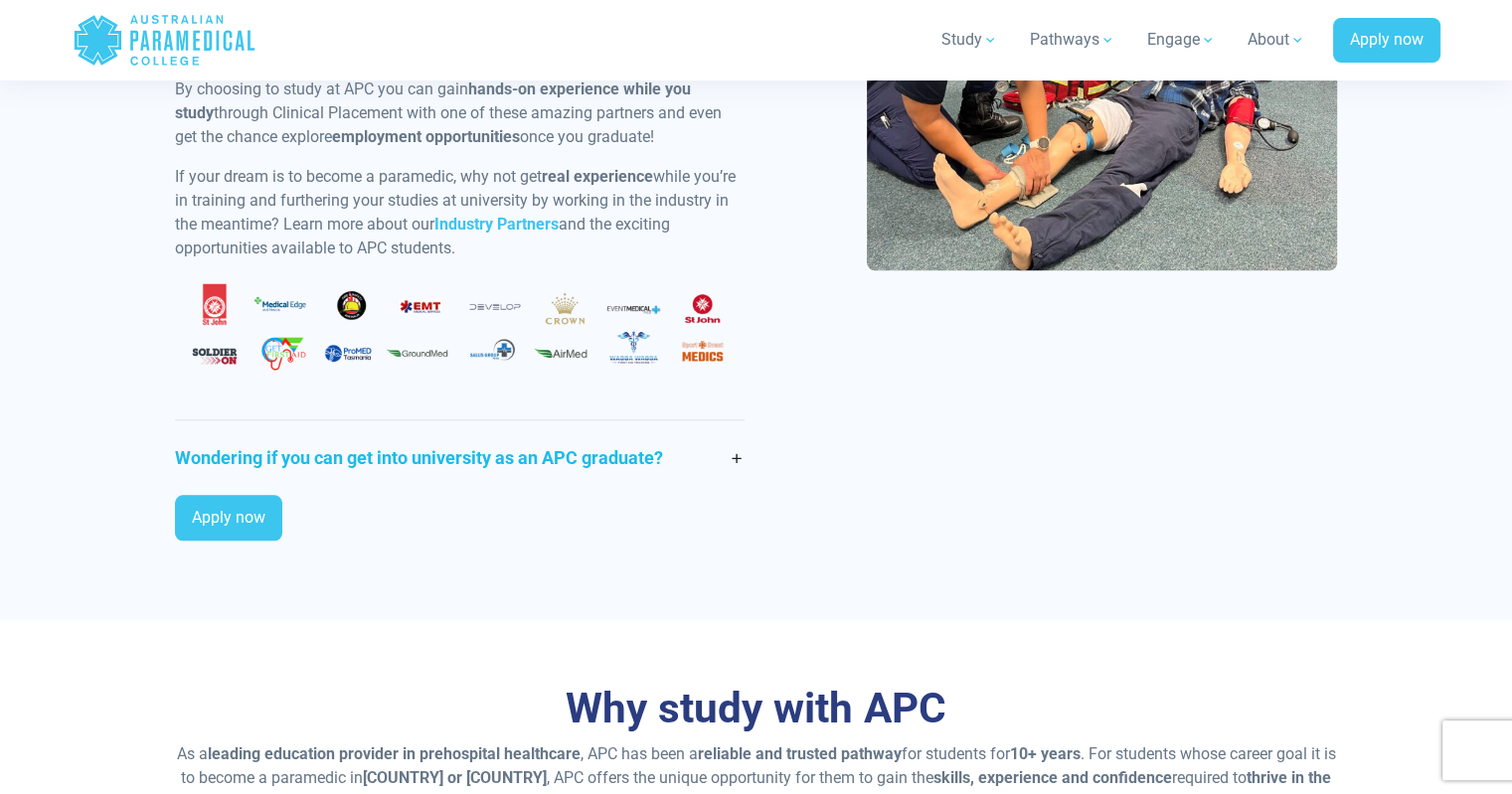 click on "Wondering if you can get into university as an APC graduate?" at bounding box center (459, 457) 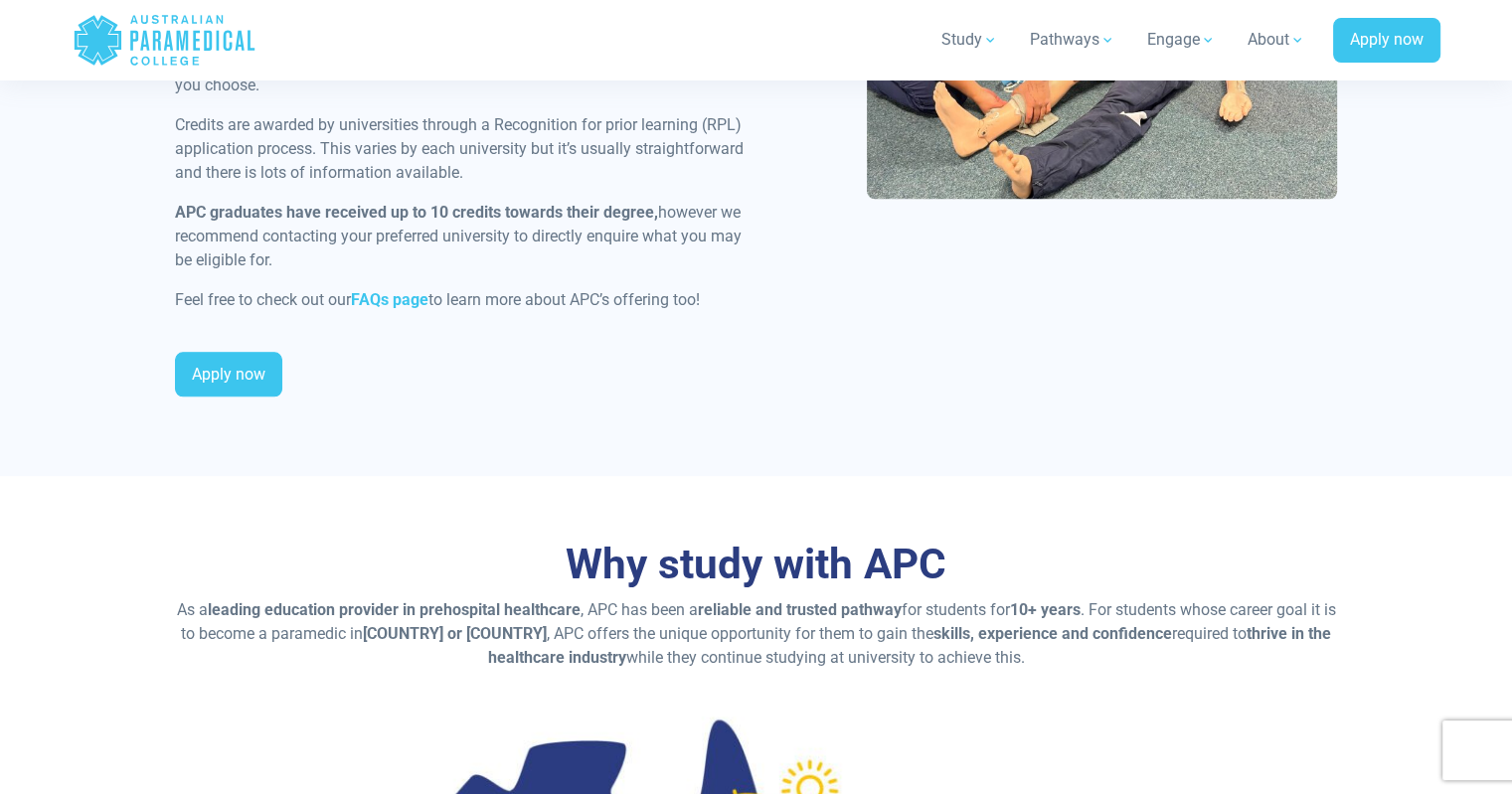 scroll, scrollTop: 1947, scrollLeft: 0, axis: vertical 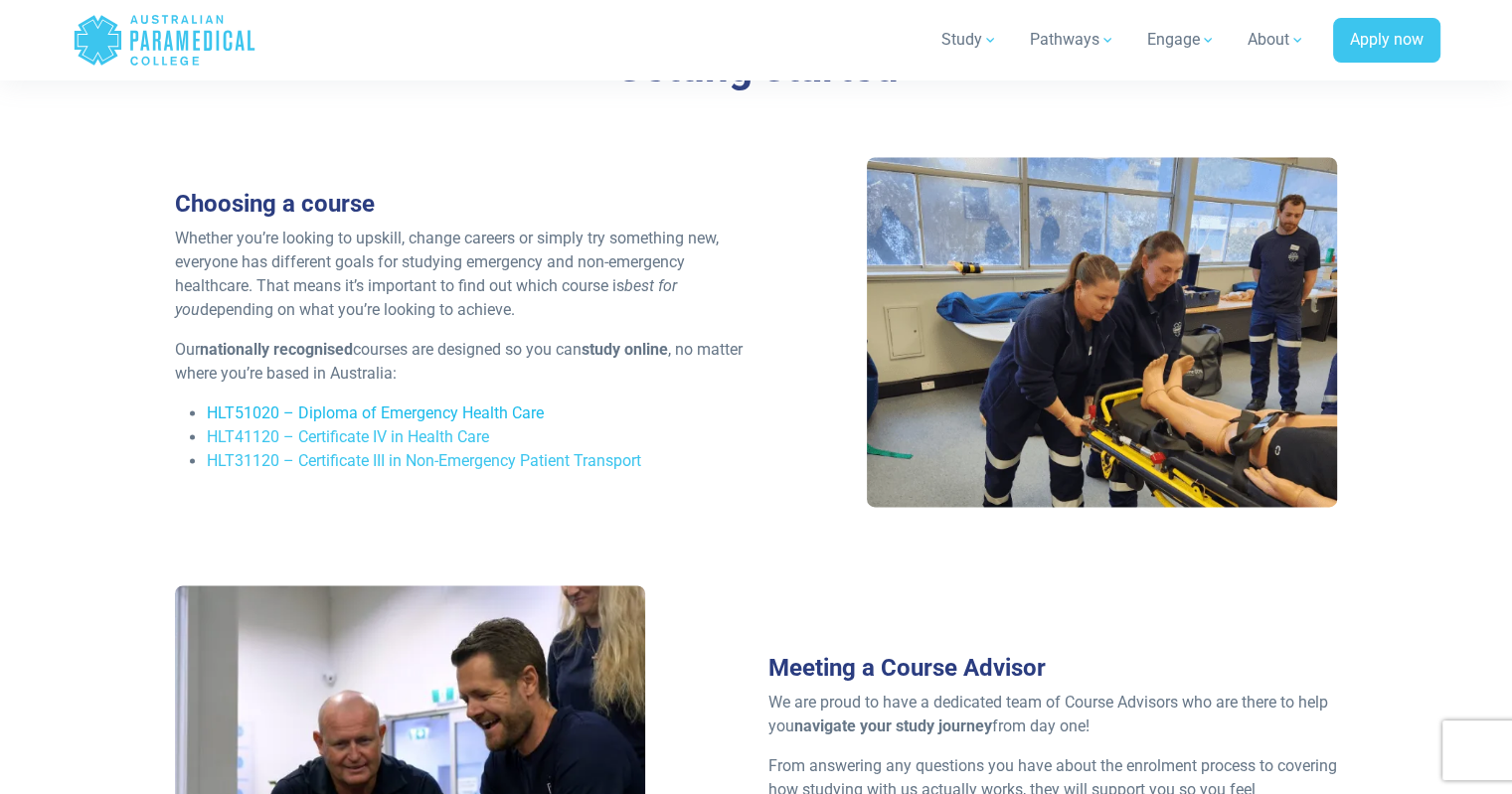 click on "HLT51020 – Diploma of Emergency Health Care" at bounding box center (375, 412) 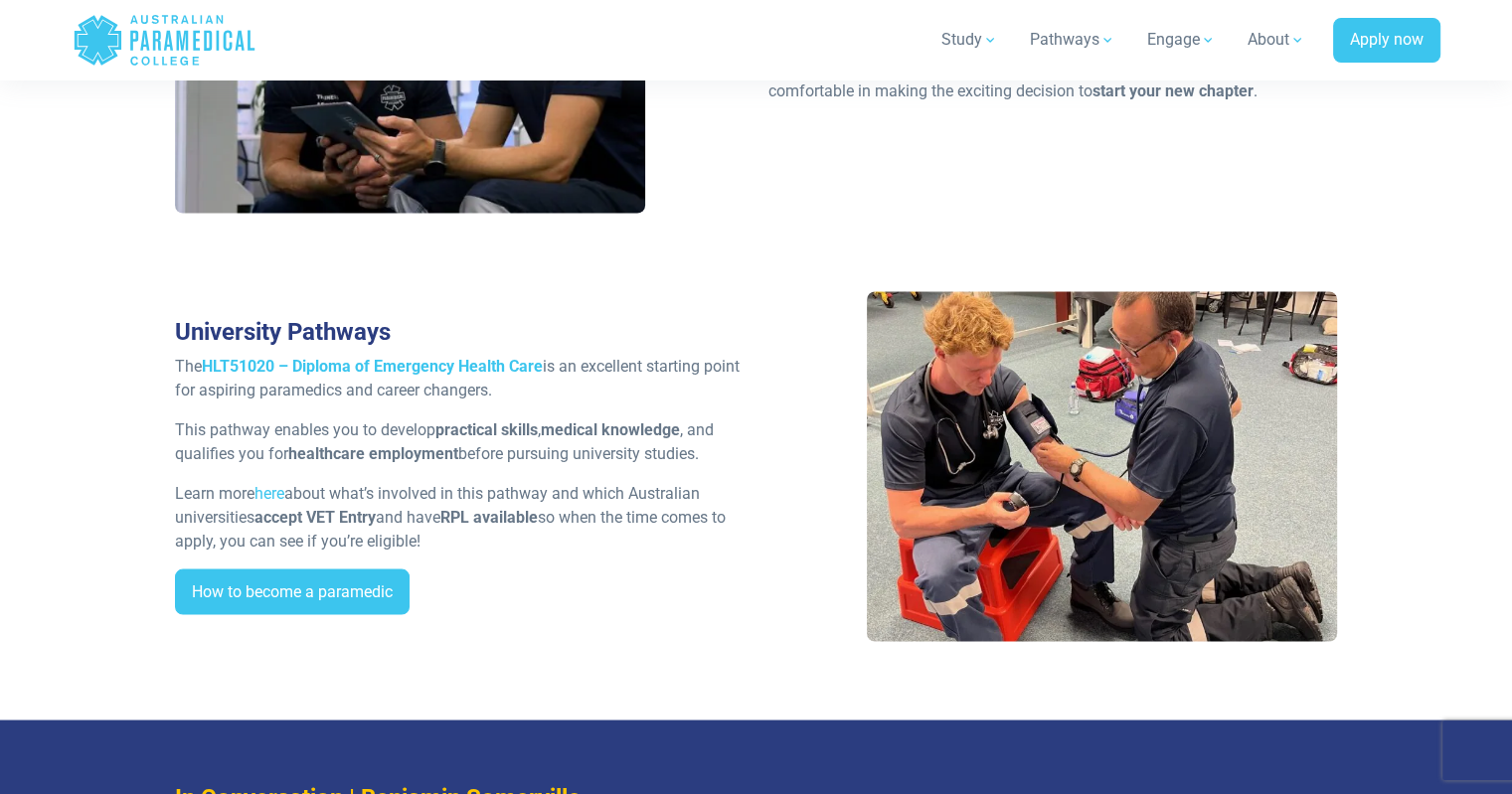 scroll, scrollTop: 3589, scrollLeft: 0, axis: vertical 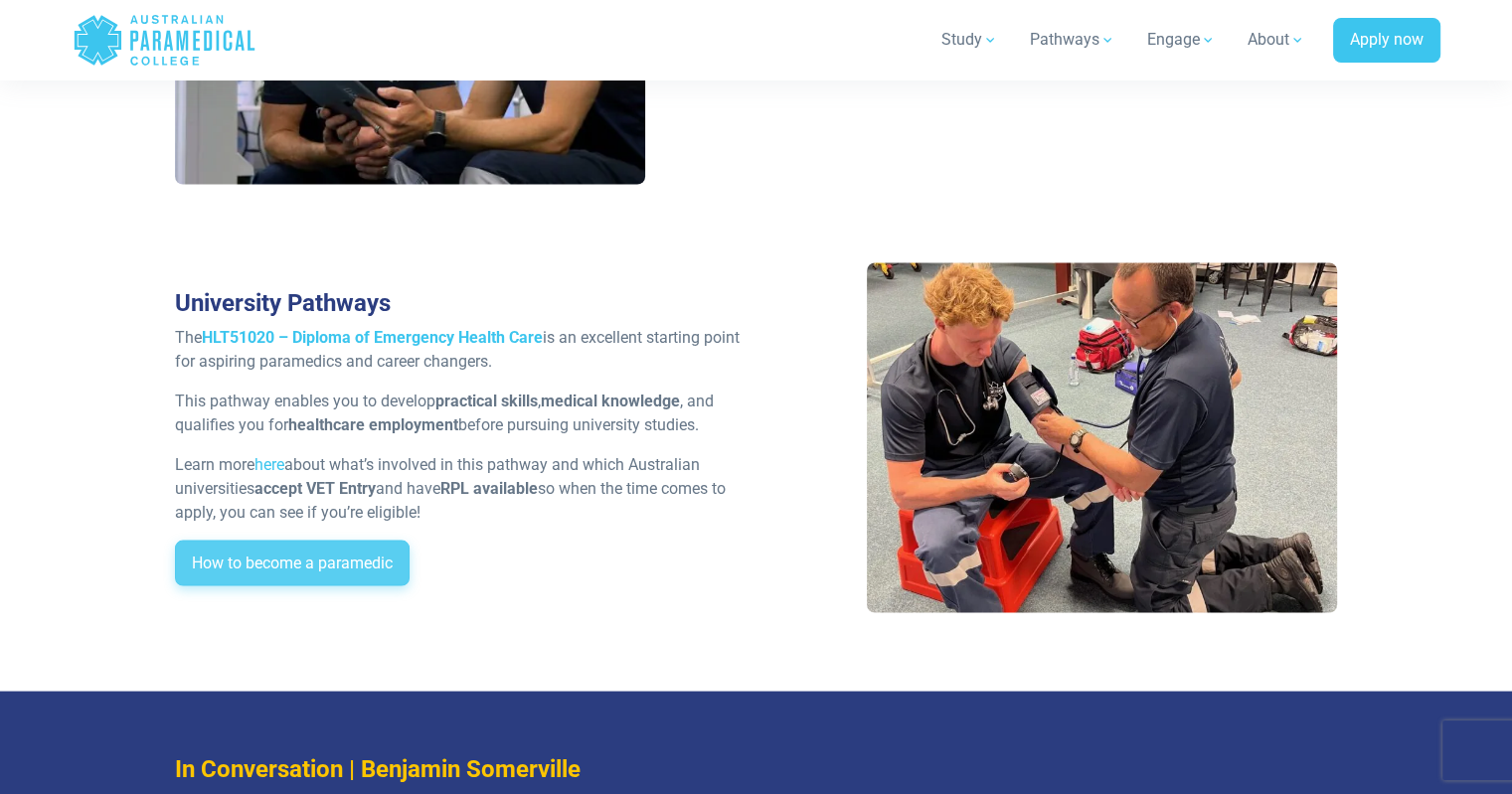 click on "How to become a paramedic" at bounding box center (292, 562) 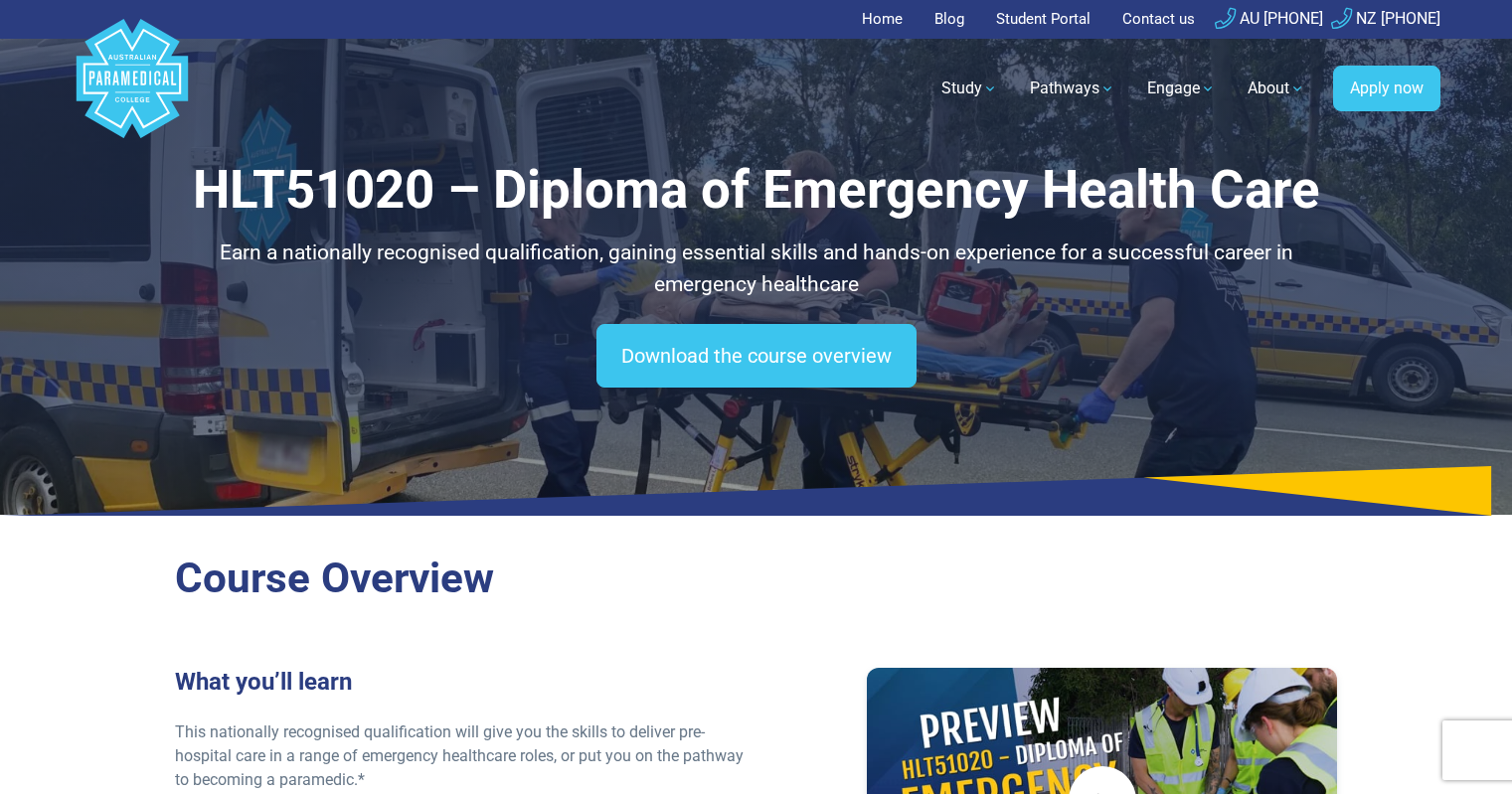 scroll, scrollTop: 0, scrollLeft: 0, axis: both 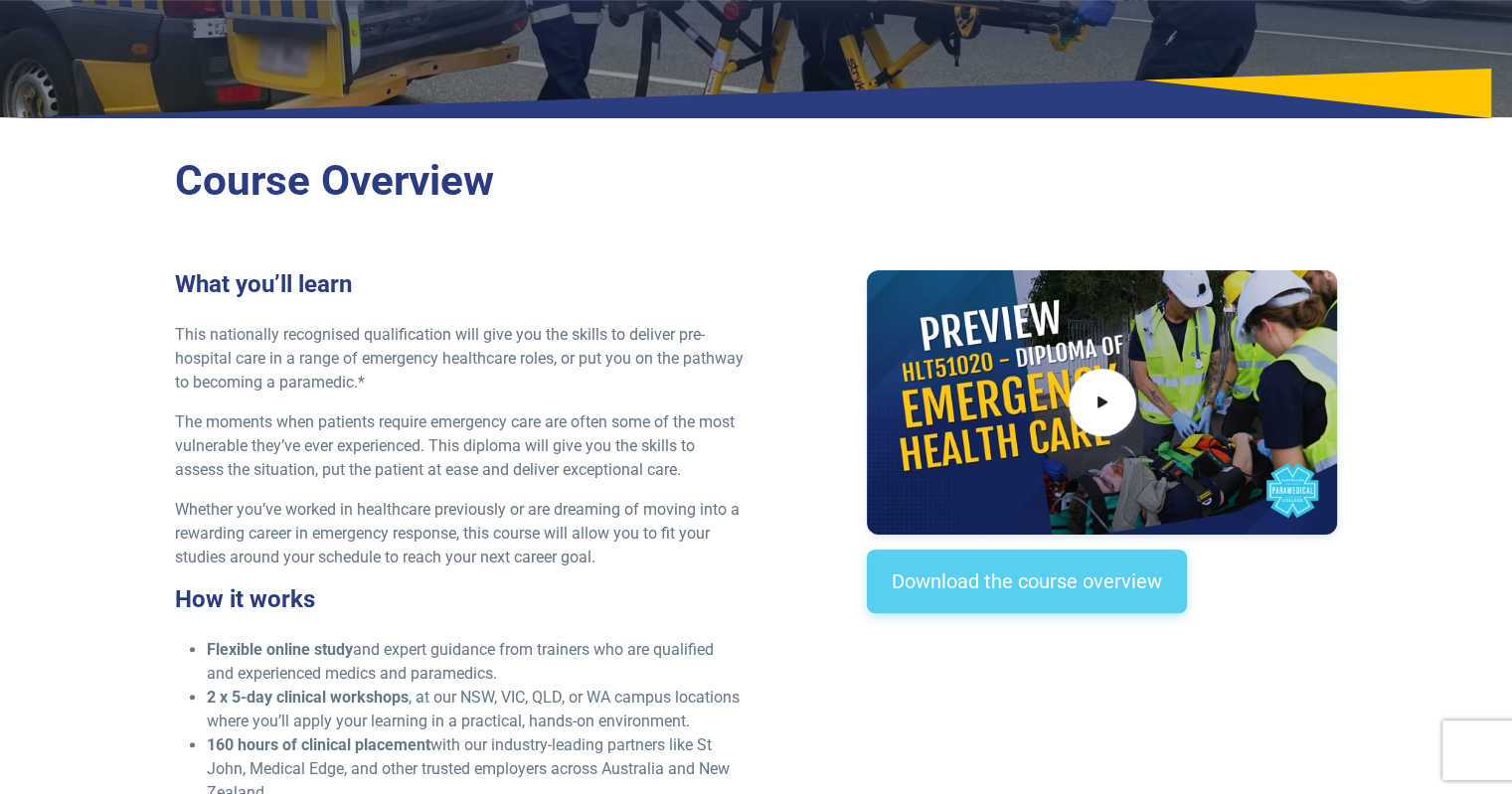 click on "Download the course overview" at bounding box center (1027, 581) 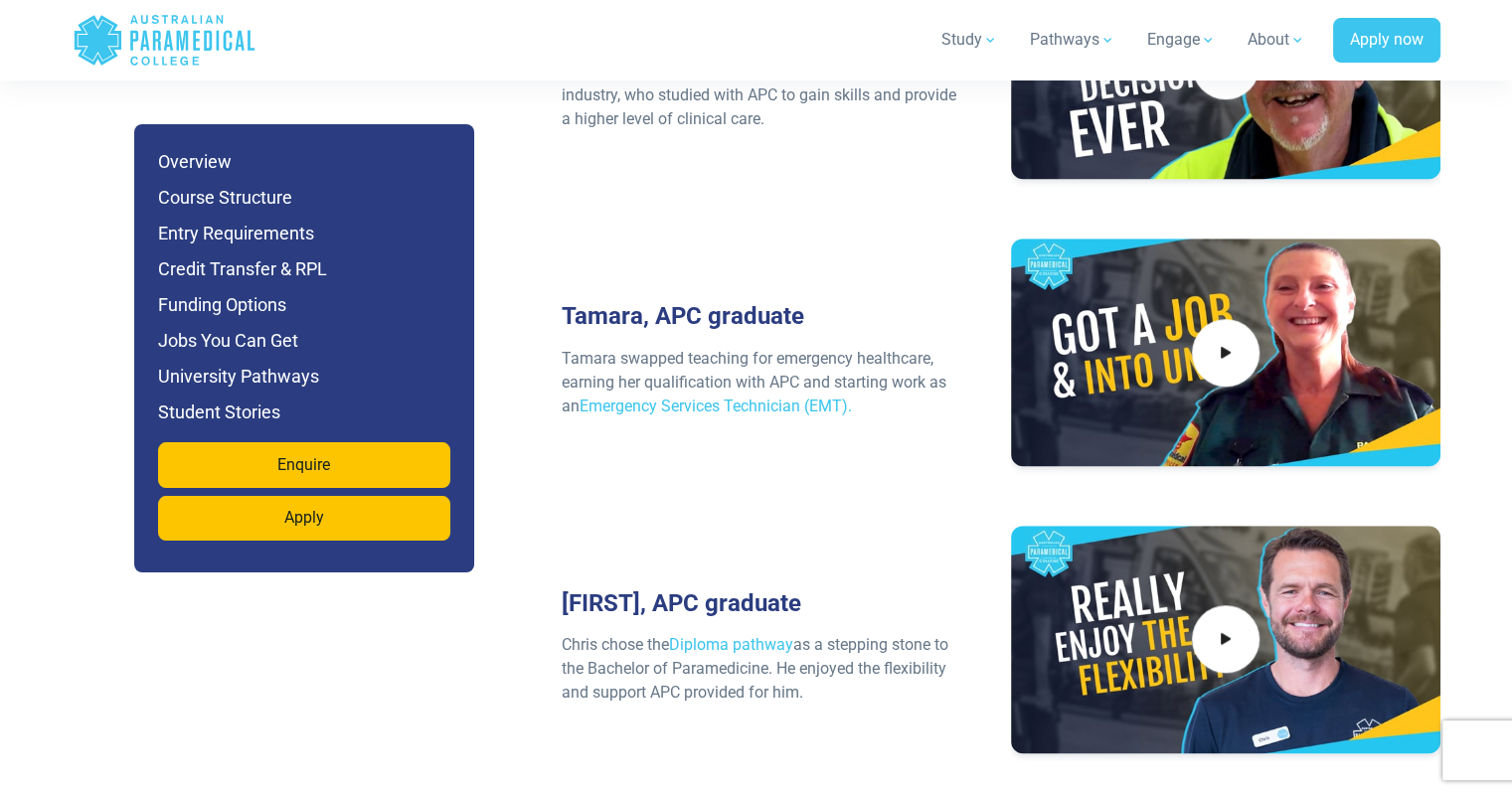 scroll, scrollTop: 9042, scrollLeft: 0, axis: vertical 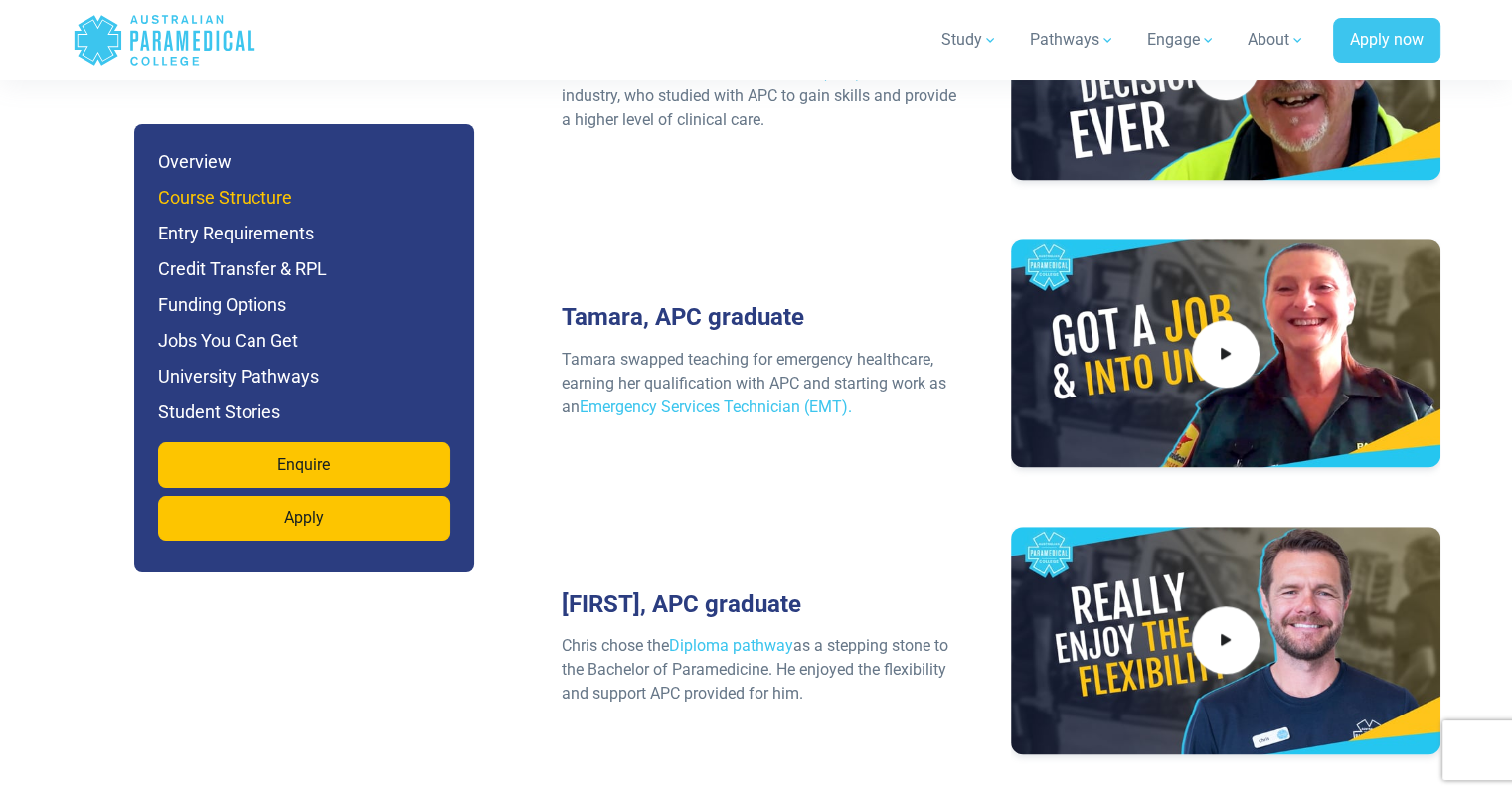 click on "Course Structure" at bounding box center (304, 198) 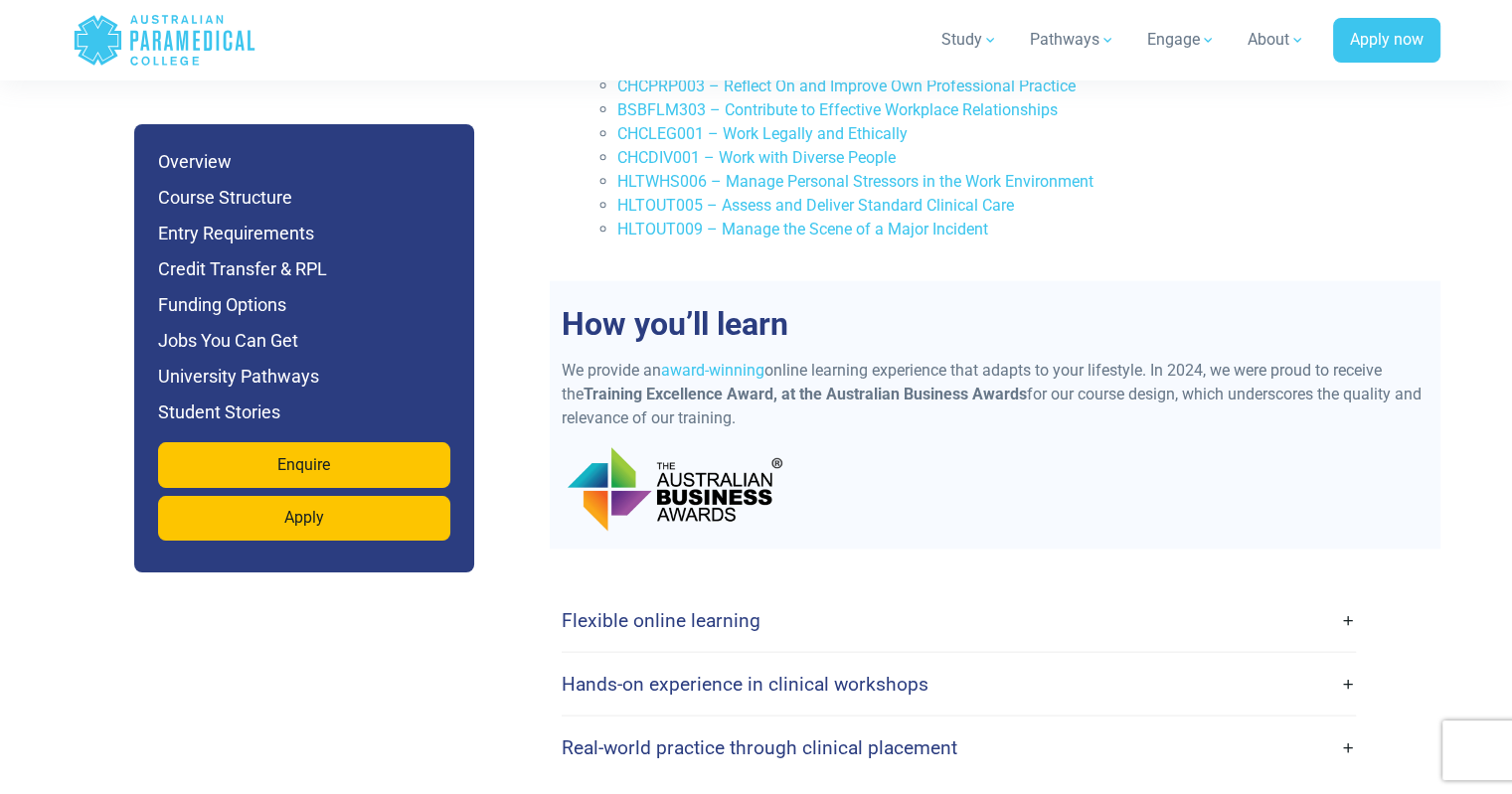 scroll, scrollTop: 4679, scrollLeft: 0, axis: vertical 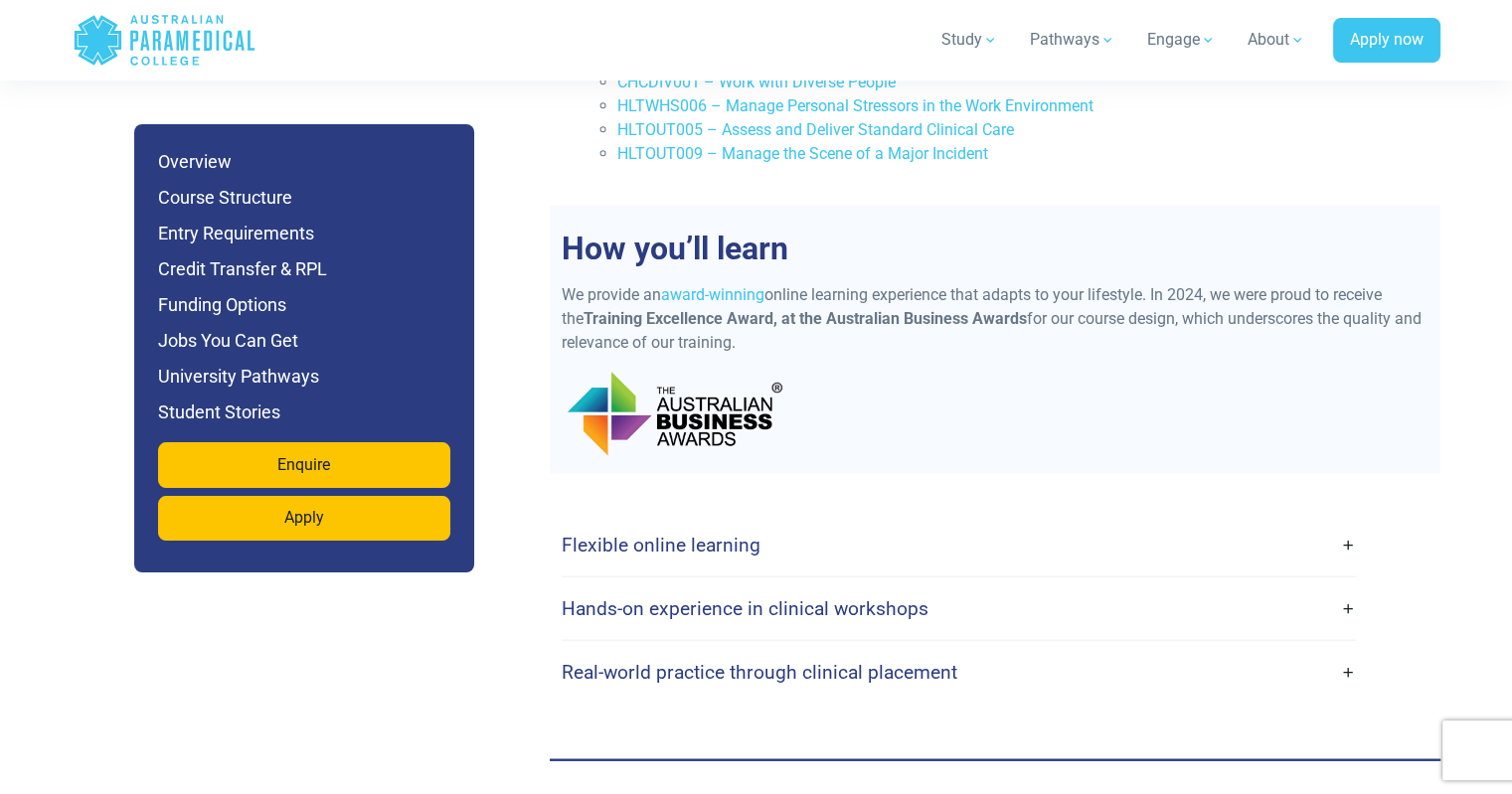 click on "Flexible online learning" at bounding box center [661, 545] 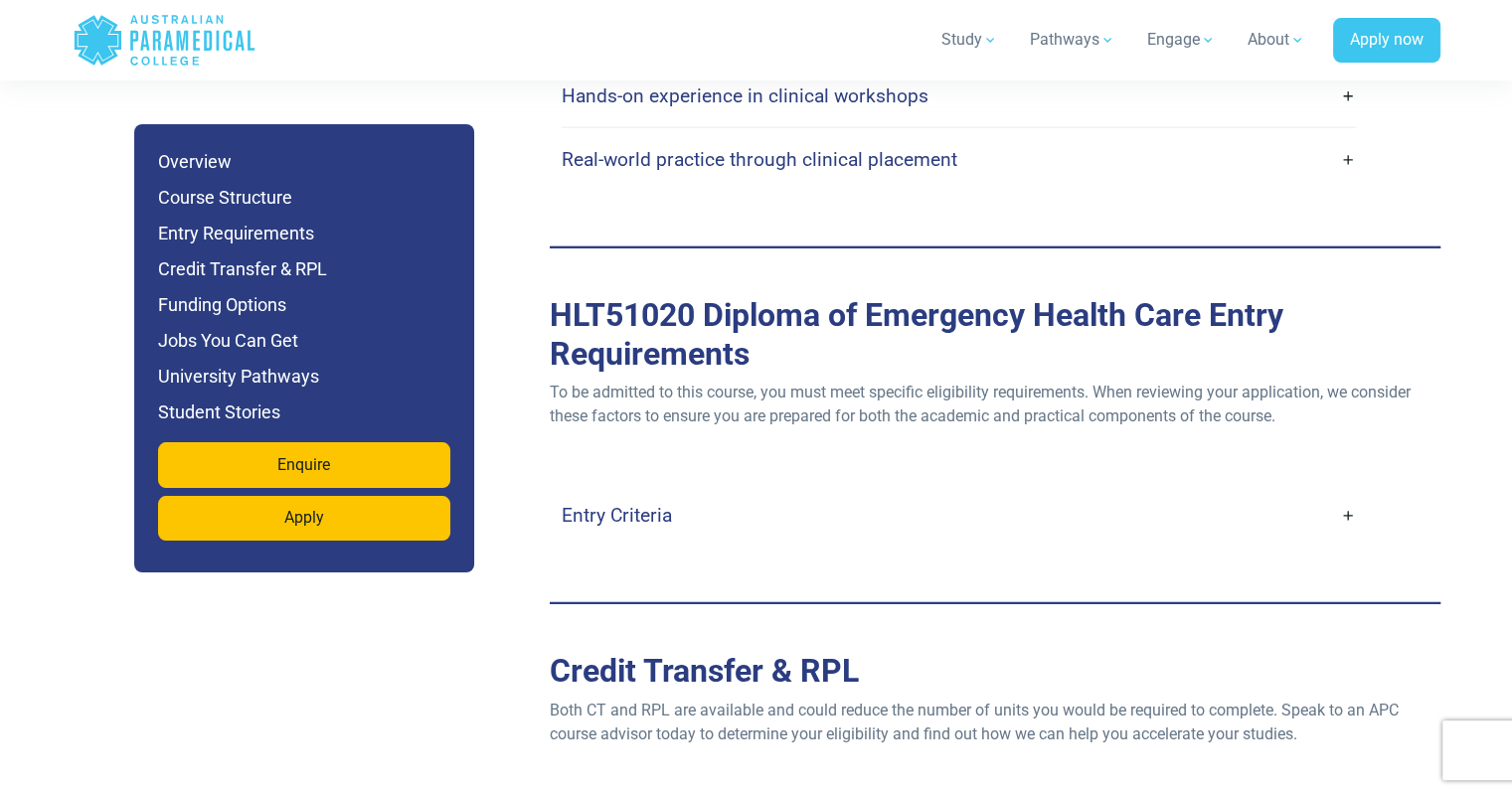 scroll, scrollTop: 5850, scrollLeft: 0, axis: vertical 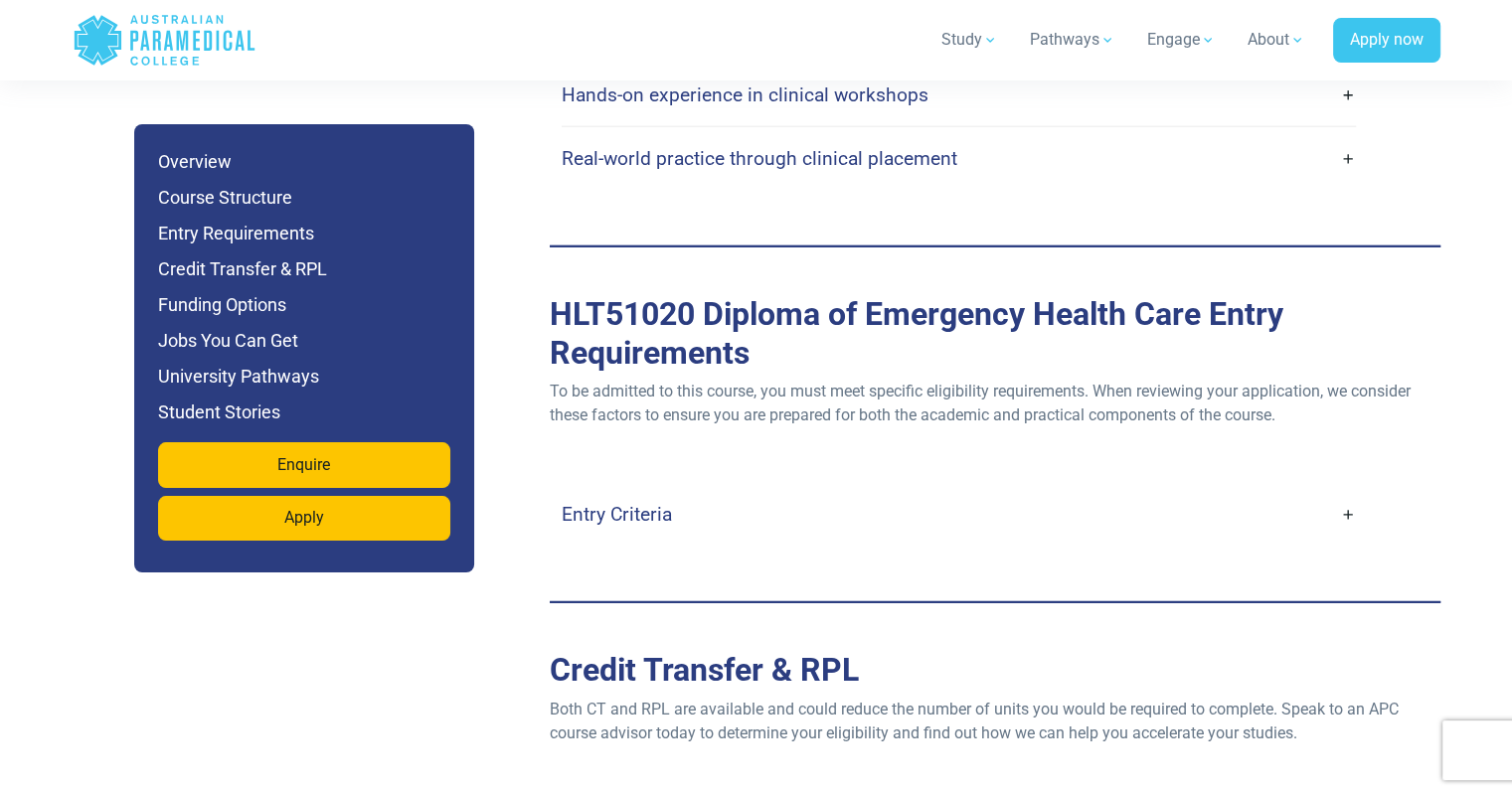 click on "Entry Criteria" at bounding box center (616, 514) 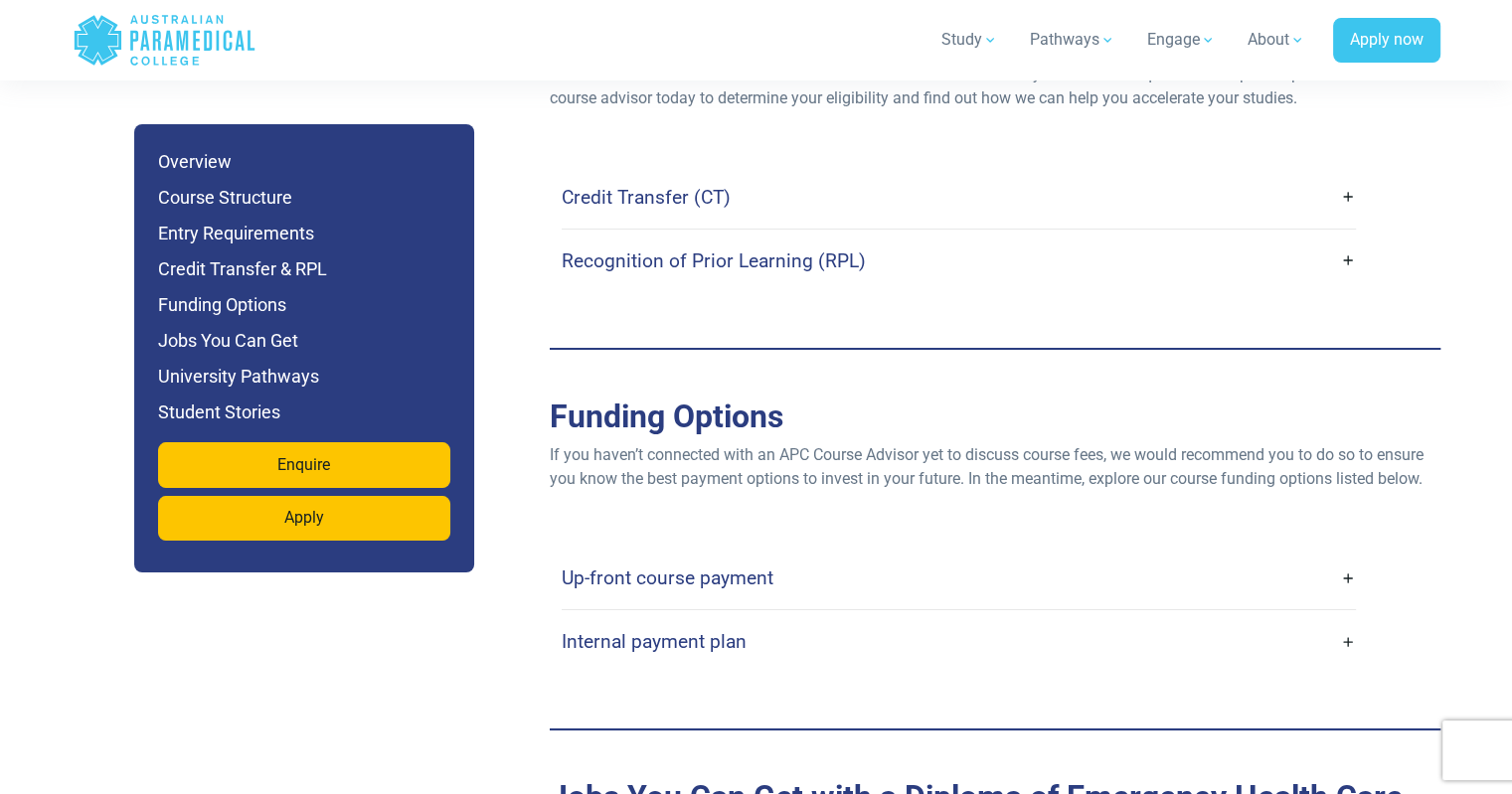 scroll, scrollTop: 7282, scrollLeft: 0, axis: vertical 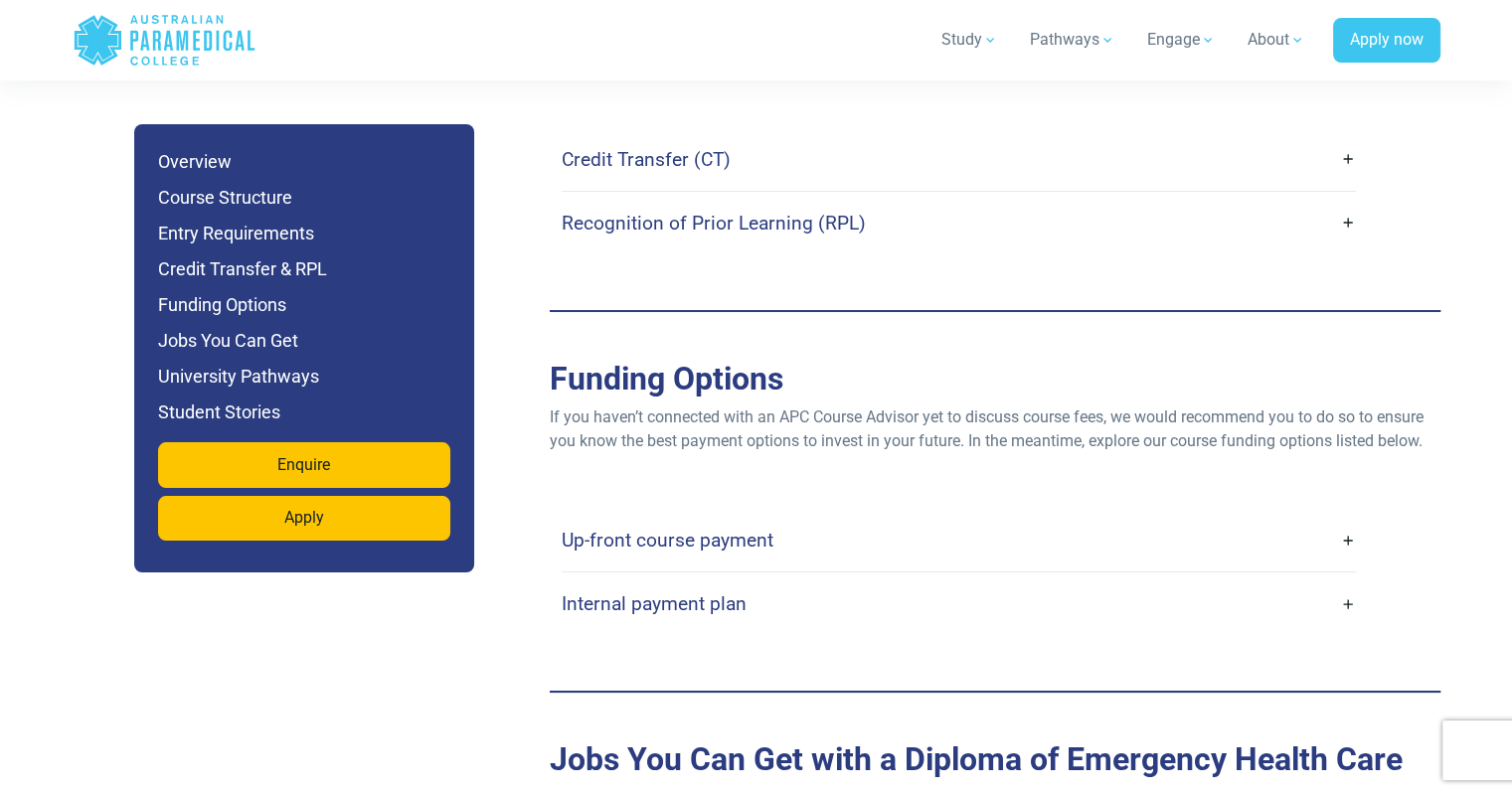 click on "Recognition of Prior Learning (RPL)" at bounding box center [714, 223] 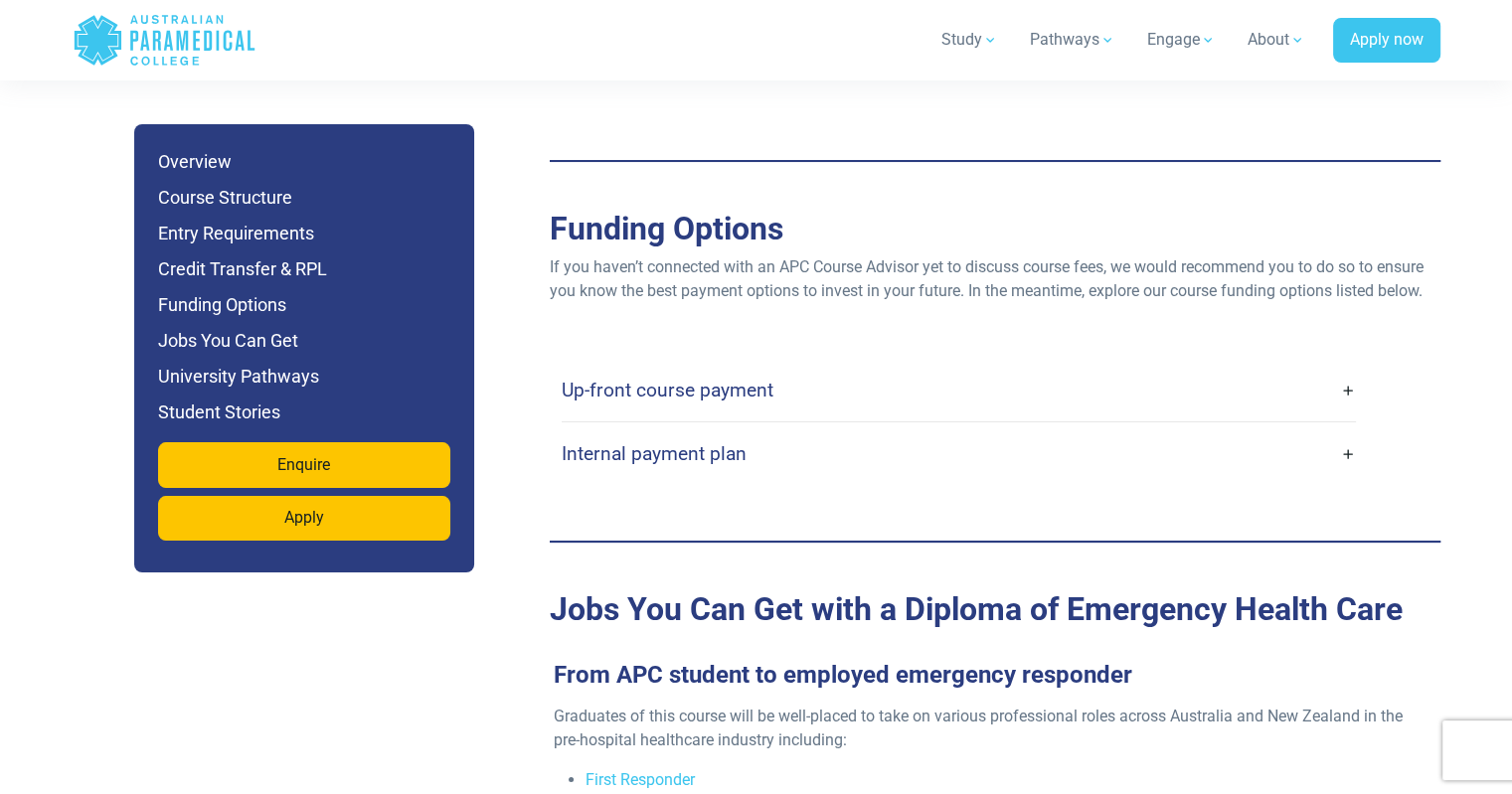 scroll, scrollTop: 7588, scrollLeft: 0, axis: vertical 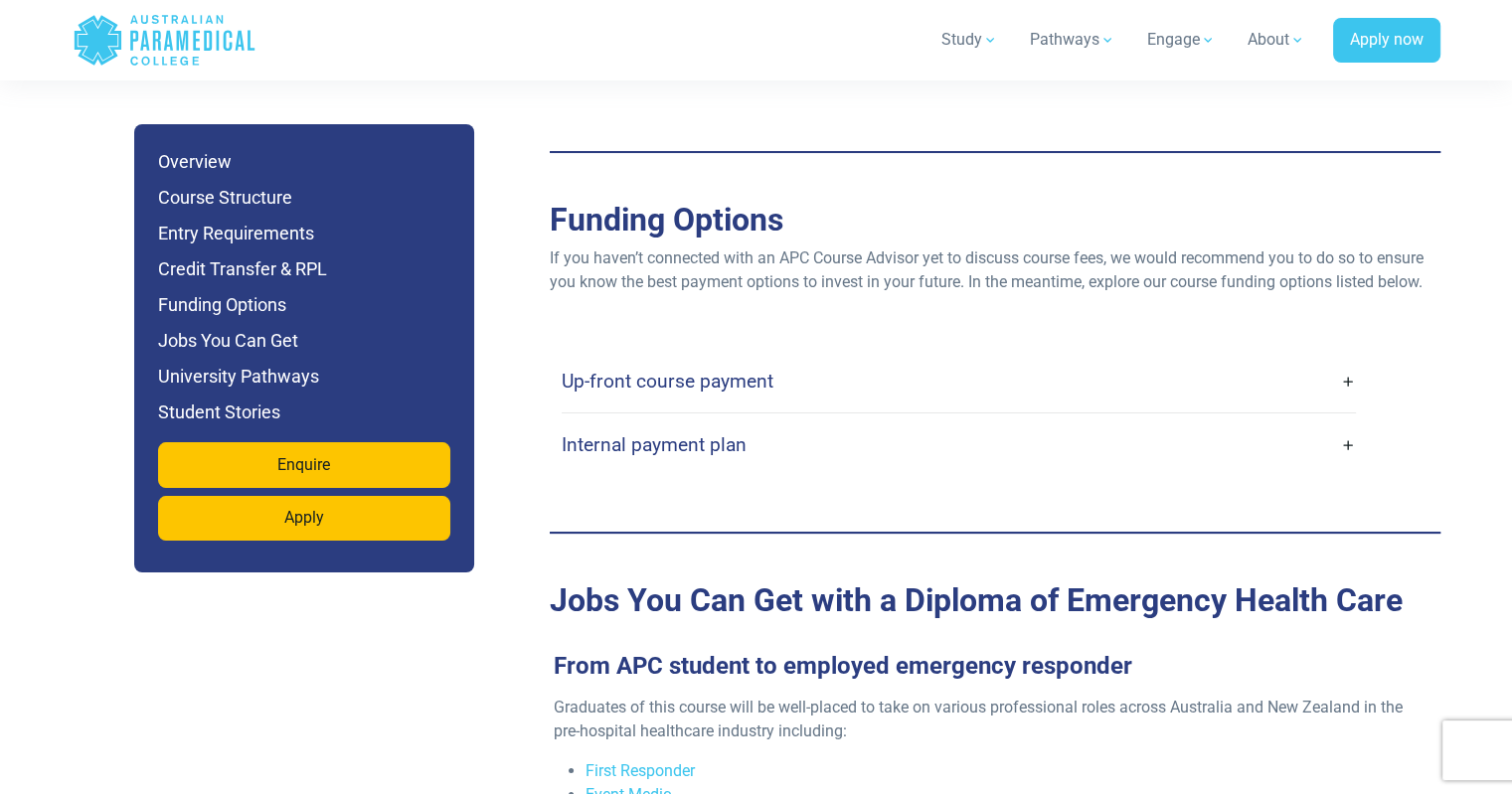 click on "Up-front course payment" at bounding box center [667, 381] 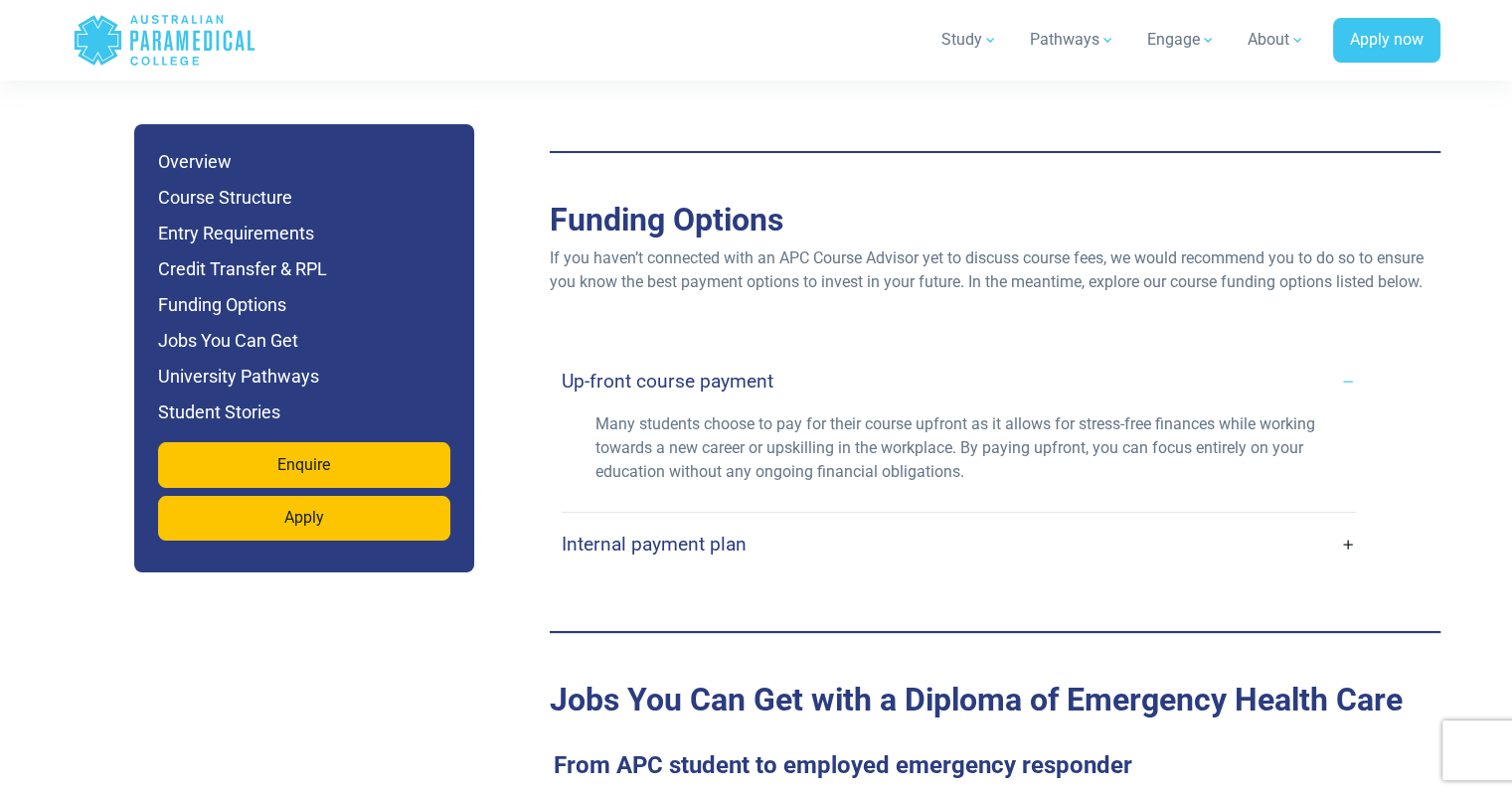 click on "Internal payment plan" at bounding box center (654, 544) 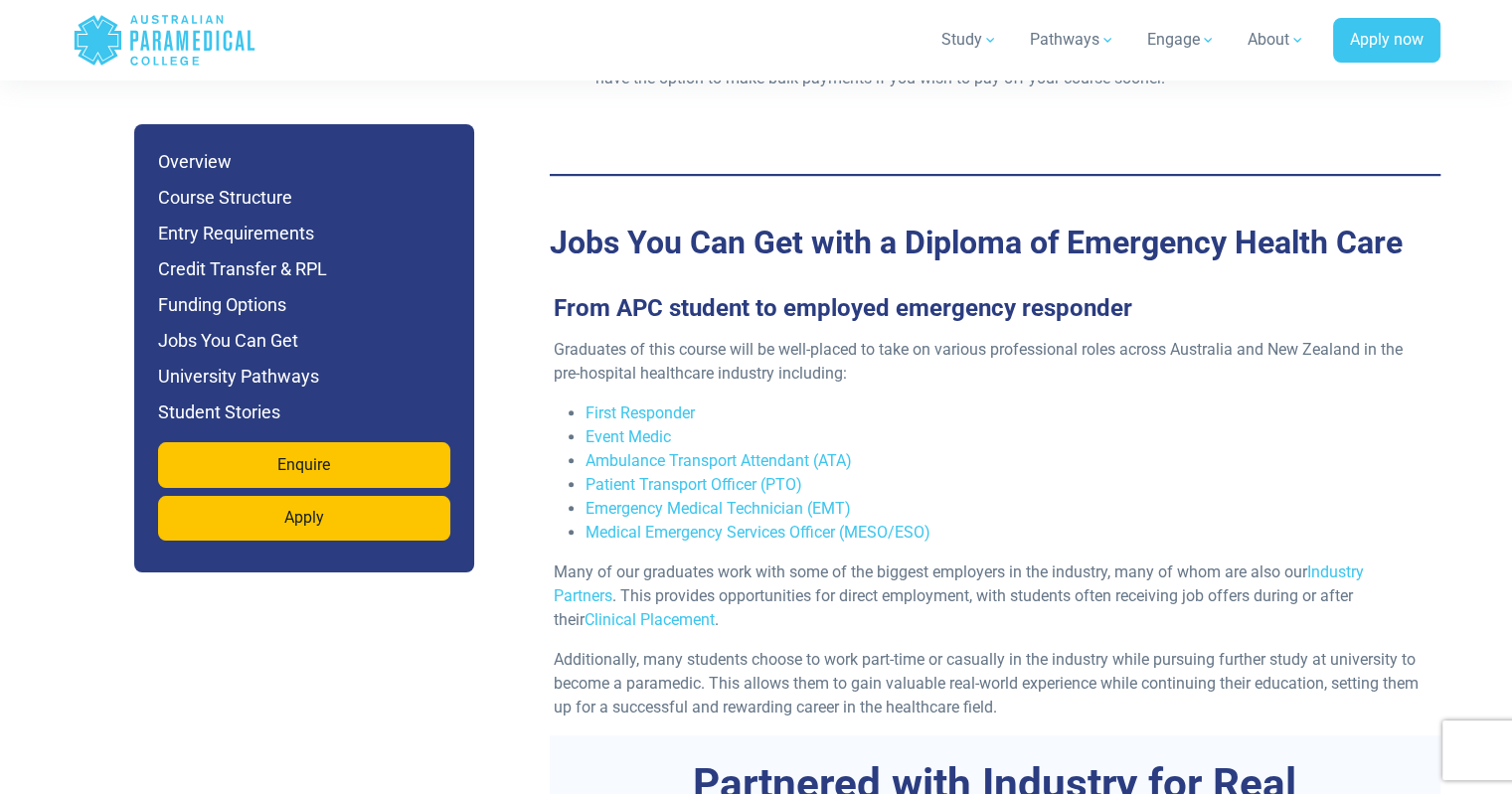 scroll, scrollTop: 8322, scrollLeft: 0, axis: vertical 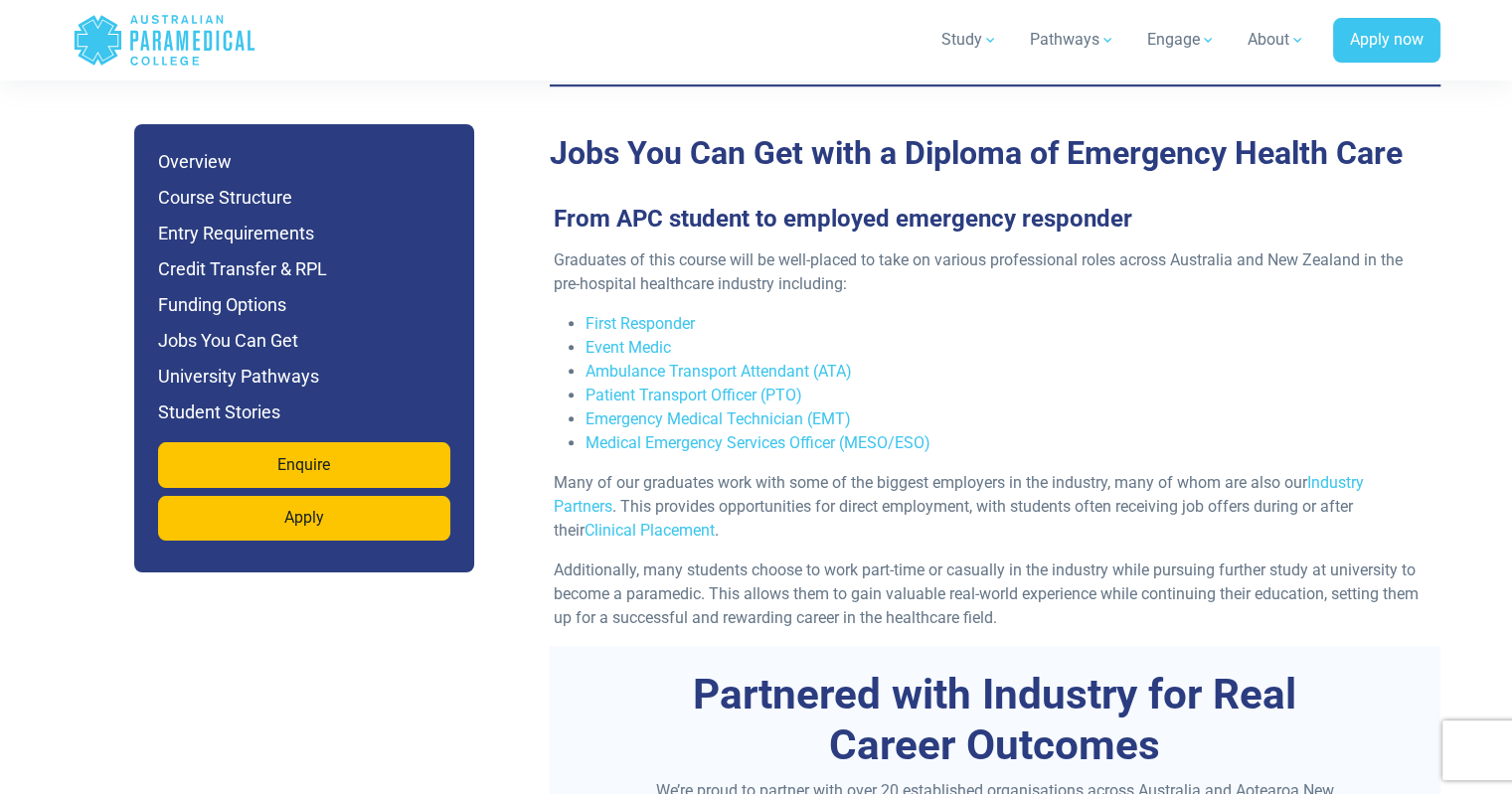 click on "Emergency Medical Technician (EMT)" at bounding box center [1003, 419] 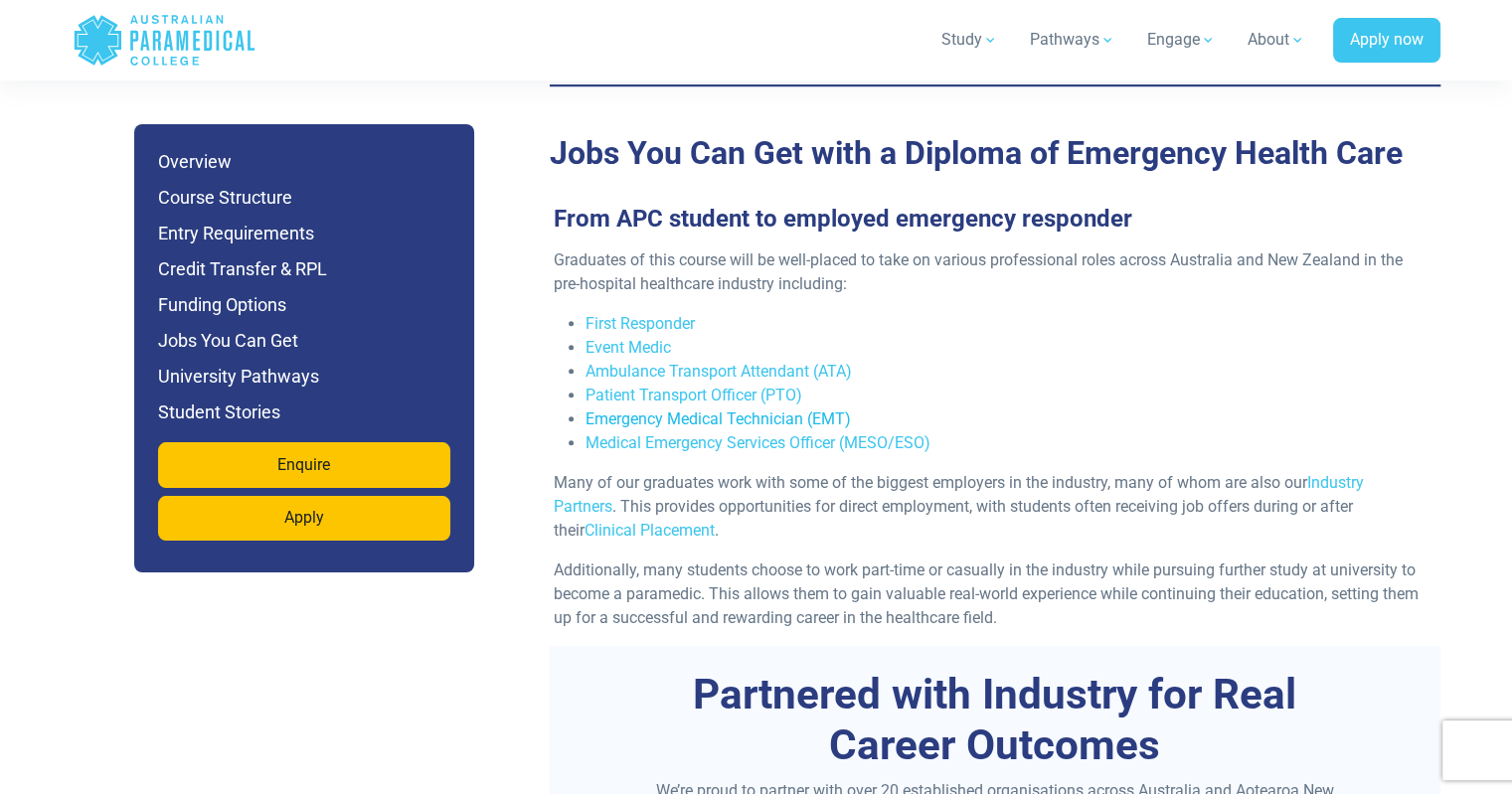 click on "Emergency Medical Technician (EMT)" at bounding box center (718, 418) 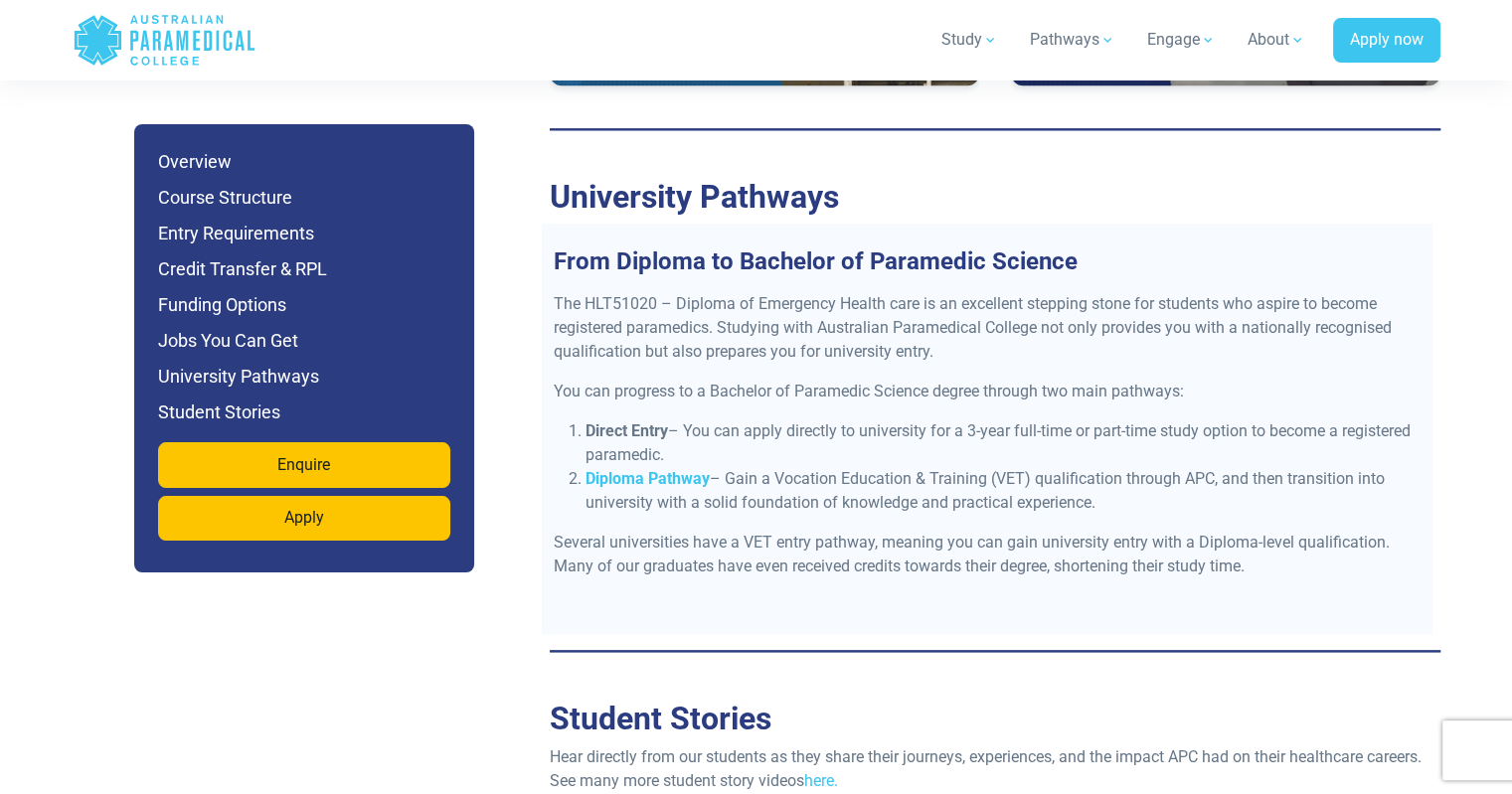 scroll, scrollTop: 9747, scrollLeft: 0, axis: vertical 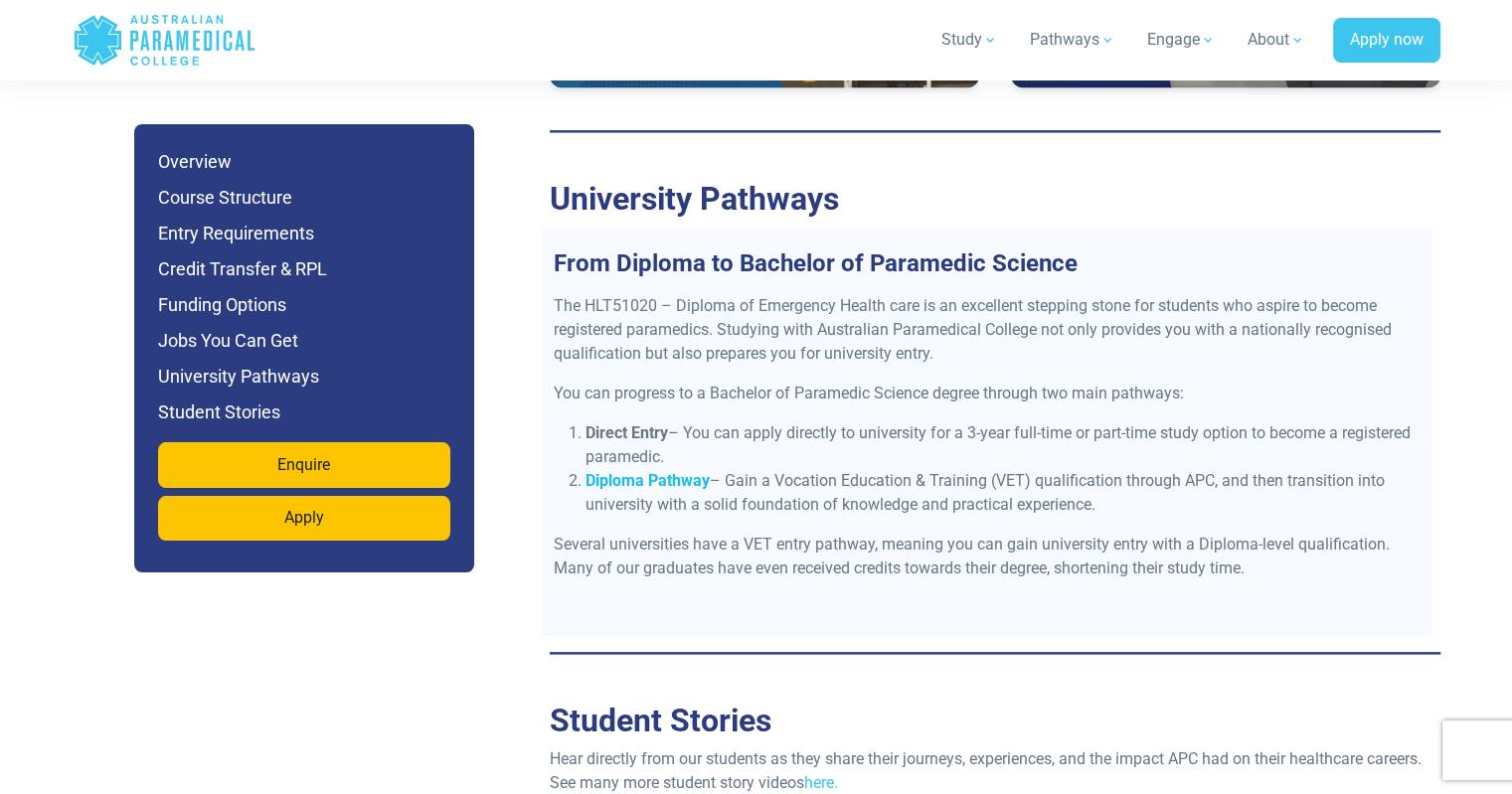 click on "Diploma Pathway" at bounding box center [647, 480] 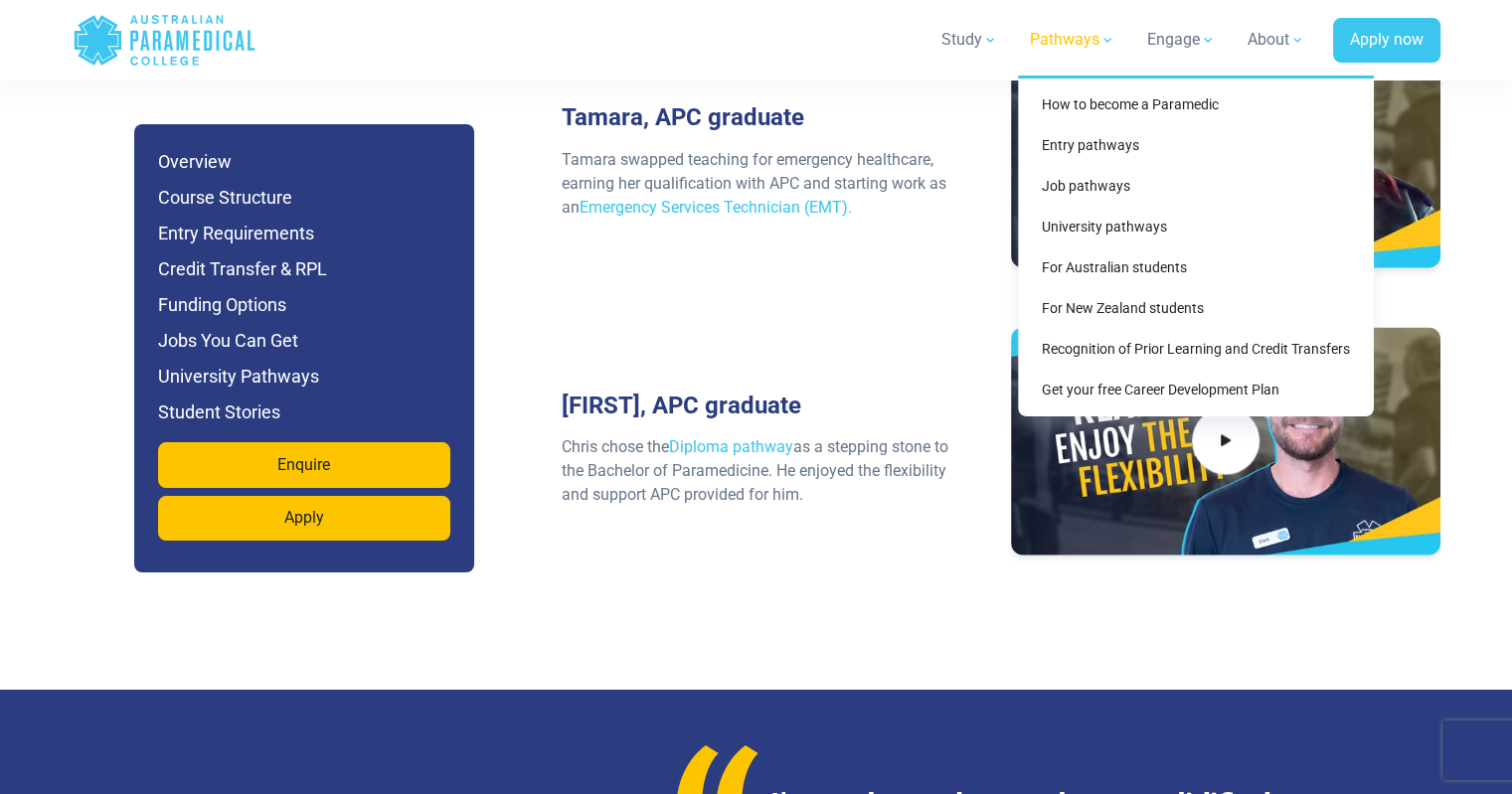 scroll, scrollTop: 11090, scrollLeft: 0, axis: vertical 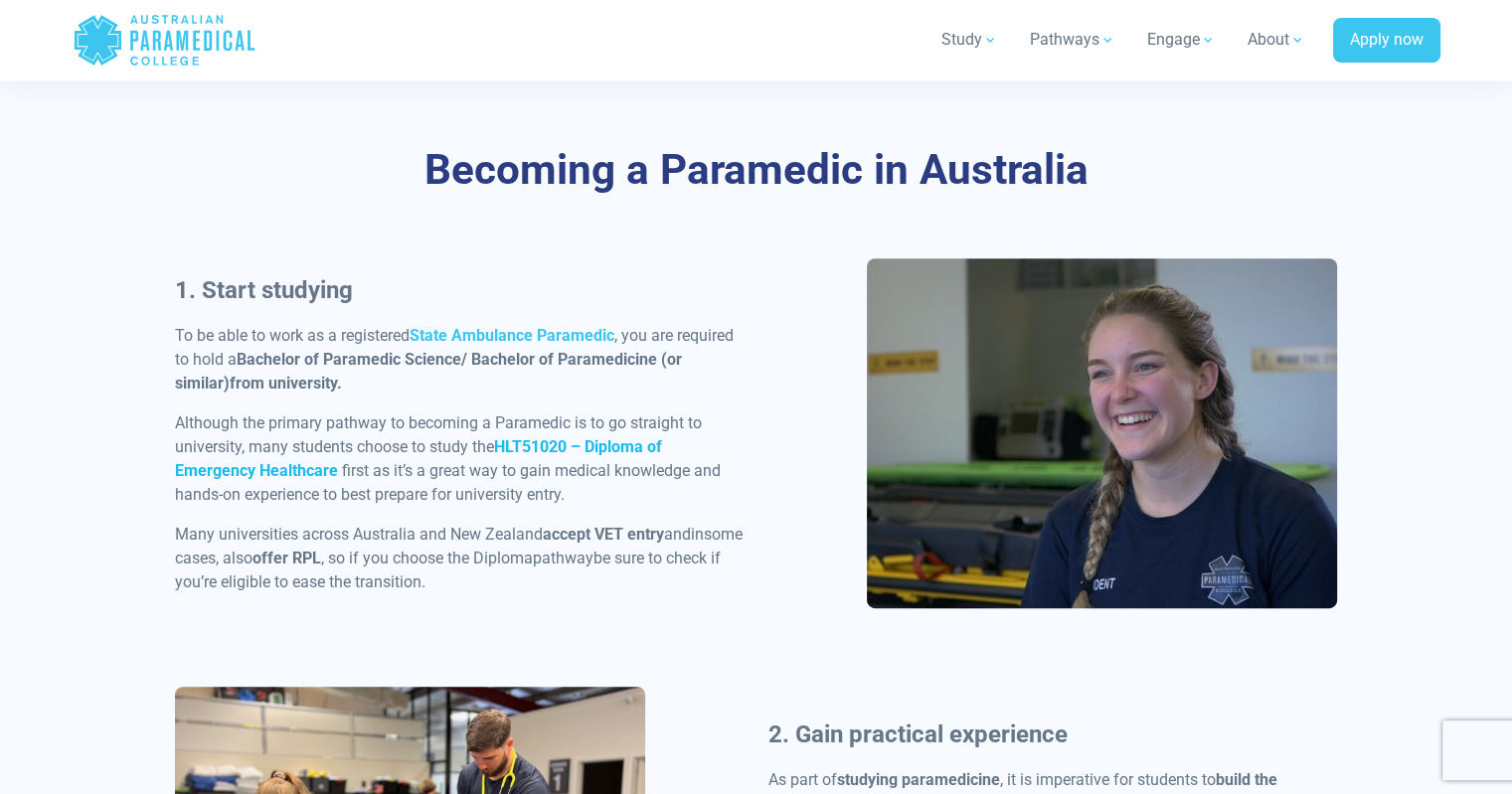 click on "HLT51020 – Diploma of Emergency Healthcare" at bounding box center [419, 458] 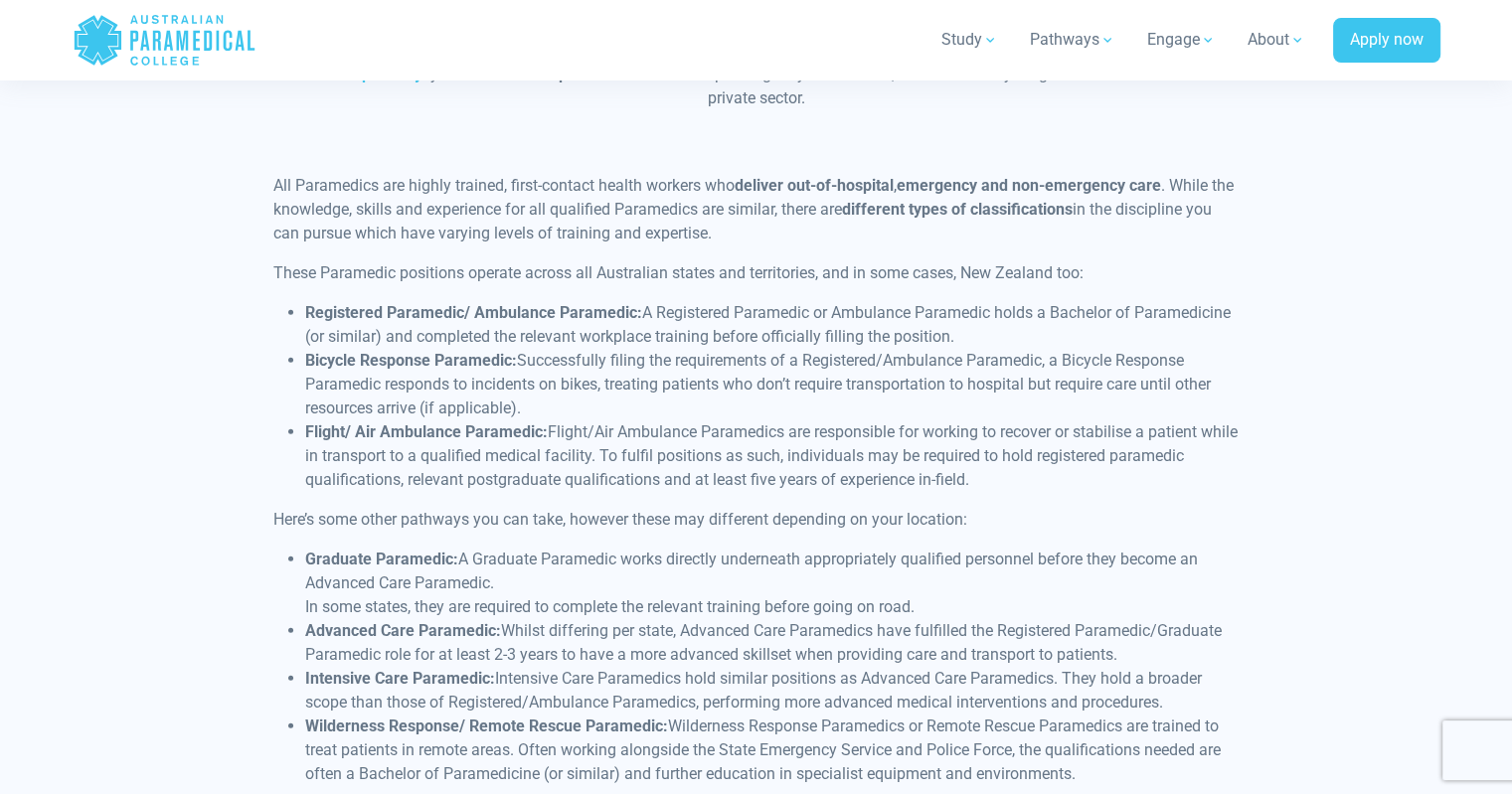 scroll, scrollTop: 4627, scrollLeft: 0, axis: vertical 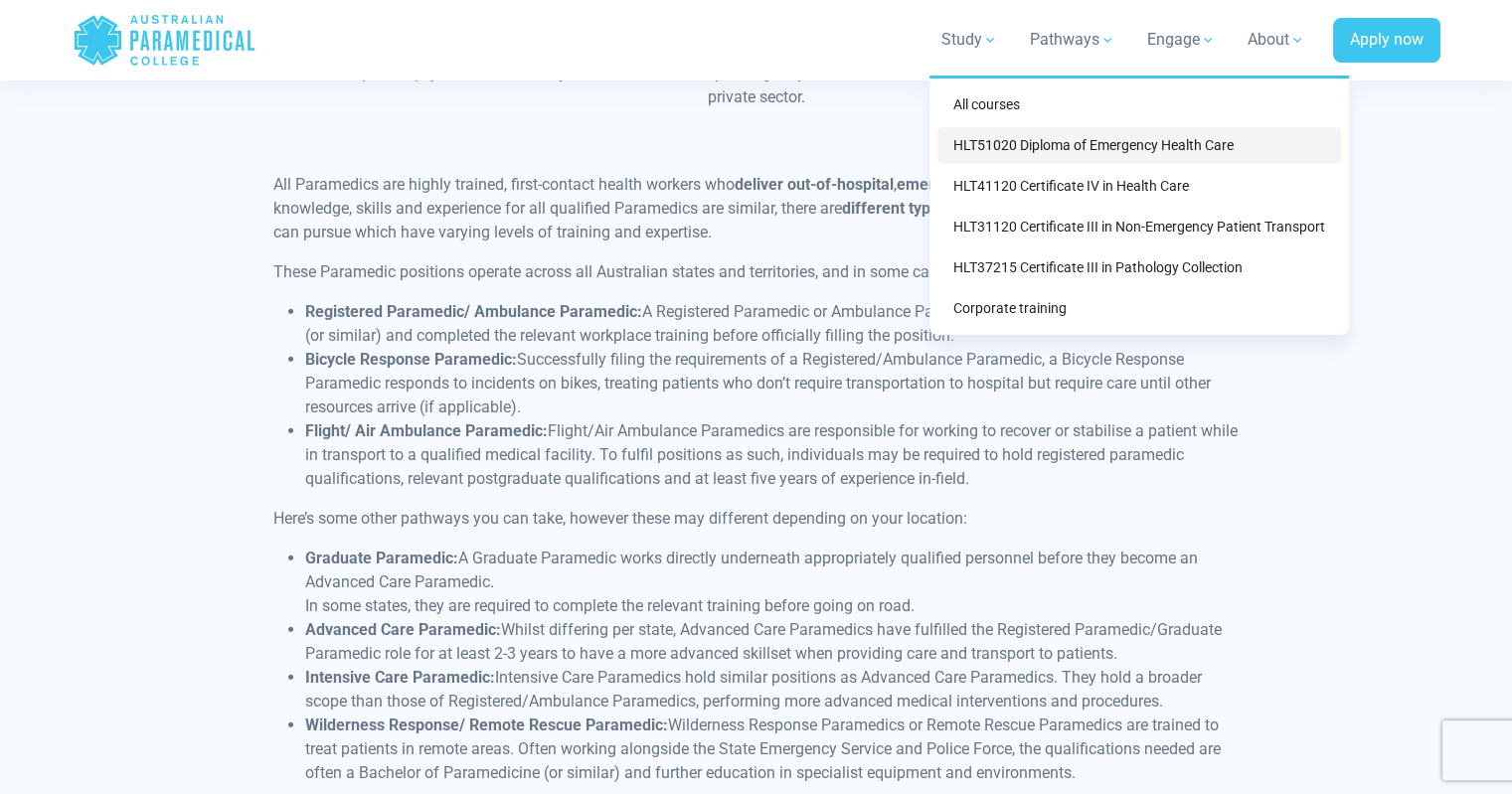 click on "HLT51020 Diploma of Emergency Health Care" at bounding box center (1139, 145) 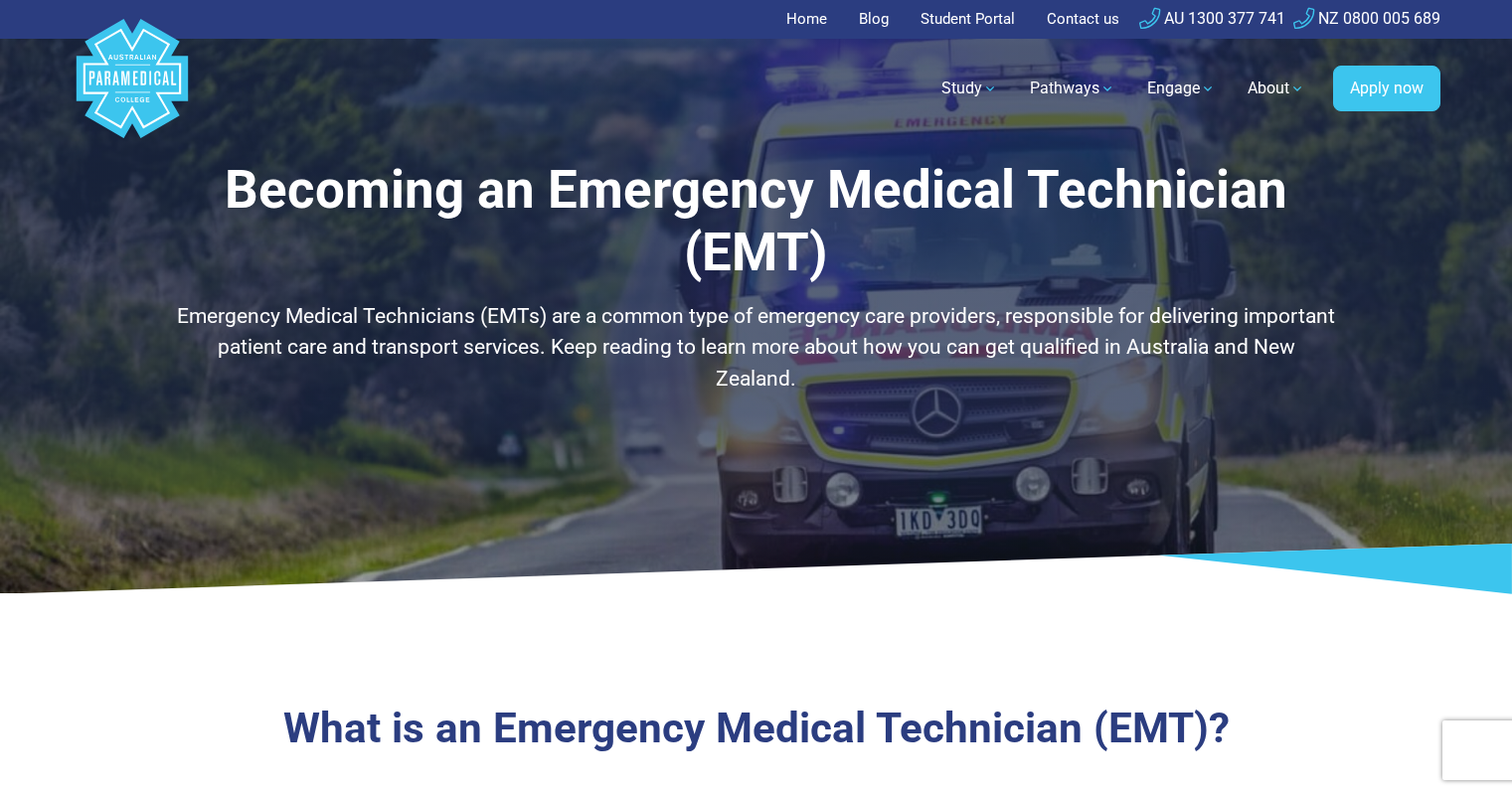 scroll, scrollTop: 0, scrollLeft: 0, axis: both 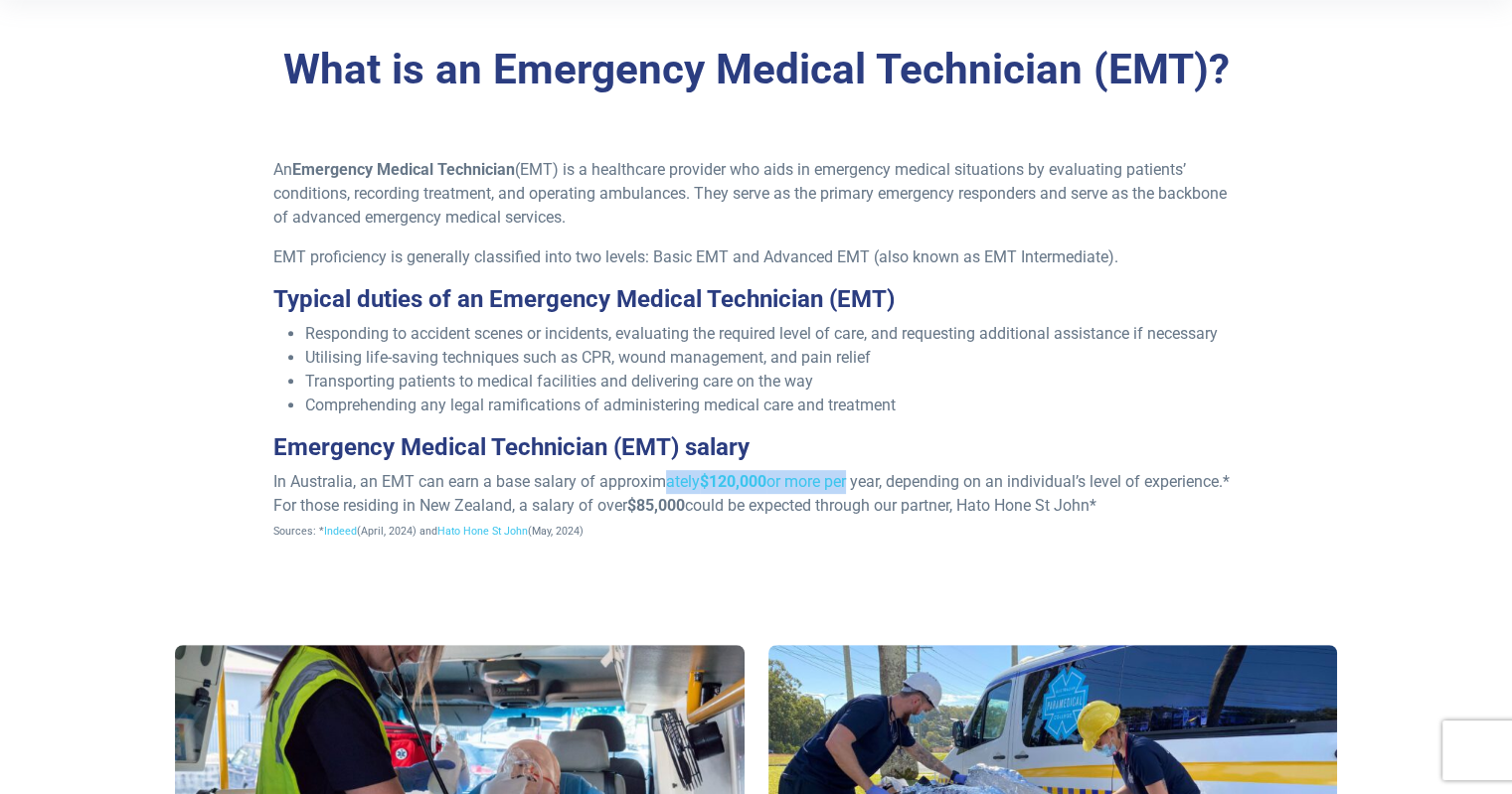 drag, startPoint x: 665, startPoint y: 478, endPoint x: 846, endPoint y: 480, distance: 181.01105 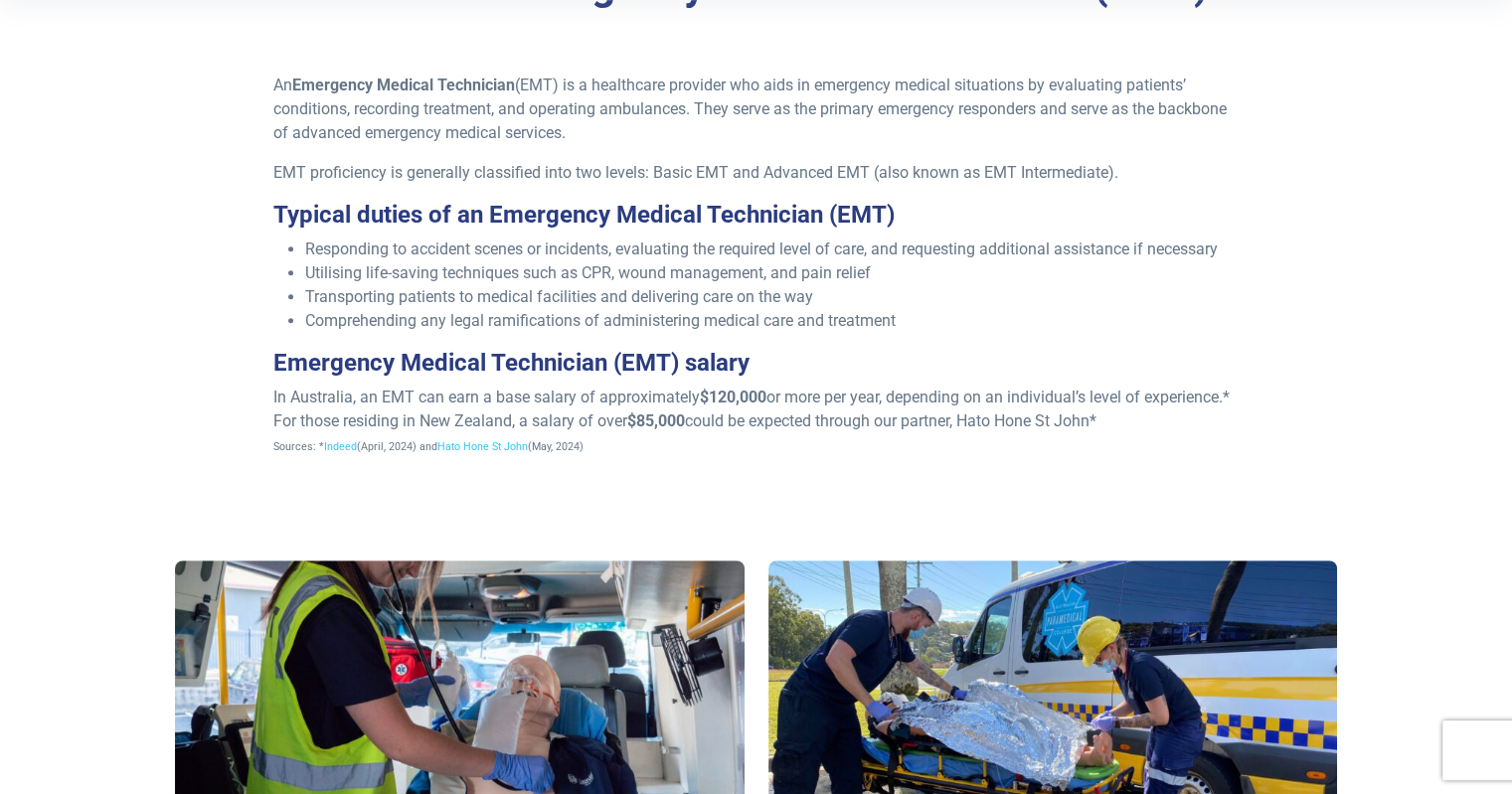 scroll, scrollTop: 742, scrollLeft: 0, axis: vertical 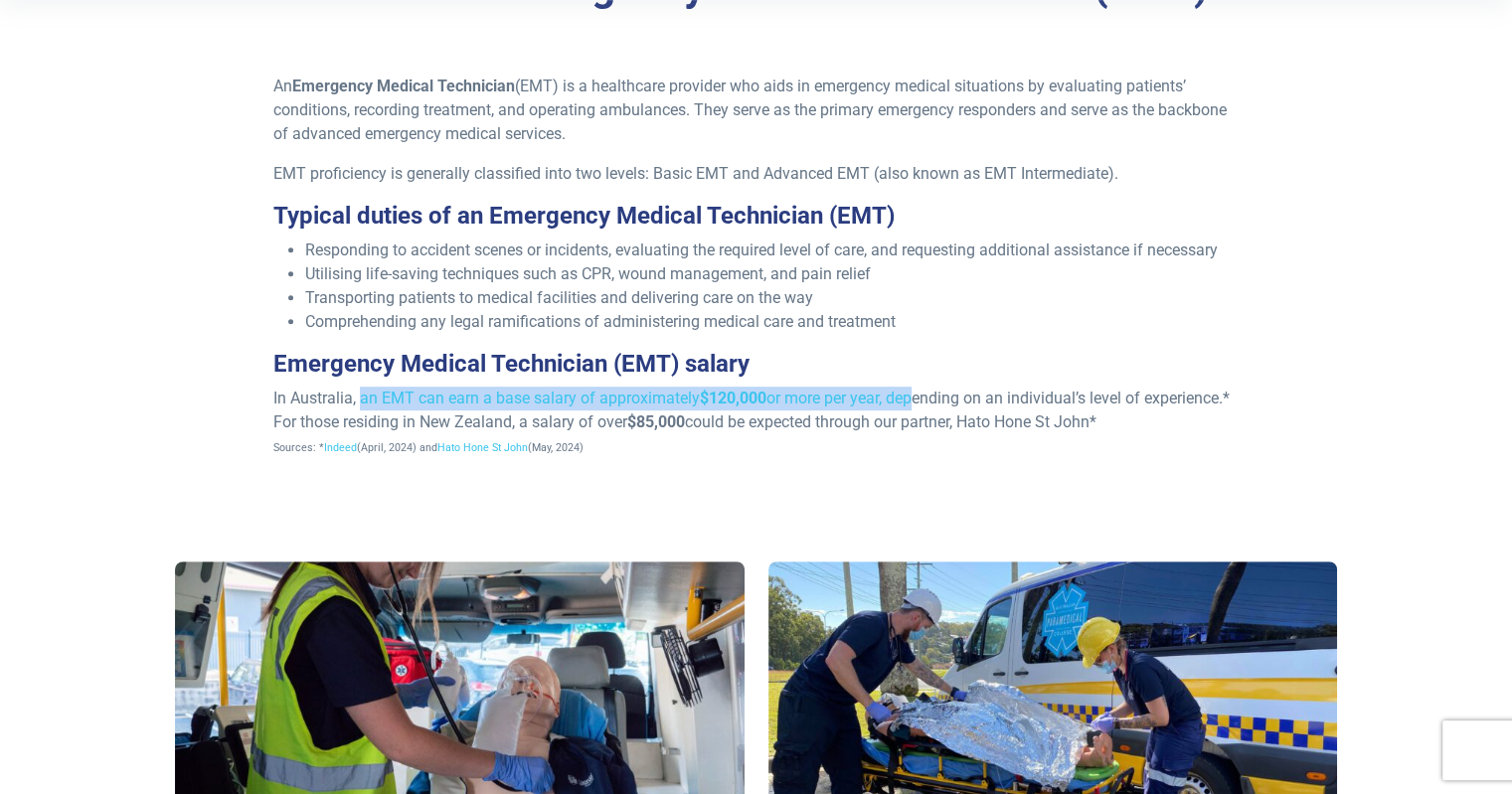 drag, startPoint x: 363, startPoint y: 395, endPoint x: 923, endPoint y: 399, distance: 560.0143 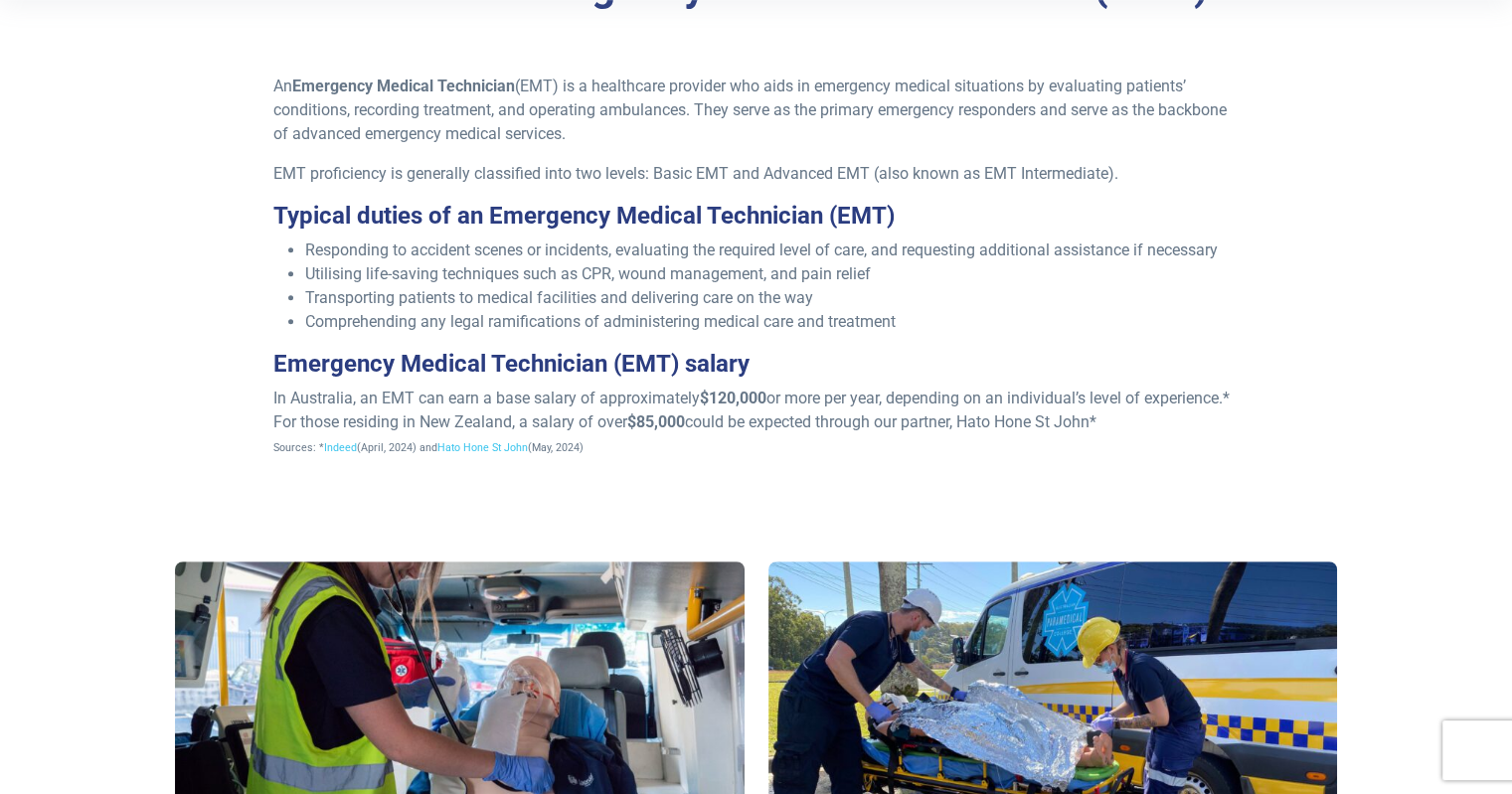 click on "An  Emergency Medical Technician  (EMT) is a healthcare provider who aids in emergency medical situations by evaluating patients’ conditions, recording treatment, and operating ambulances. They serve as the primary emergency responders and serve as the backbone of advanced emergency medical services.
EMT proficiency is generally classified into two levels: Basic EMT and Advanced EMT (also known as EMT Intermediate).
Typical duties of an Emergency Medical Technician (EMT)
Responding to accident scenes or incidents, evaluating the required level of care, and requesting additional assistance if necessary
Utilising life-saving techniques such as CPR, wound management, and pain relief
Transporting patients to medical facilities and delivering care on the way
Comprehending any legal ramifications of administering medical care and treatment
Emergency Medical Technician (EMT) salary
In Australia, an EMT can earn a base salary of approximately  $120,000 $85,000
Indeed" at bounding box center (756, 274) 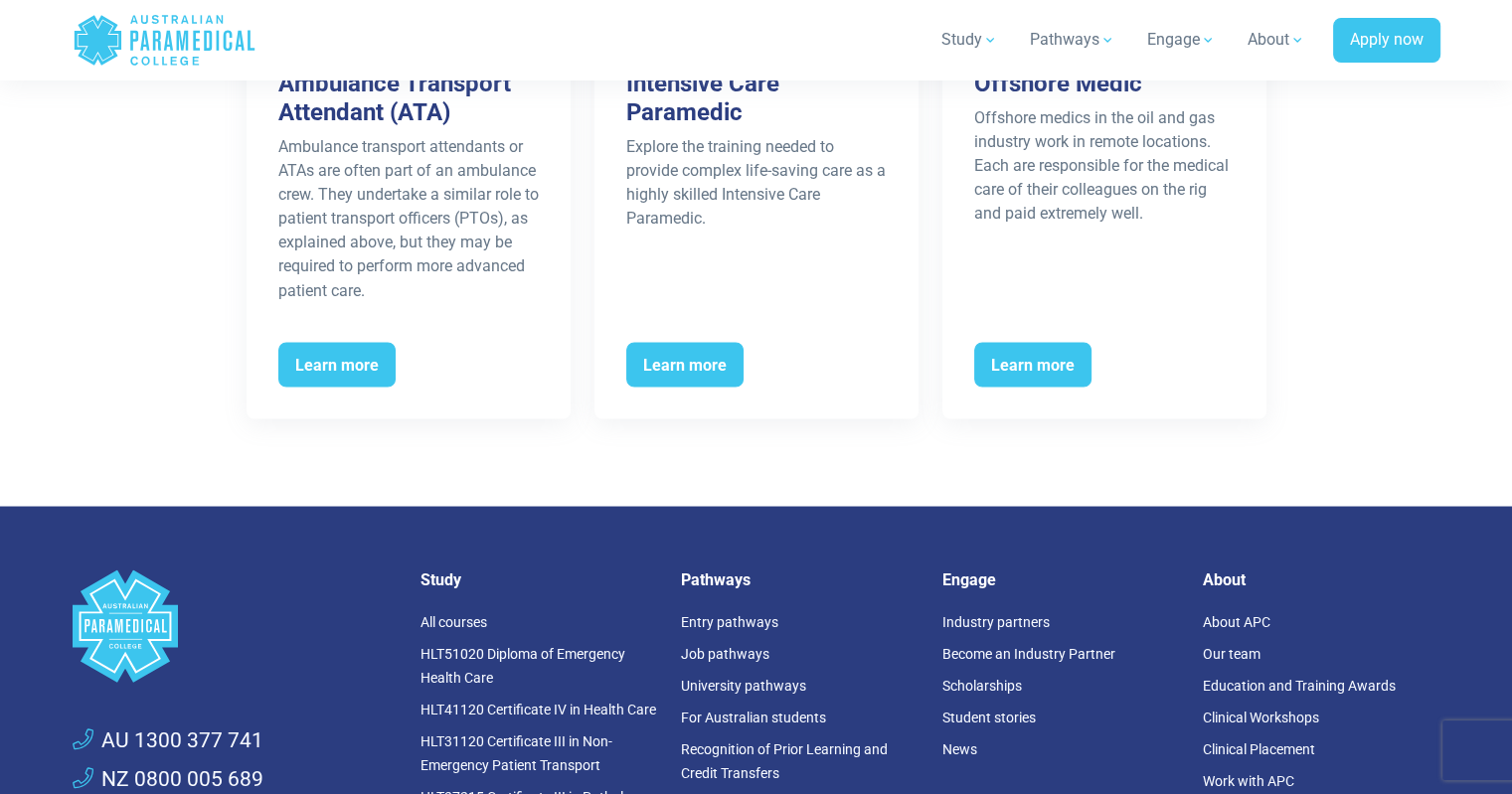 scroll, scrollTop: 3489, scrollLeft: 0, axis: vertical 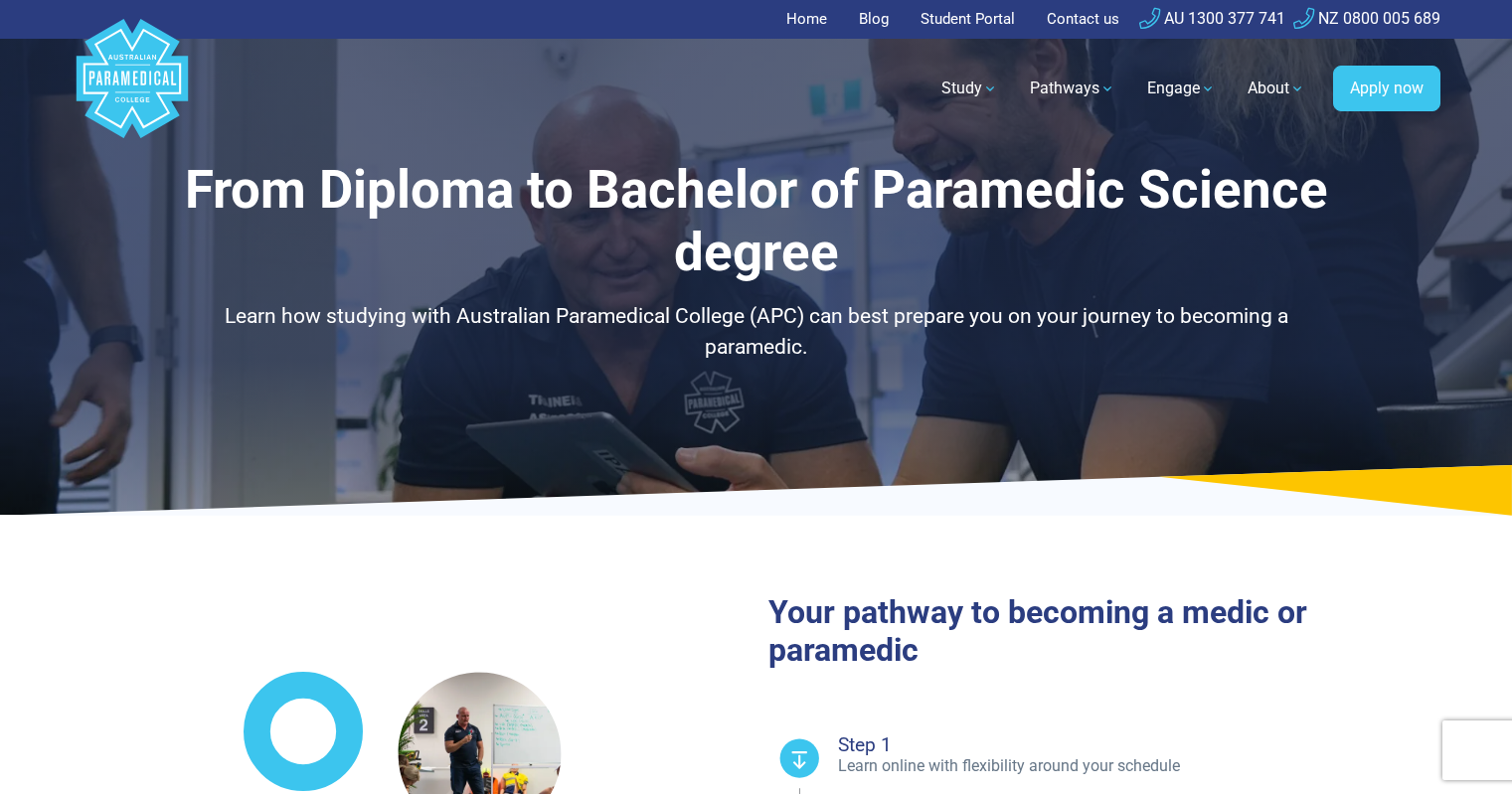 select on "**********" 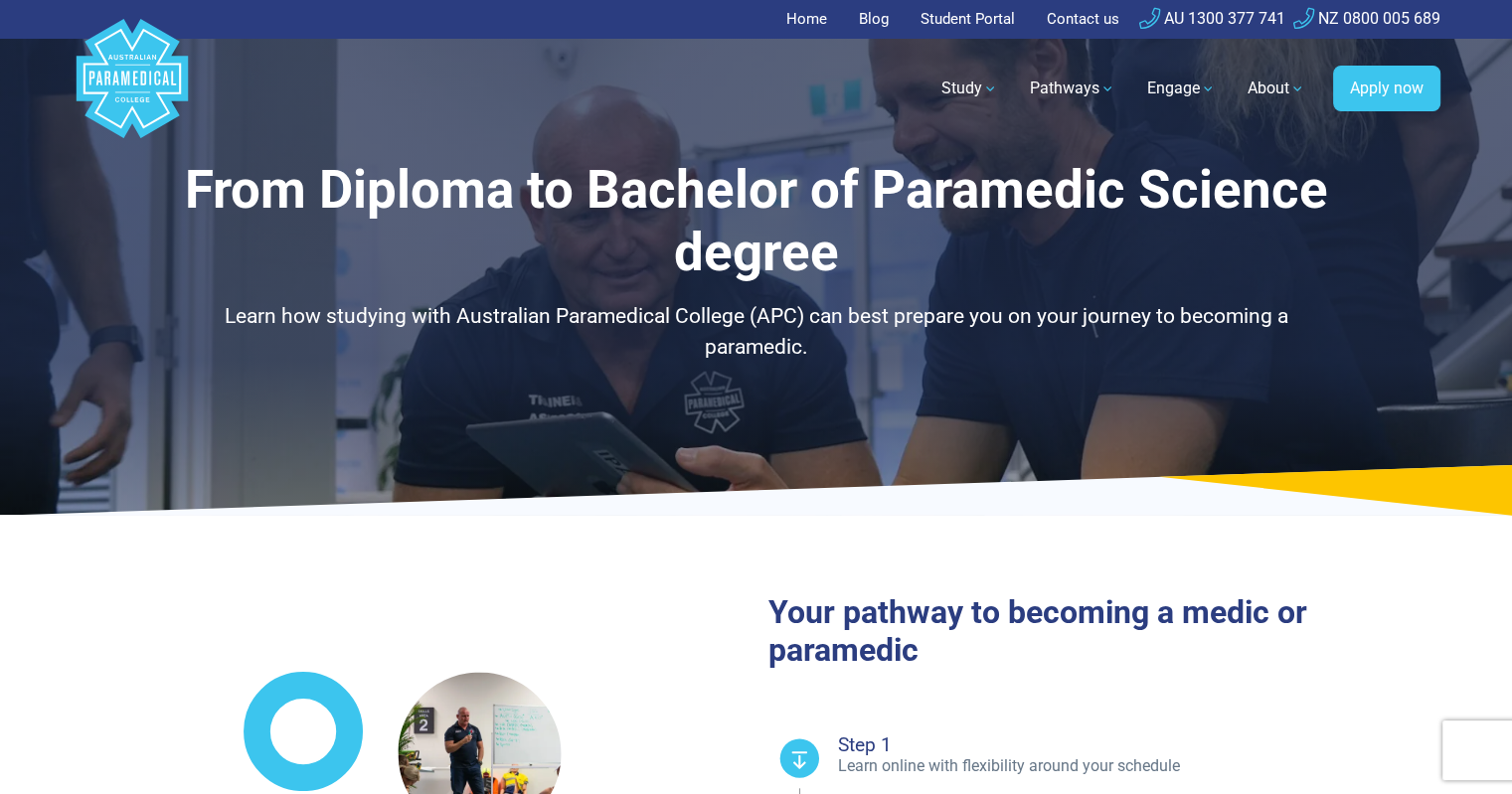 scroll, scrollTop: 0, scrollLeft: 0, axis: both 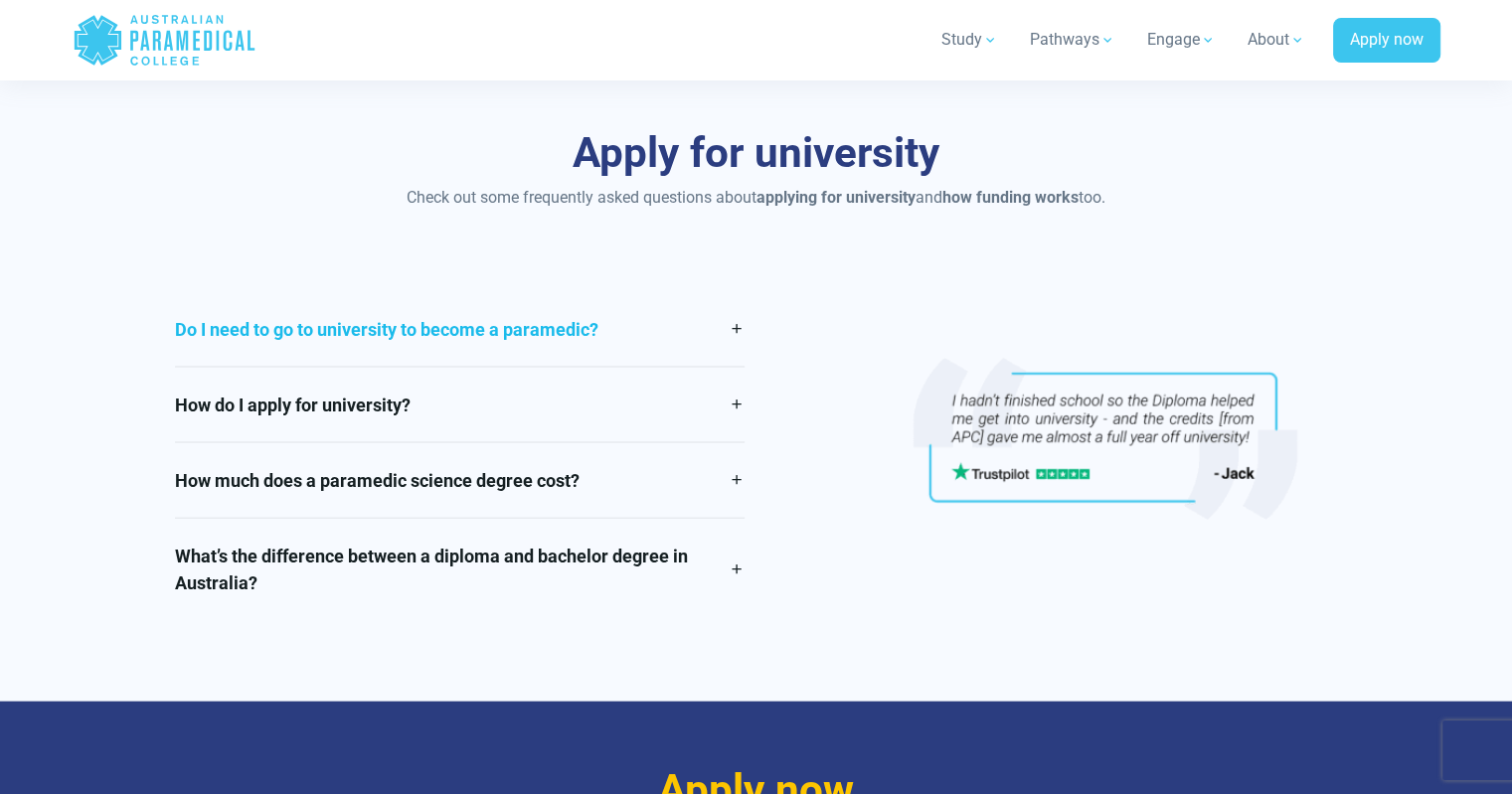 click on "Do I need to go to university to become a paramedic?" at bounding box center [459, 329] 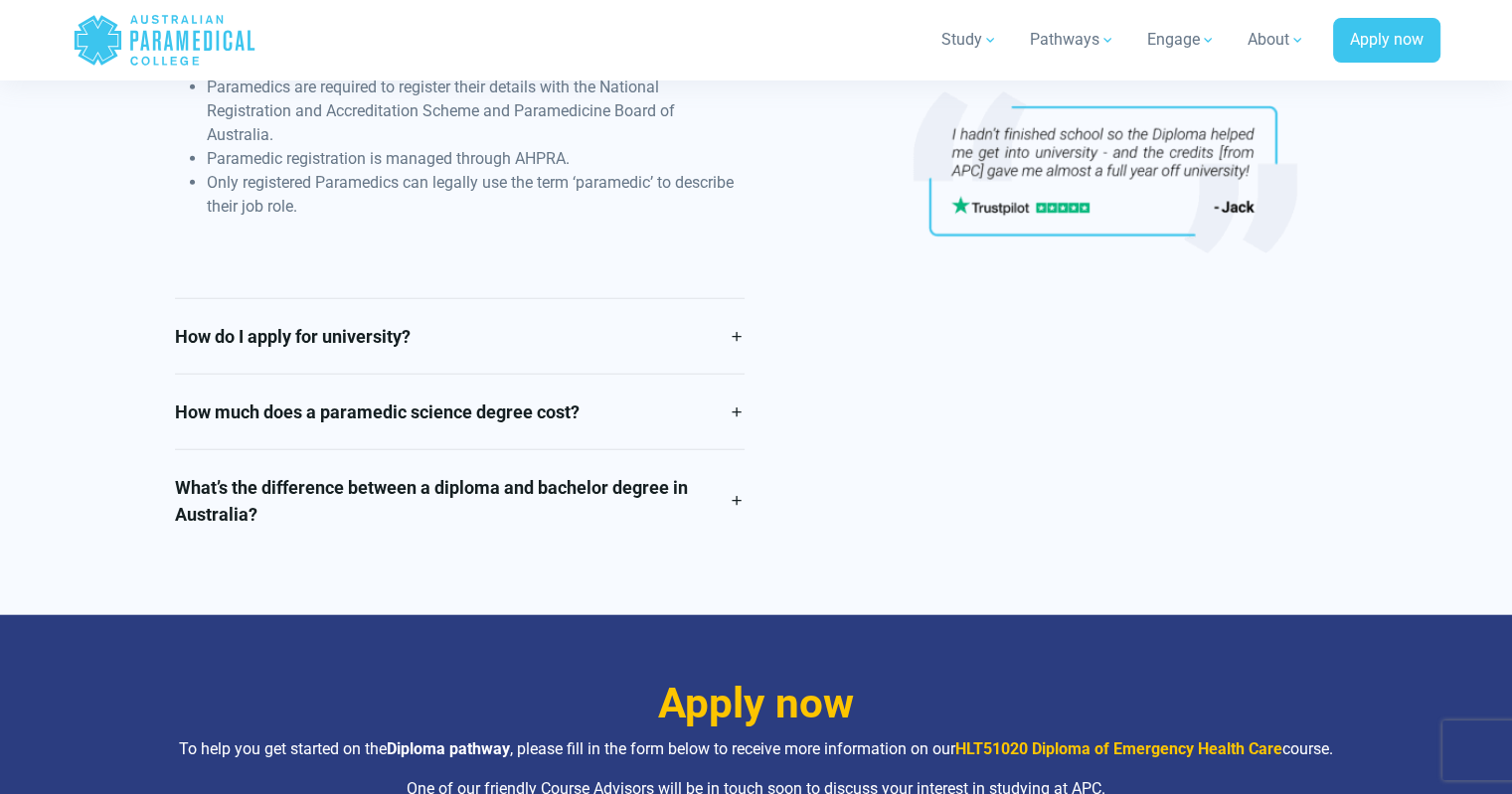 scroll, scrollTop: 4702, scrollLeft: 0, axis: vertical 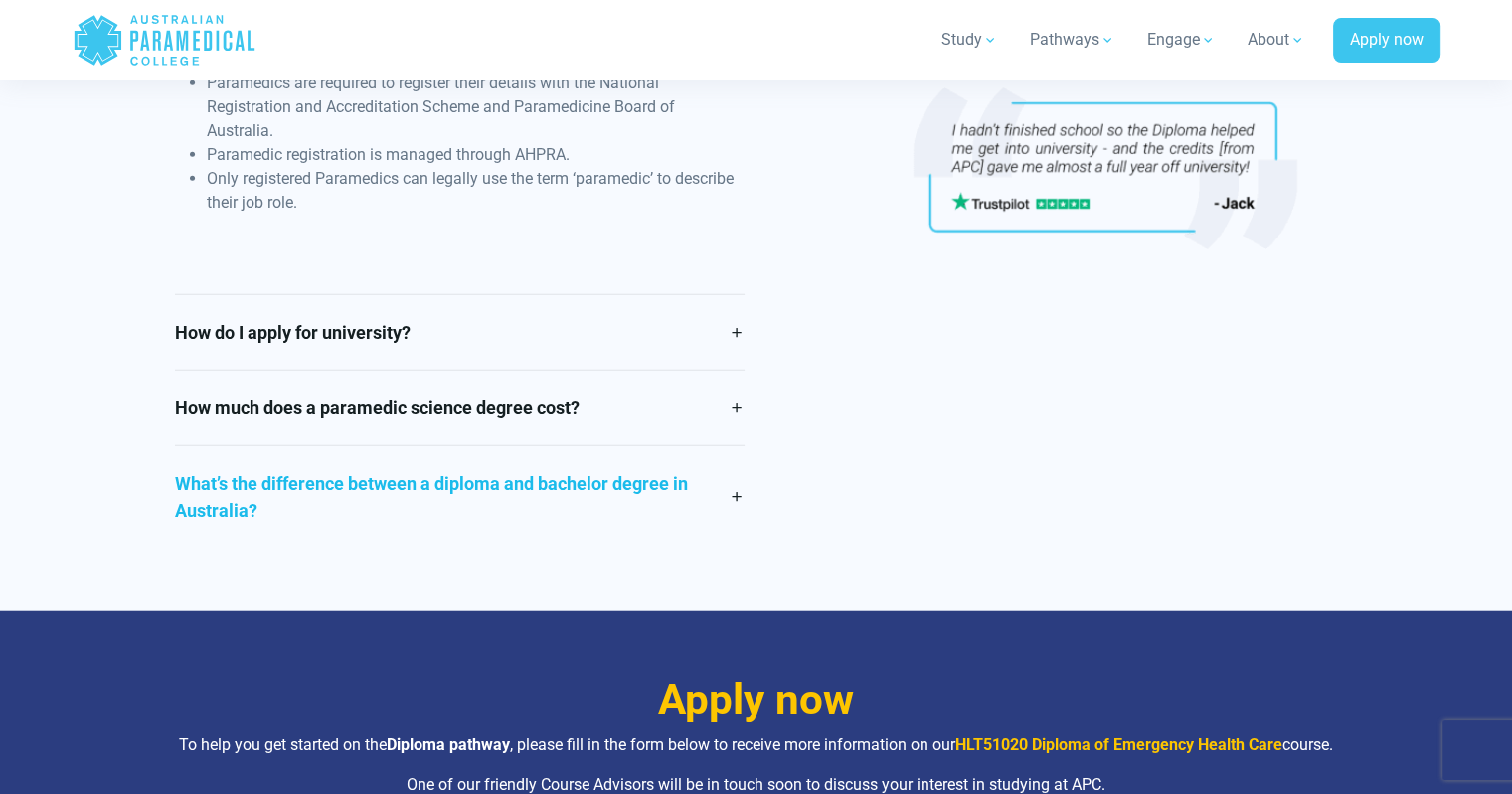 click on "What’s the difference between a diploma and bachelor degree in Australia?" at bounding box center [459, 497] 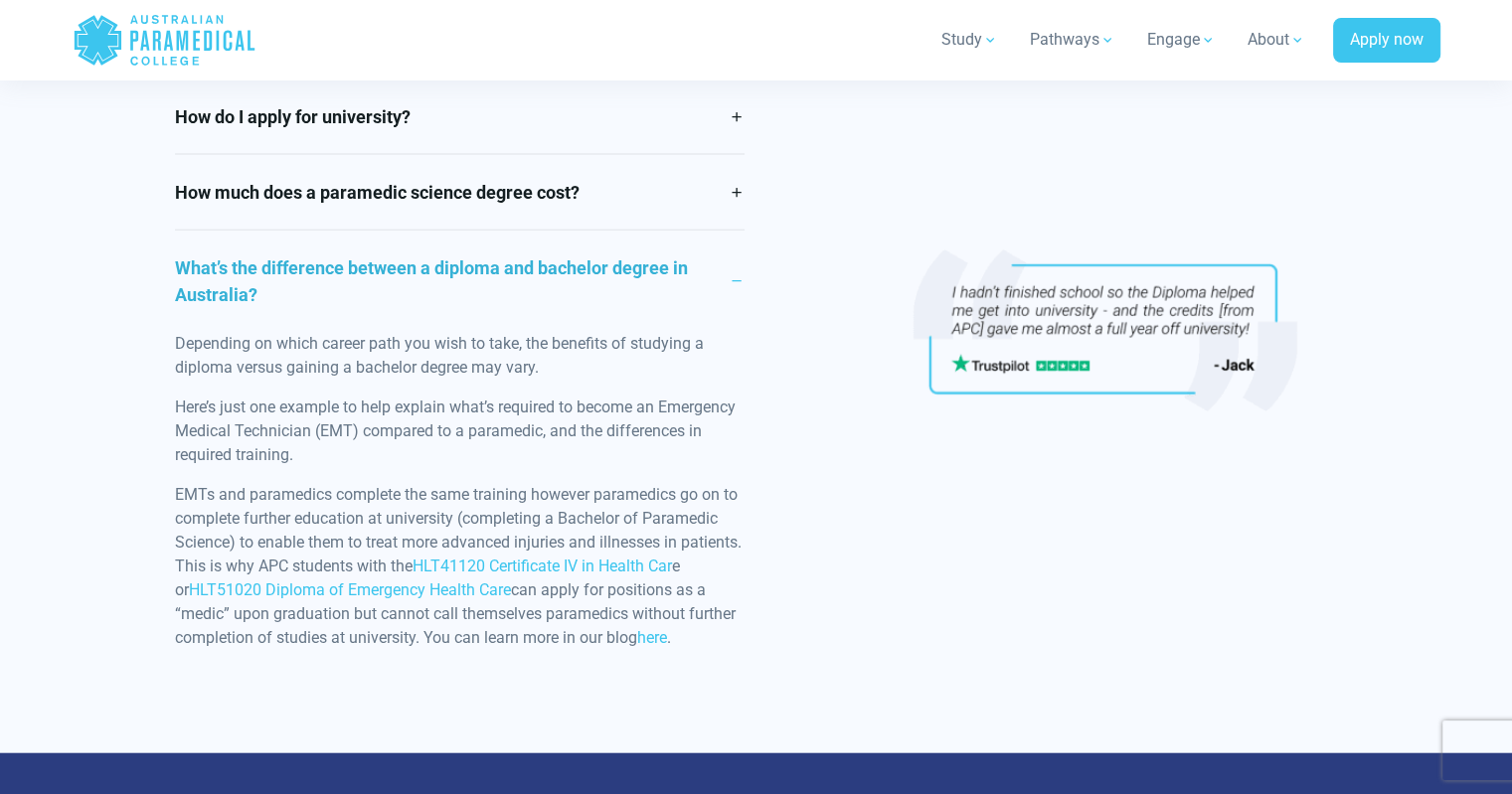 scroll, scrollTop: 4493, scrollLeft: 0, axis: vertical 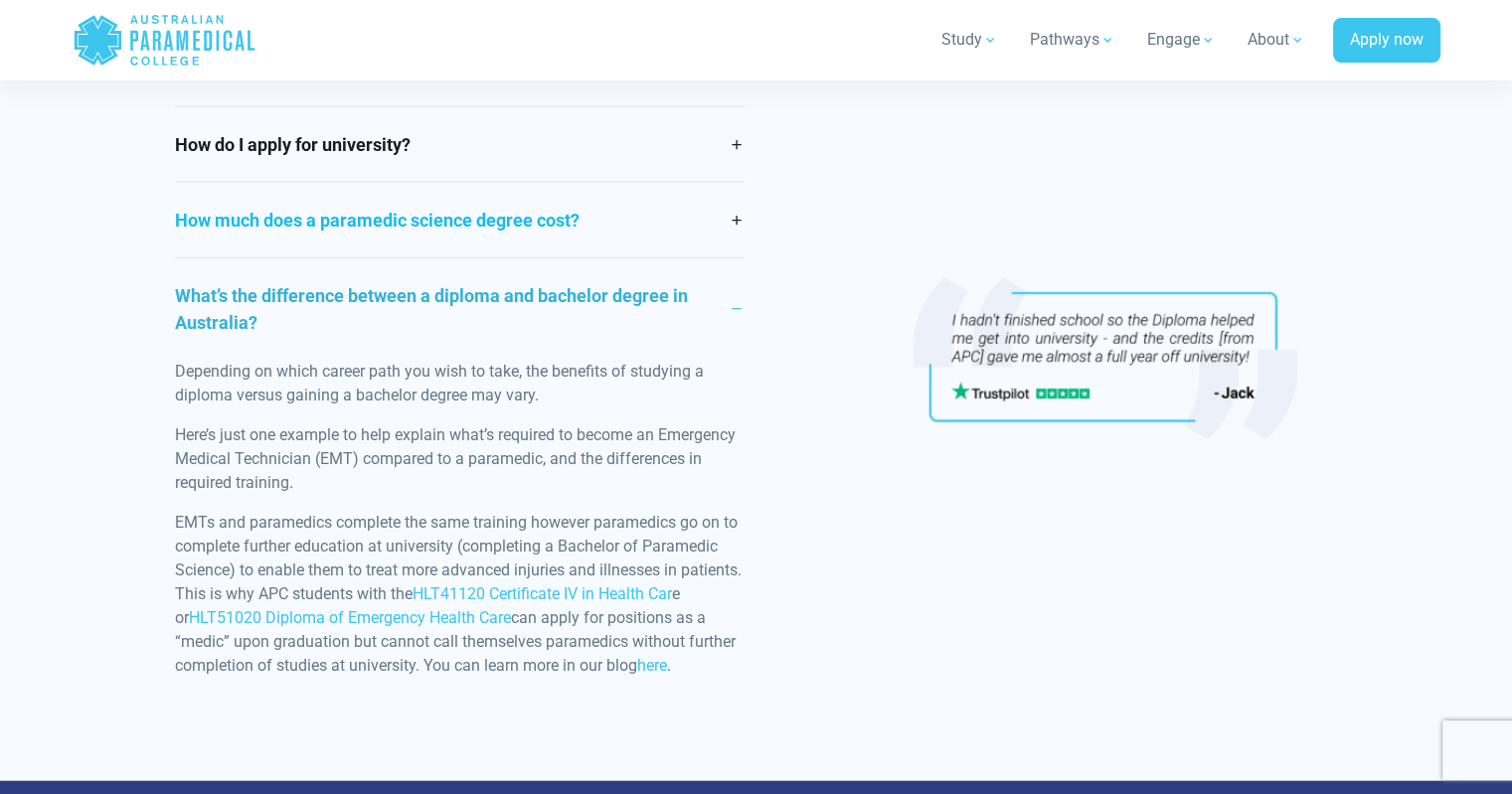 click on "How much does a paramedic science degree cost?" at bounding box center (459, 220) 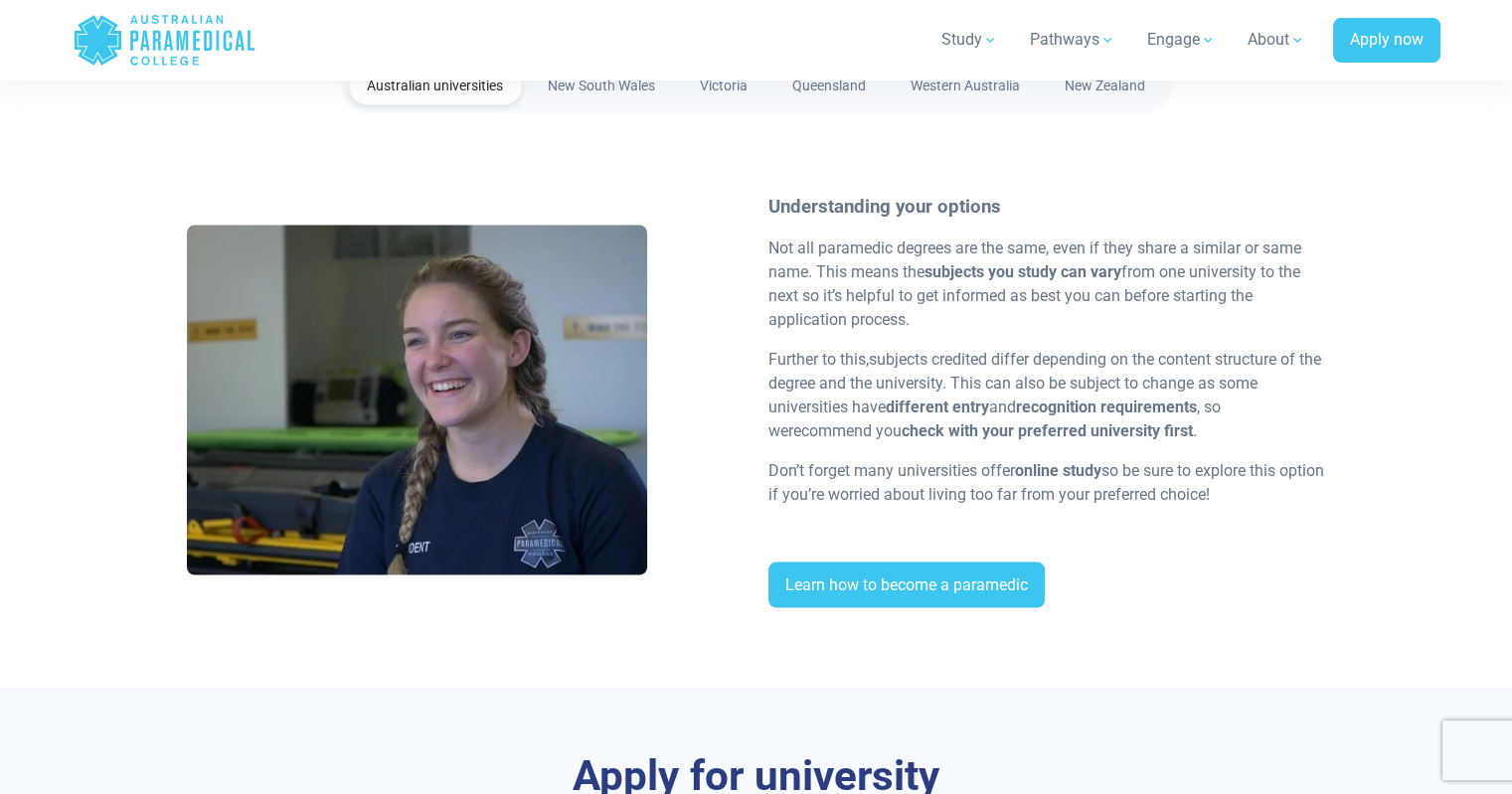 scroll, scrollTop: 3630, scrollLeft: 0, axis: vertical 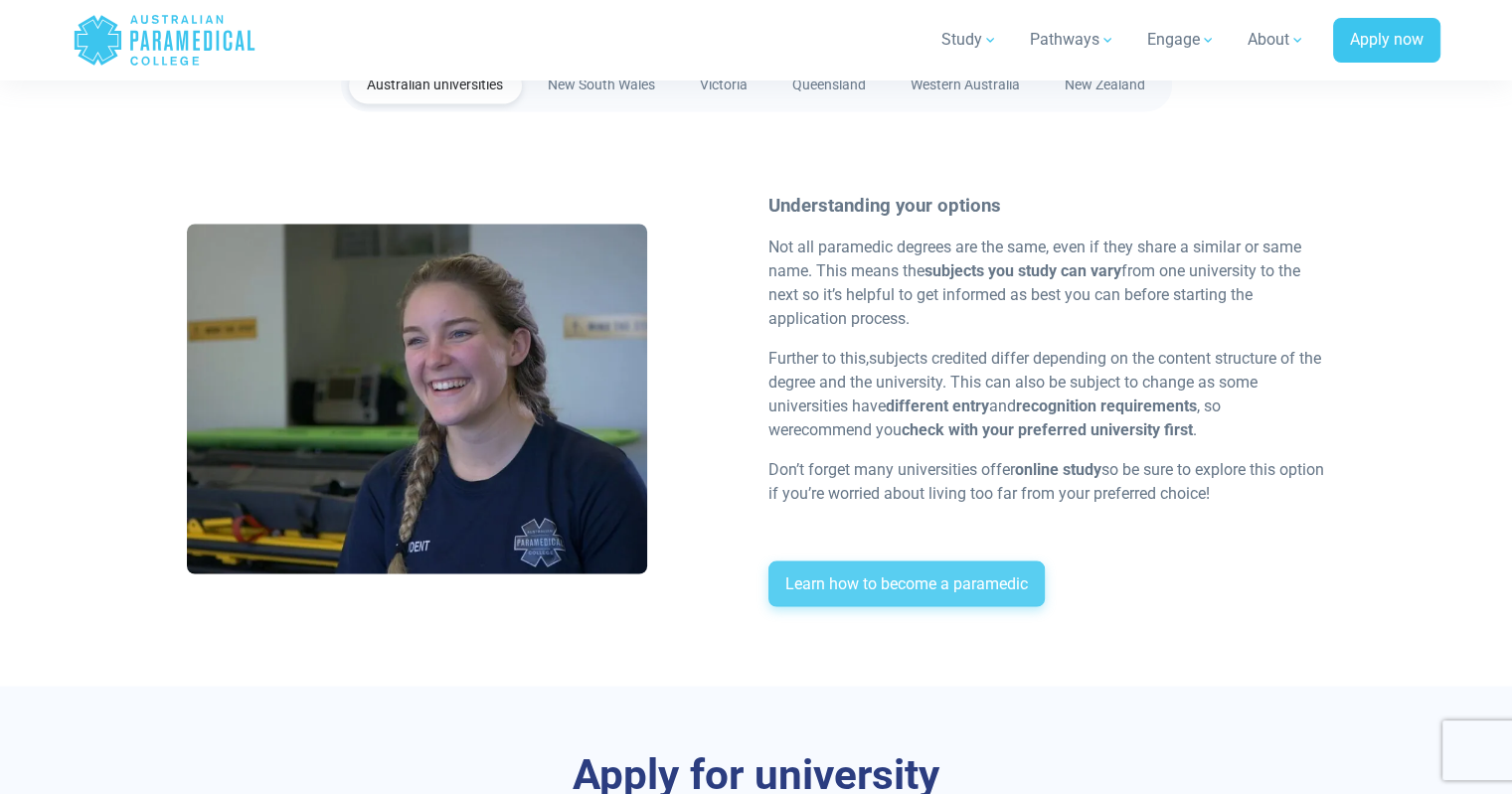 click on "Learn how to become a paramedic" at bounding box center (907, 583) 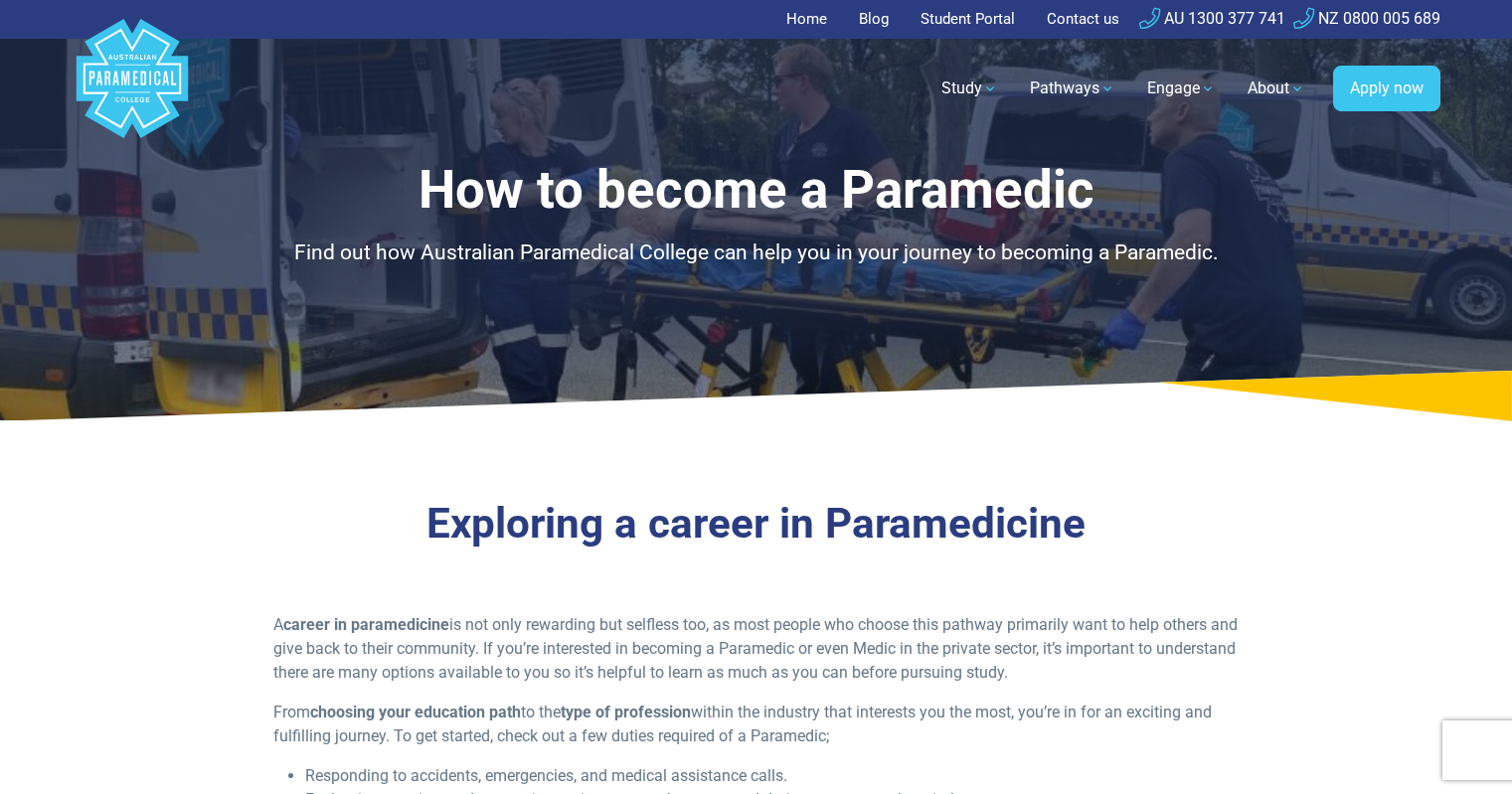scroll, scrollTop: 0, scrollLeft: 0, axis: both 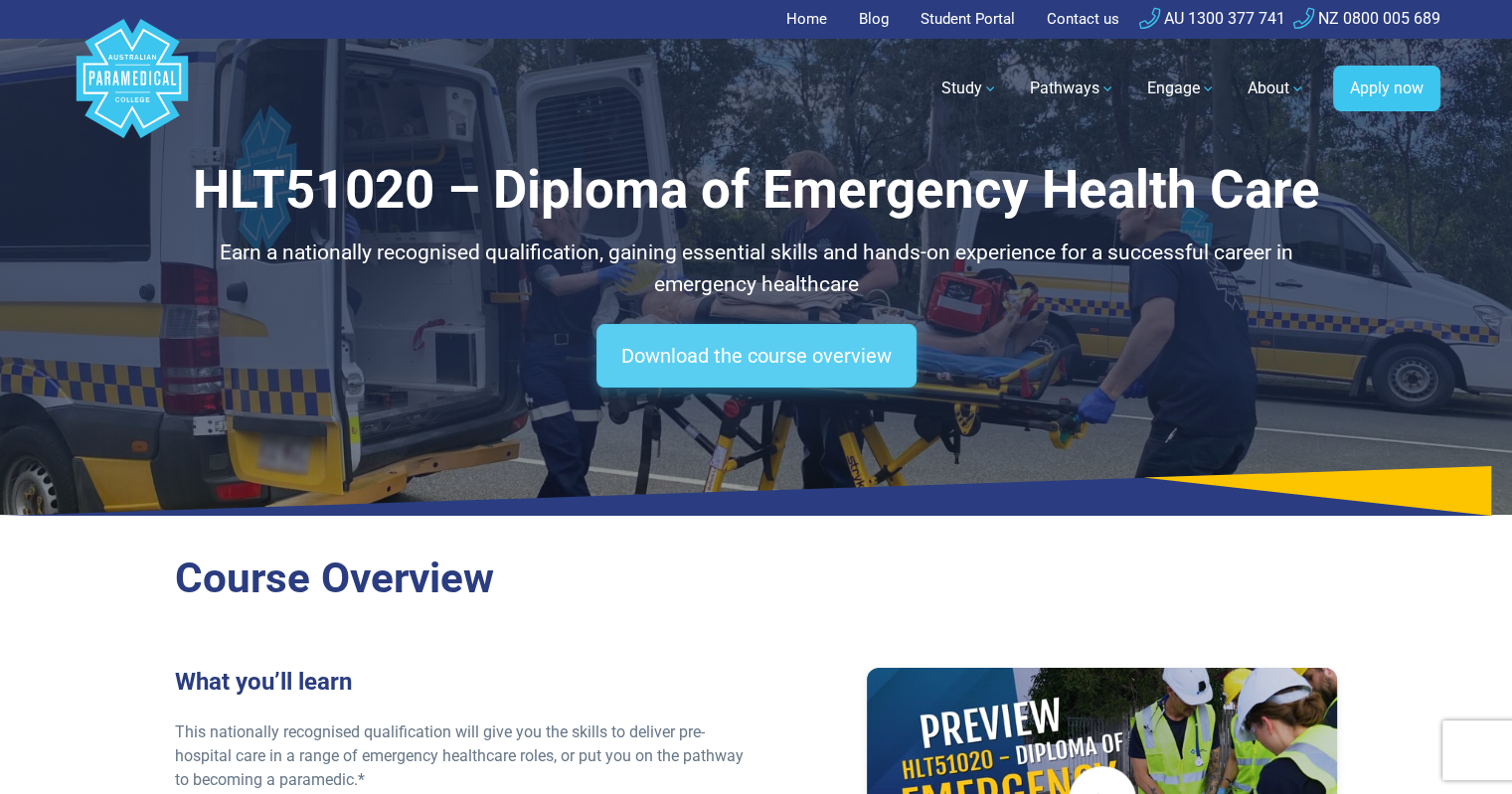 click on "Download the course overview" at bounding box center [756, 356] 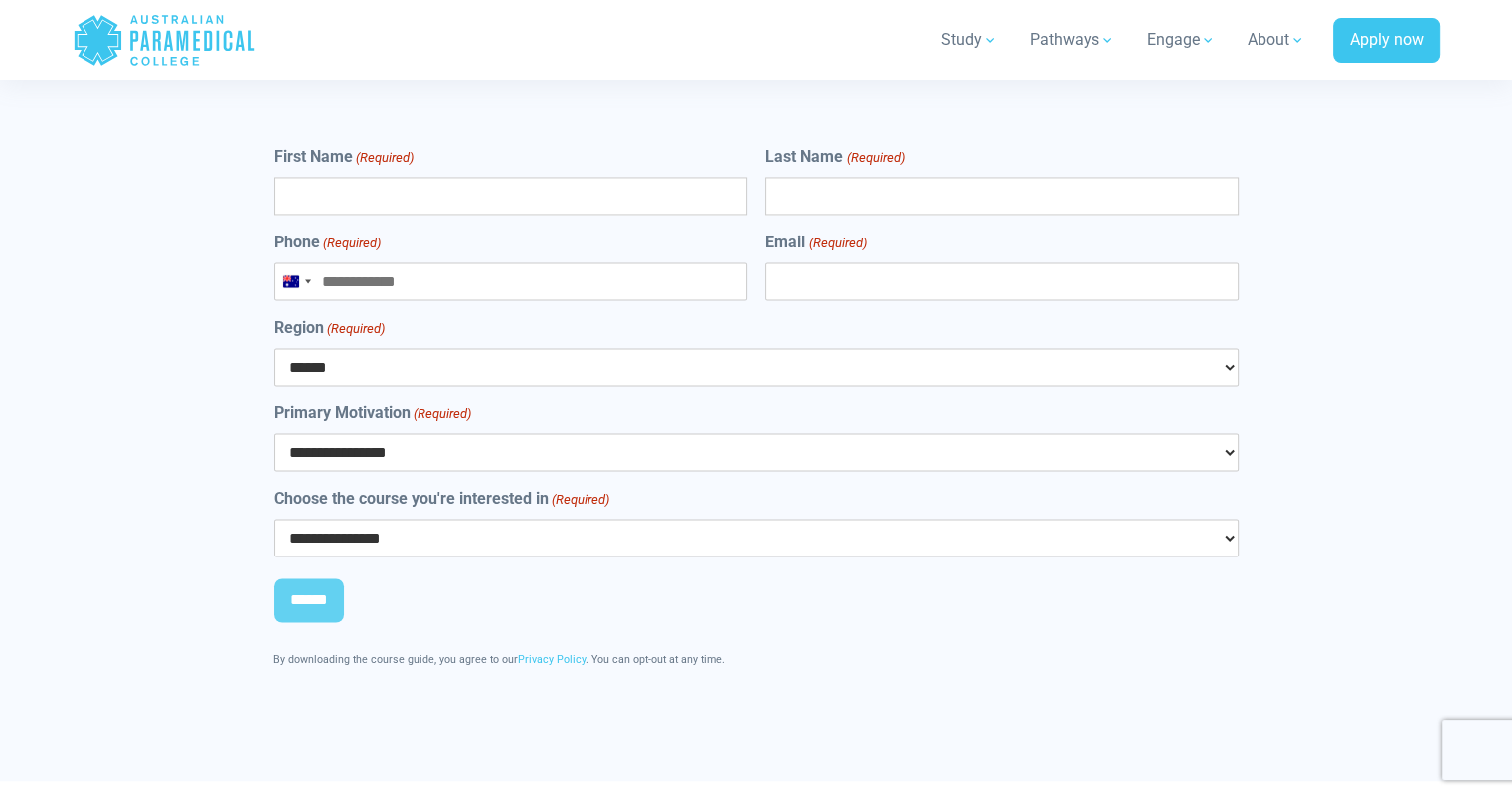 scroll, scrollTop: 10645, scrollLeft: 0, axis: vertical 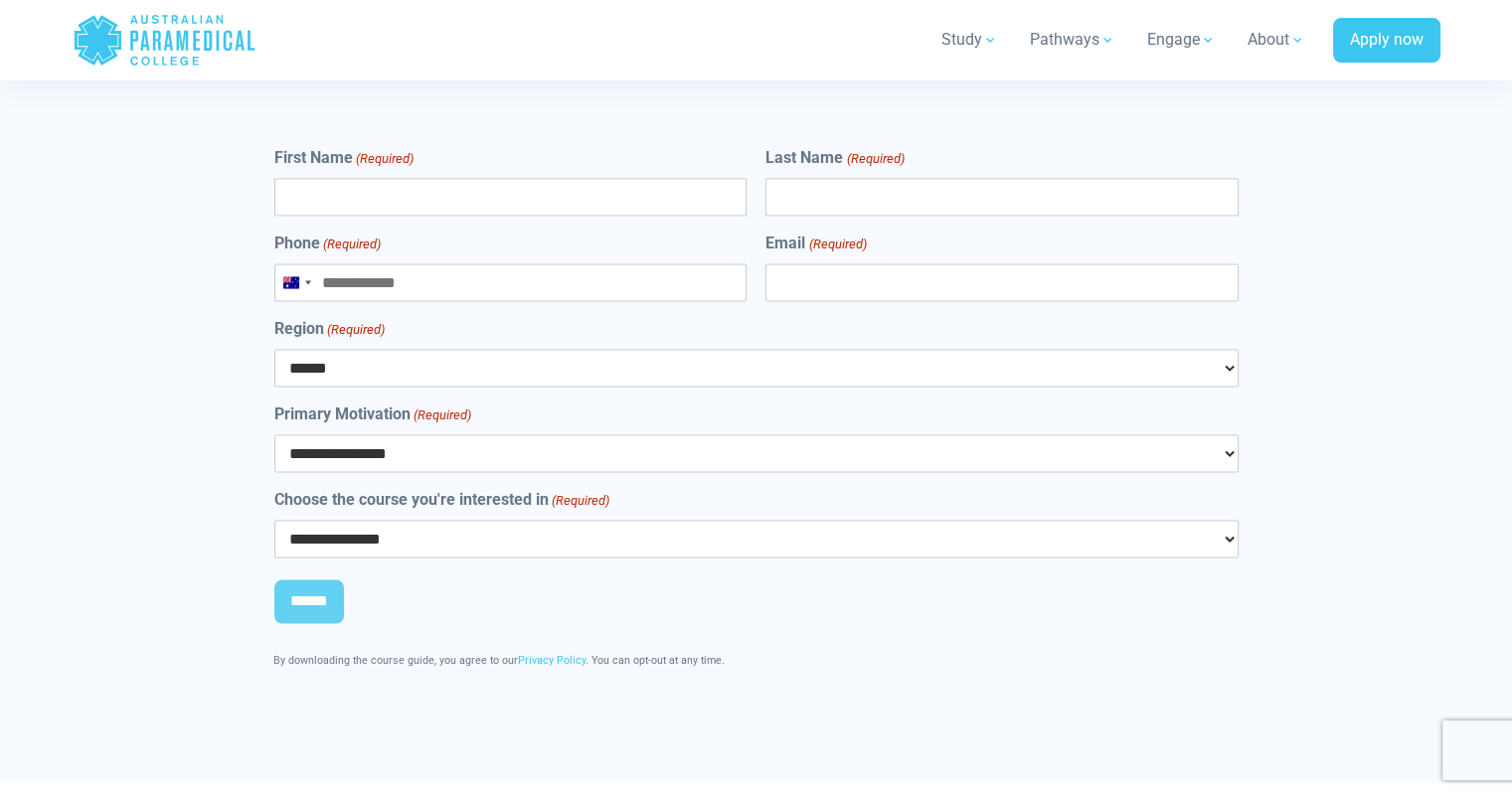 click on "**********" at bounding box center [756, 539] 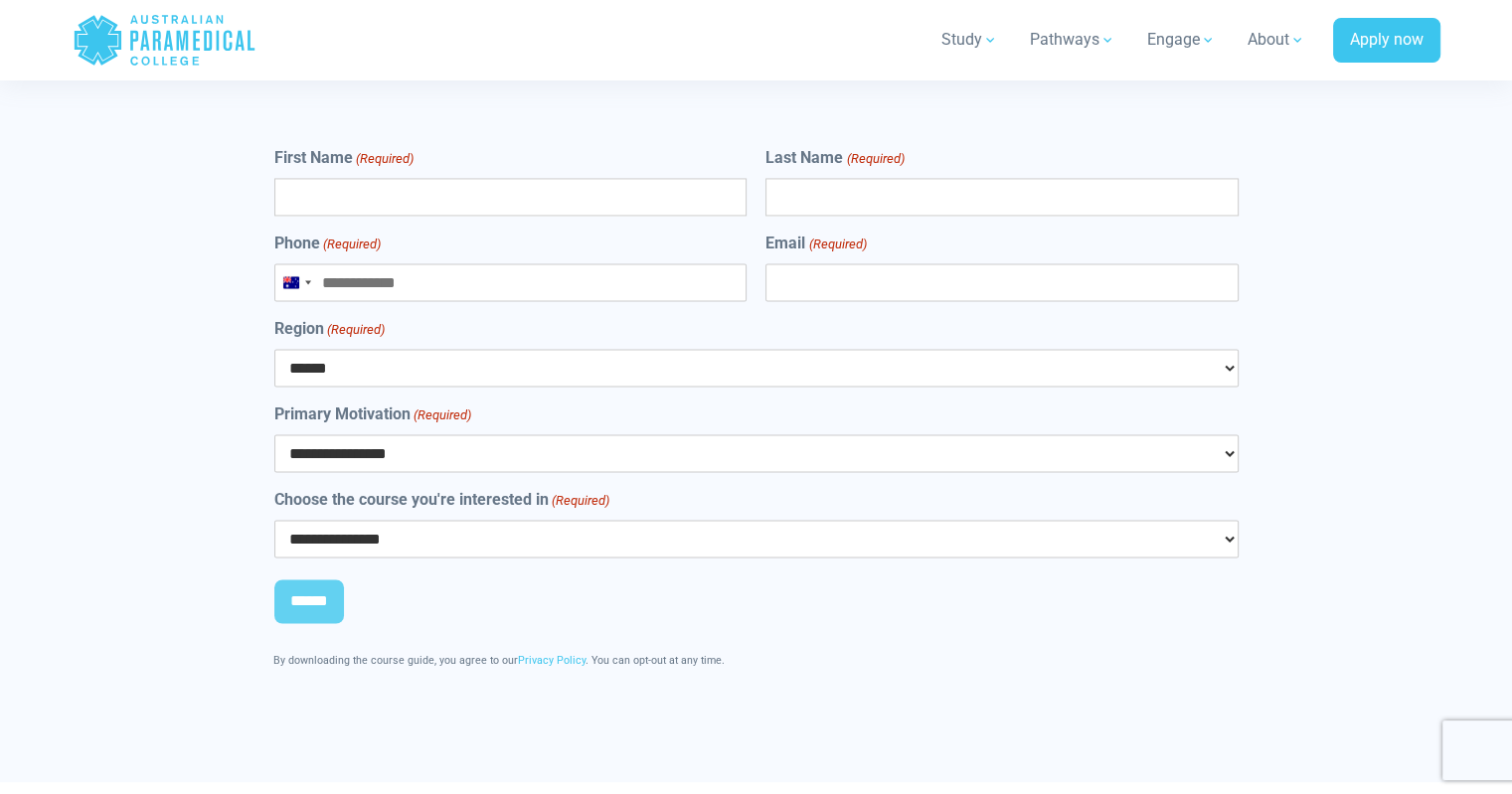 select on "**********" 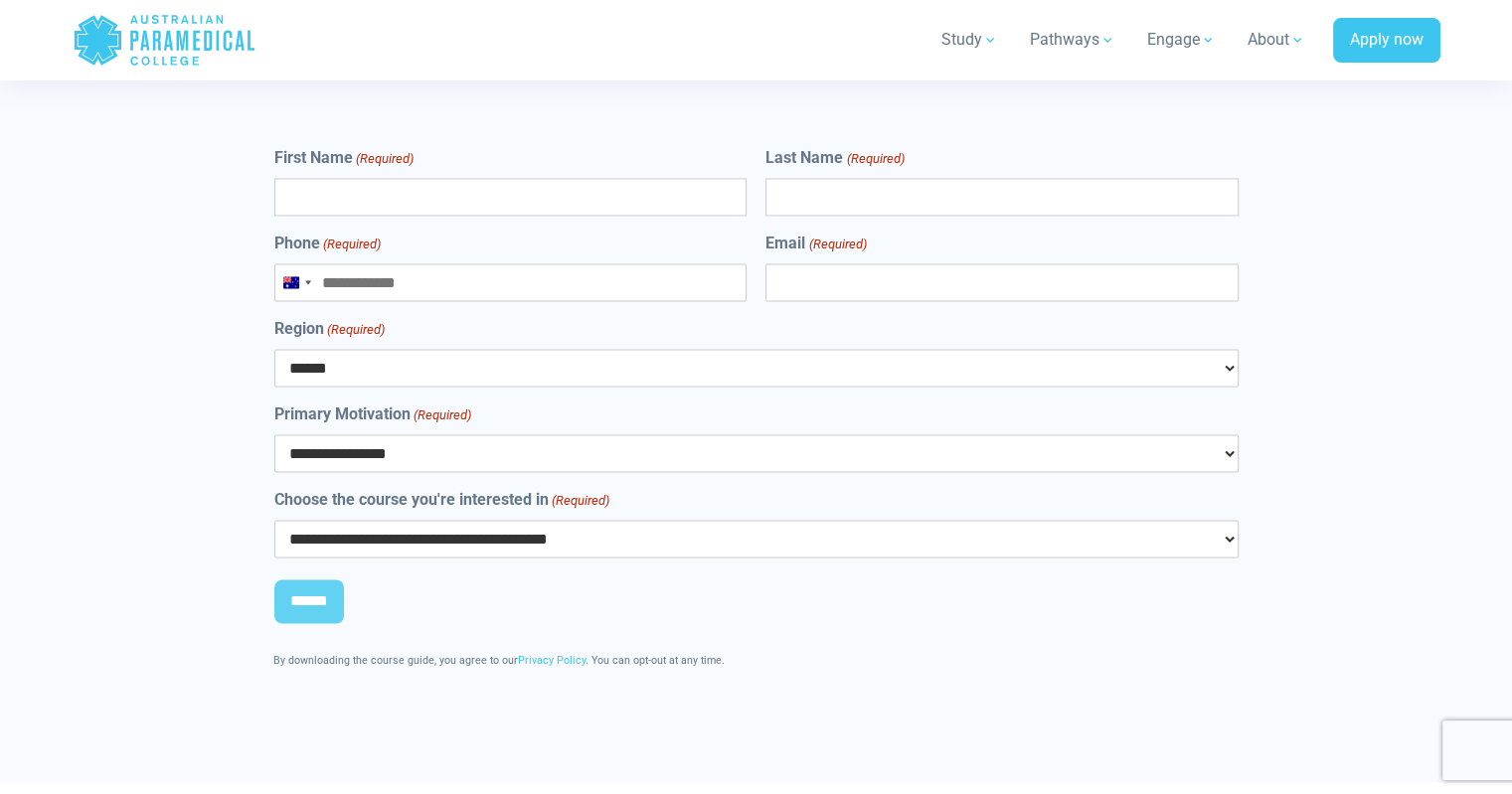 click on "**********" at bounding box center (756, 539) 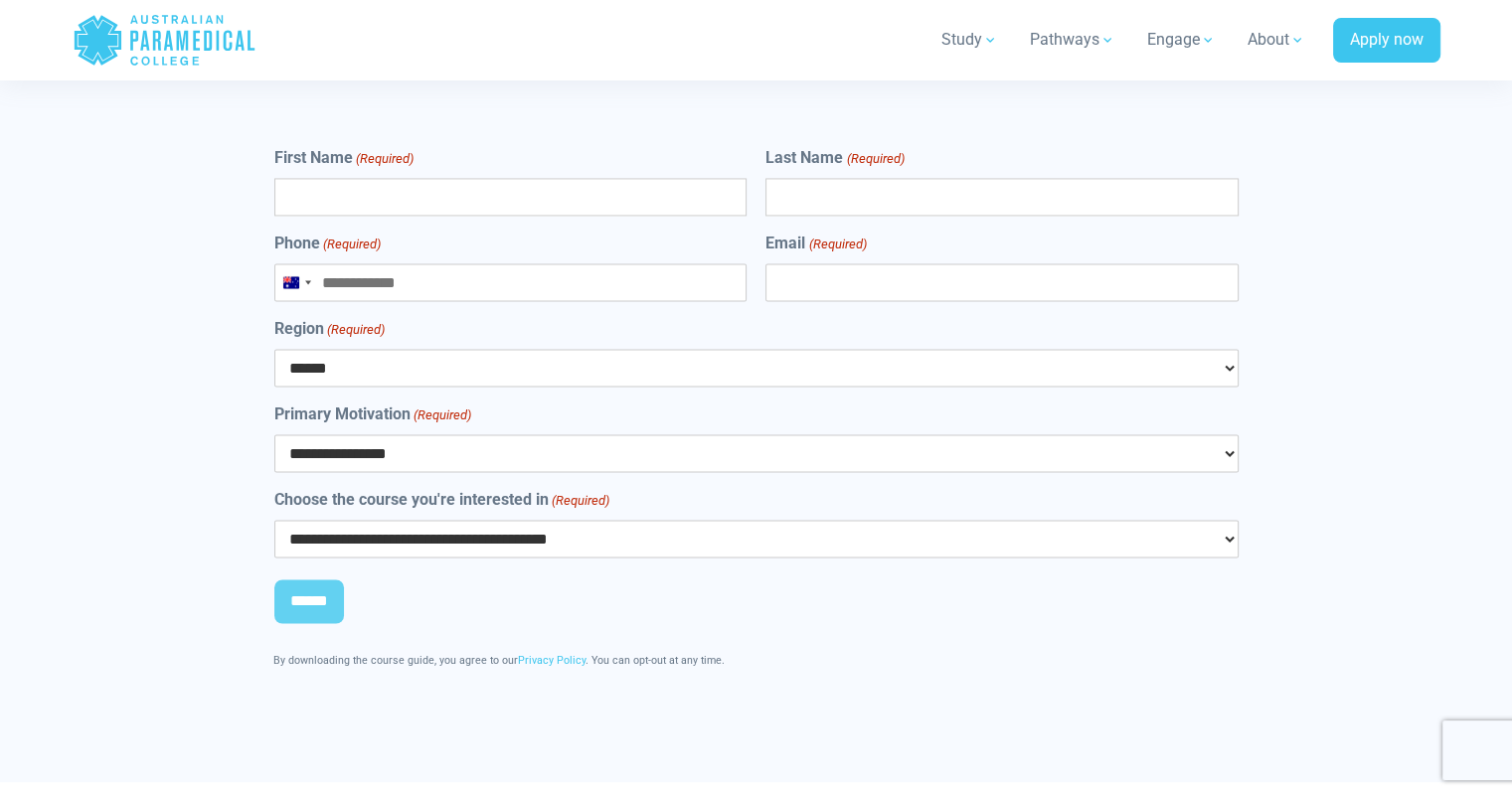 click on "**********" at bounding box center (756, 453) 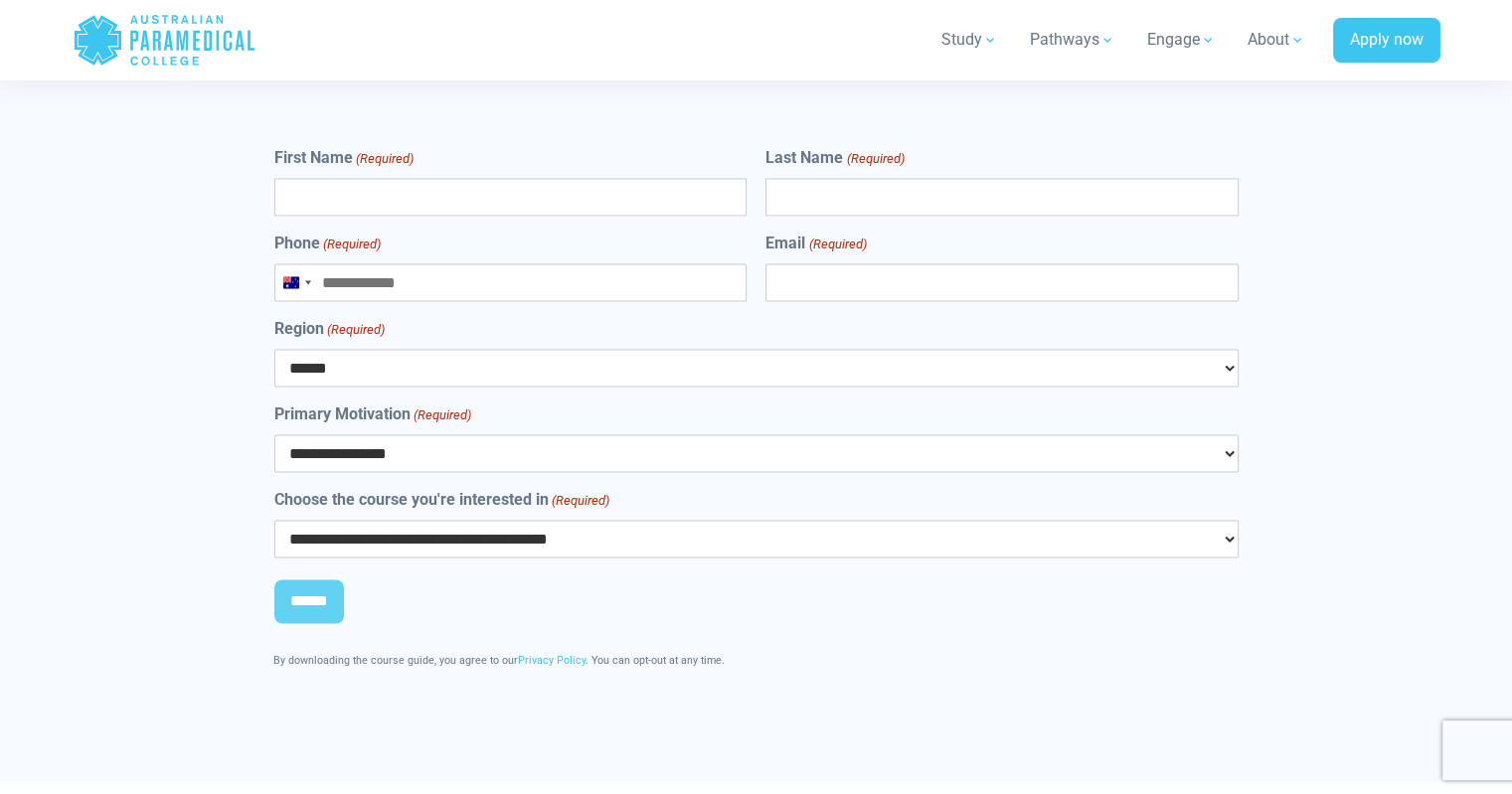 select on "**********" 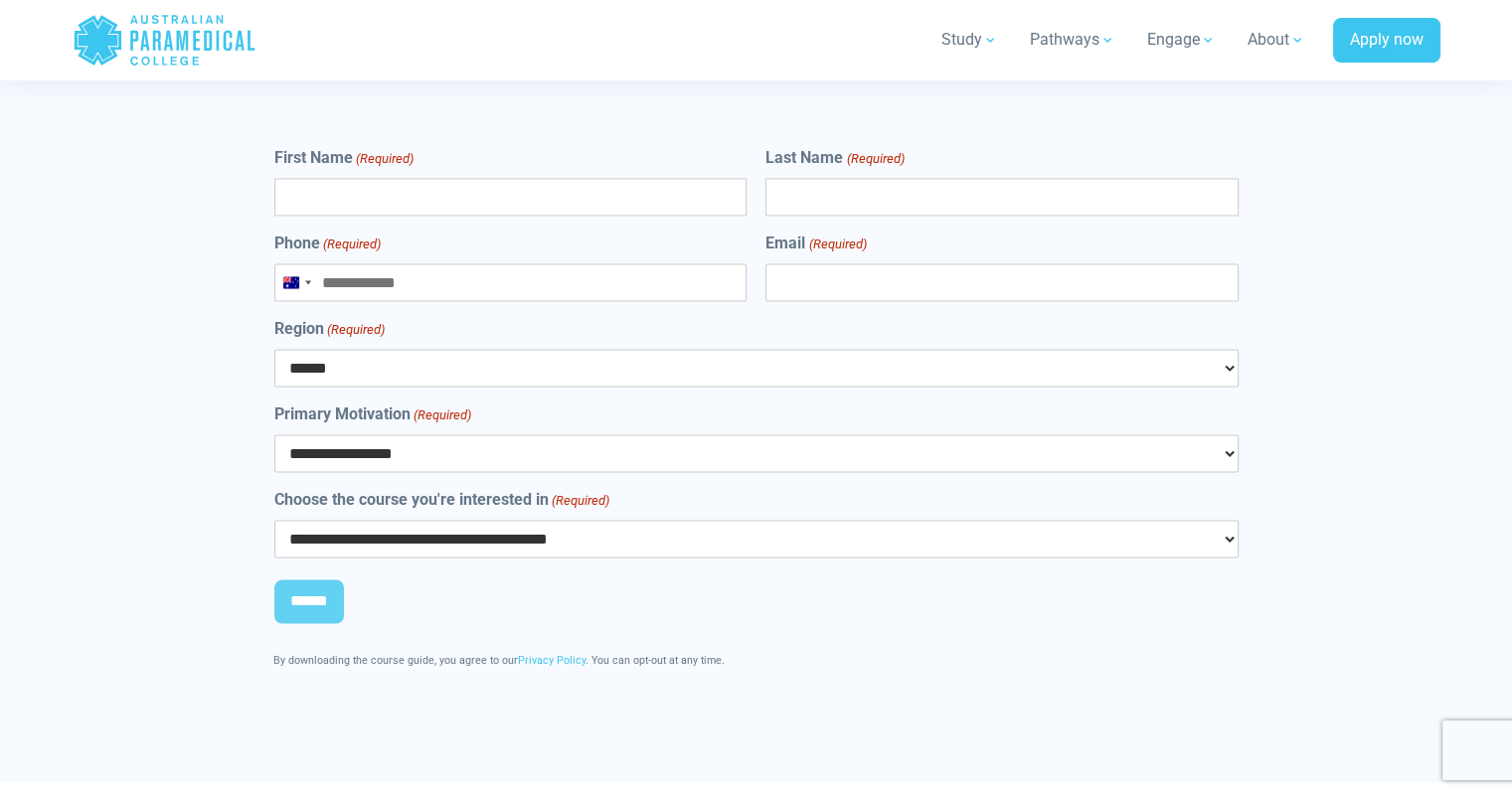 click on "**********" at bounding box center (756, 453) 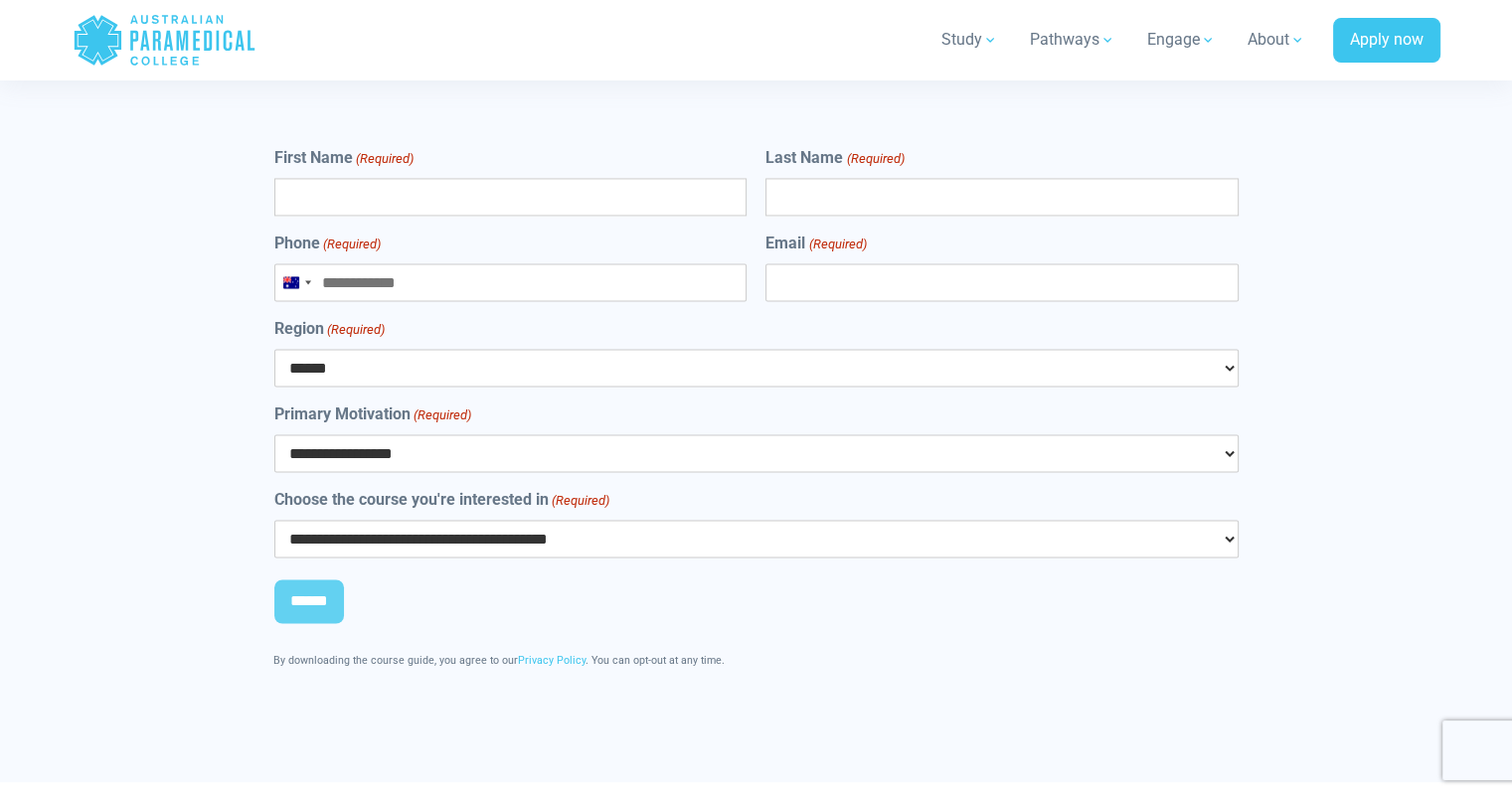 click on "****** *** *** *** ** ** *** ** *** **" at bounding box center [756, 368] 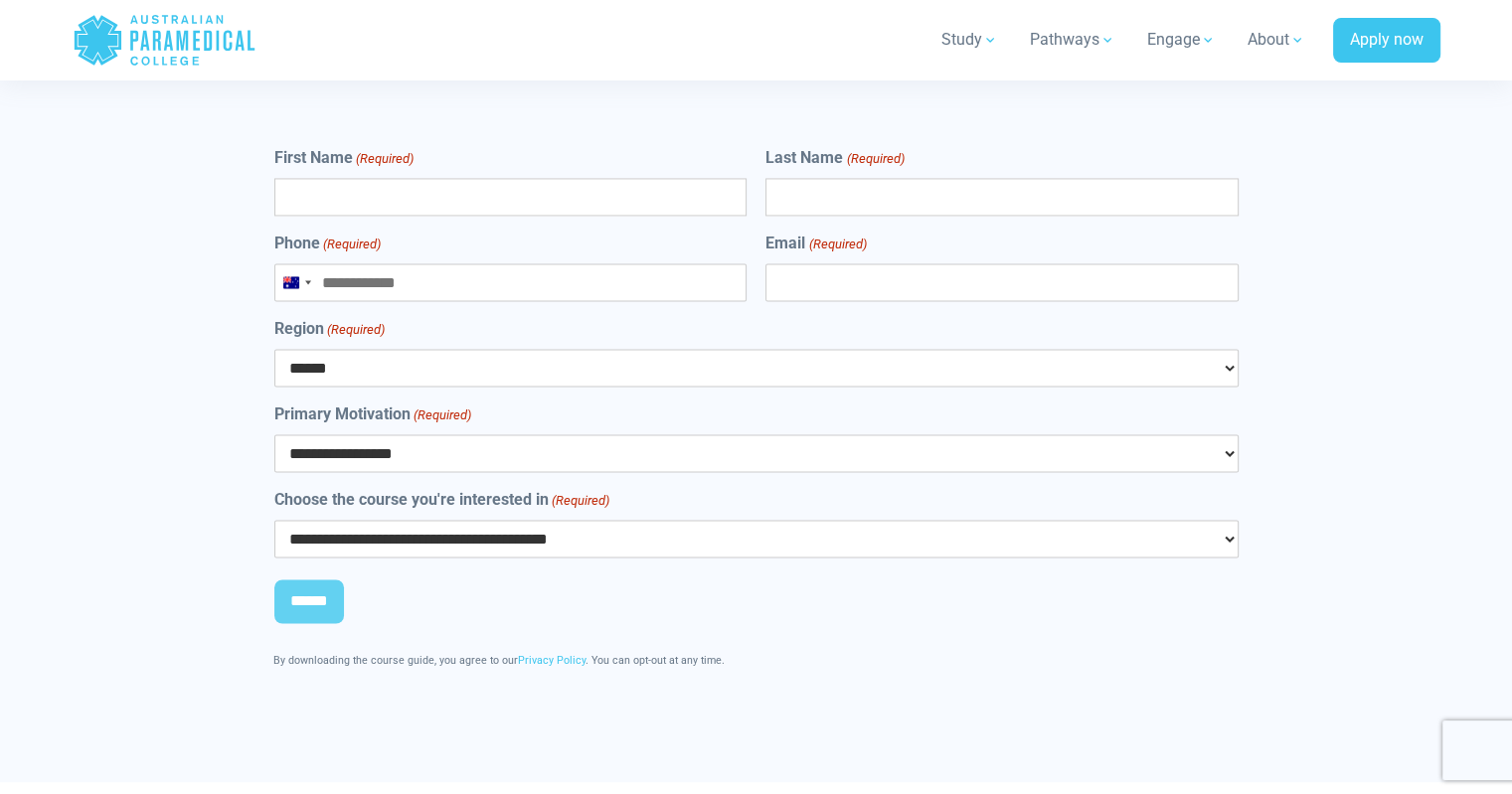 select on "***" 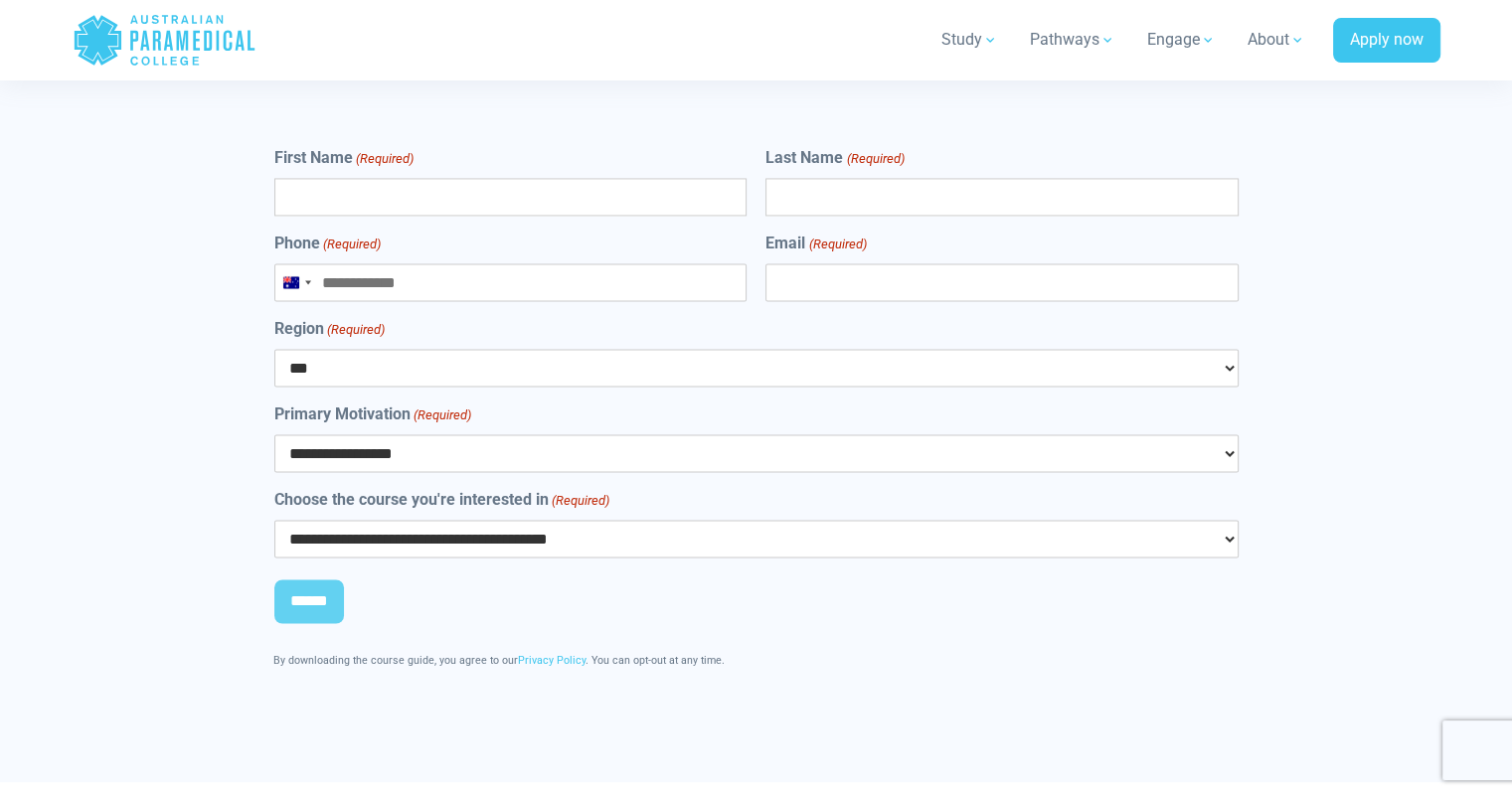 click on "****** *** *** *** ** ** *** ** *** **" at bounding box center (756, 368) 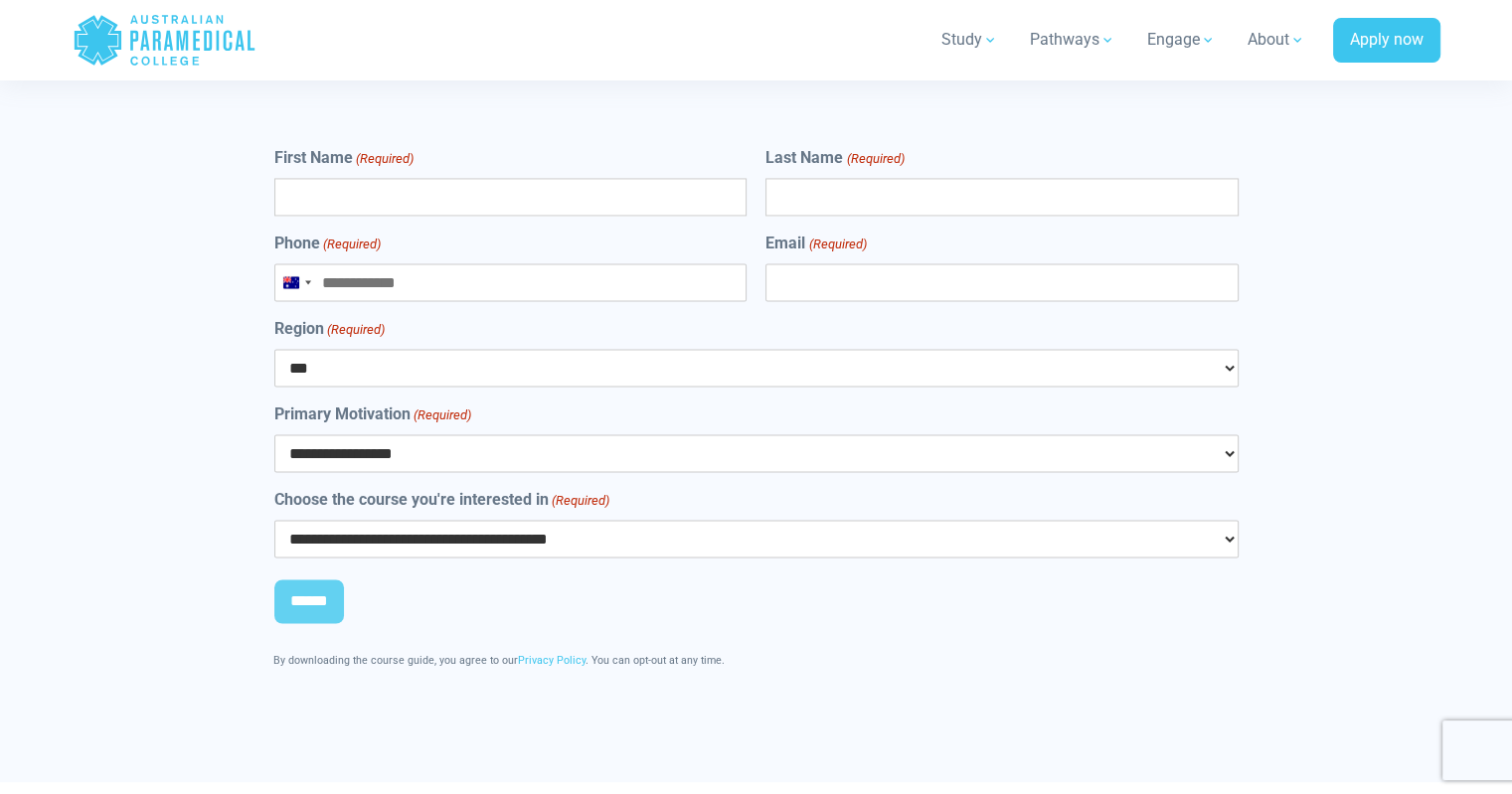 click on "Phone (Required)" at bounding box center (510, 282) 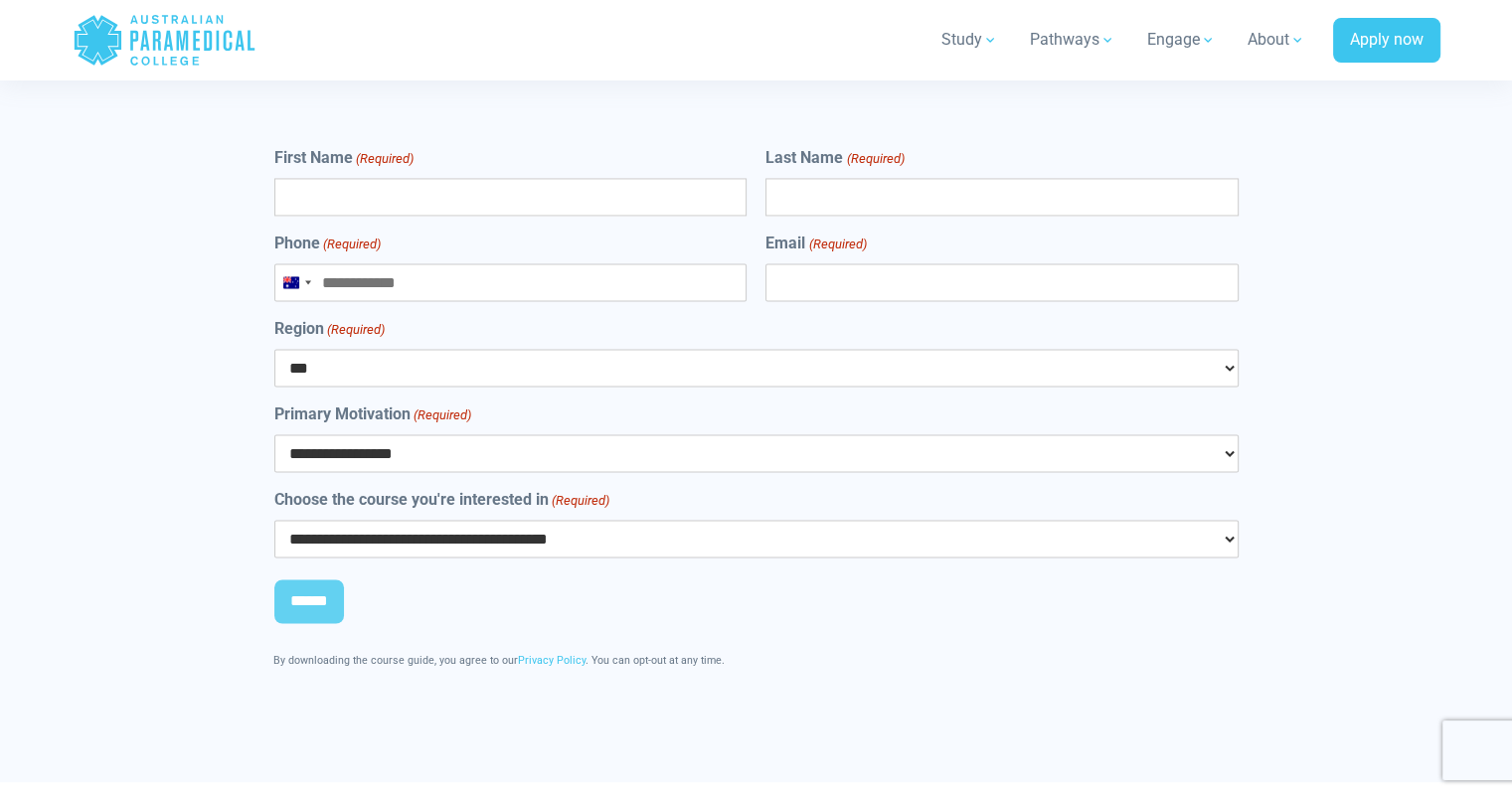 click on "First Name (Required)" at bounding box center [510, 197] 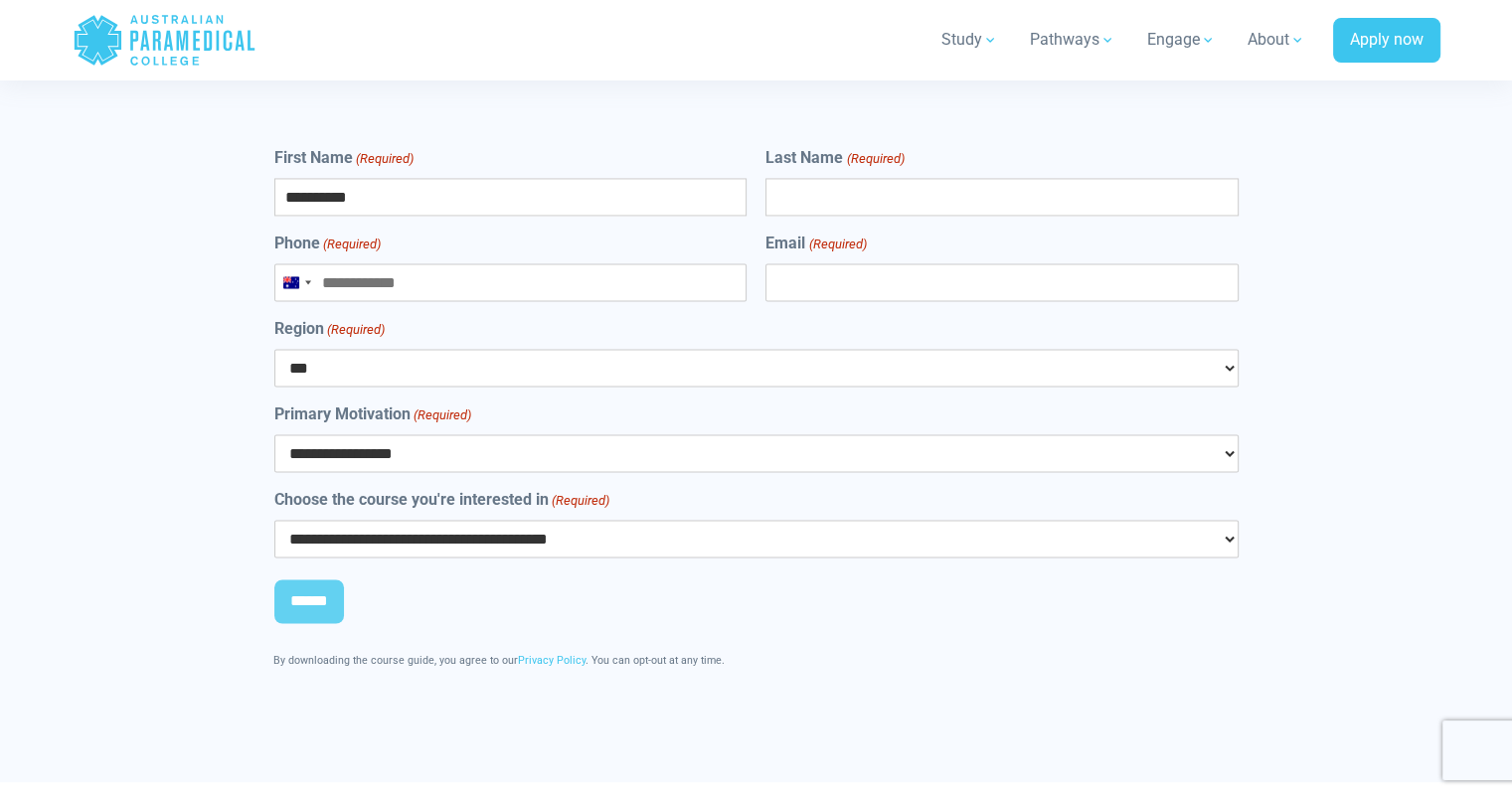 type on "*********" 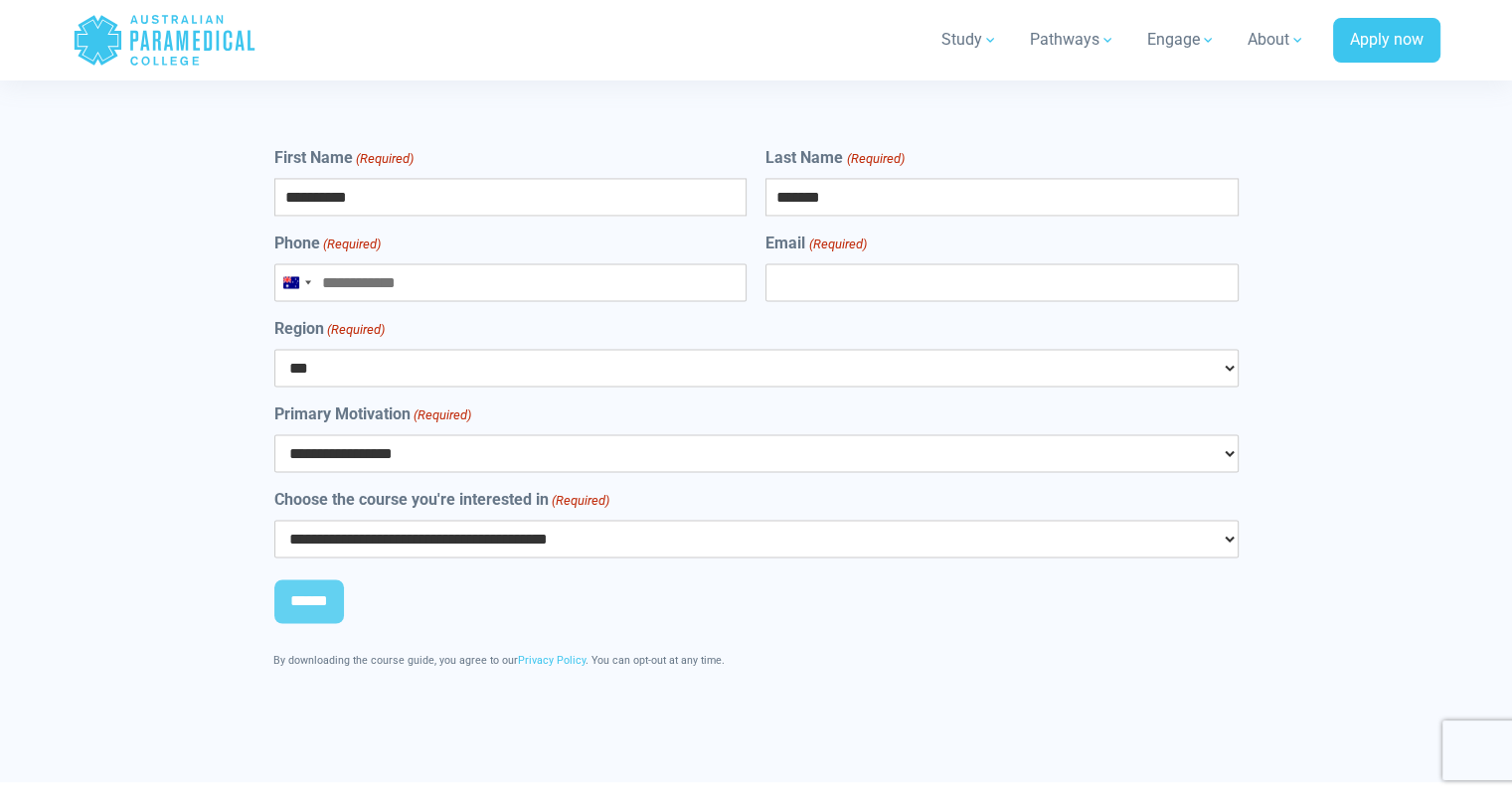 type on "*******" 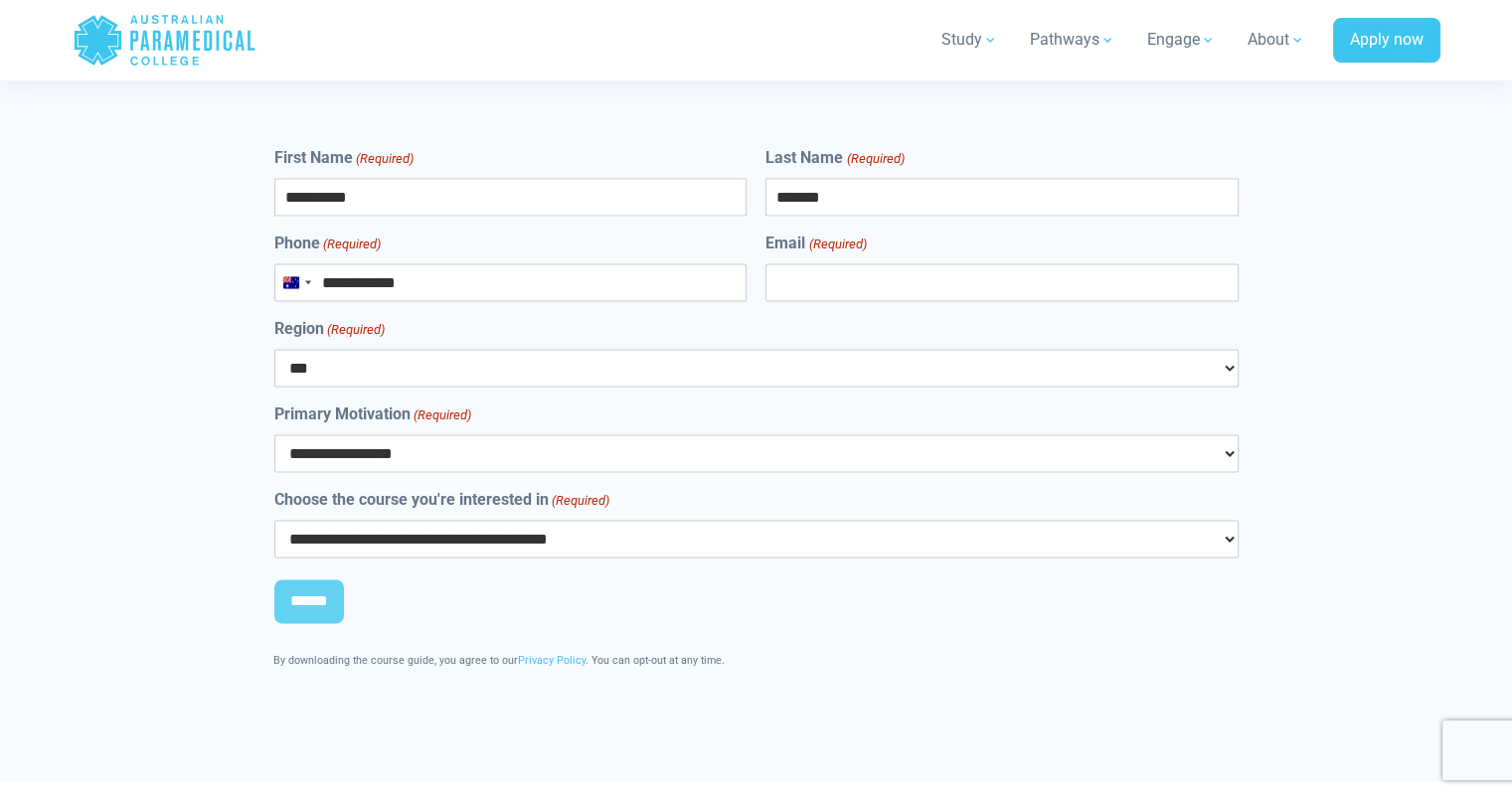 type on "**********" 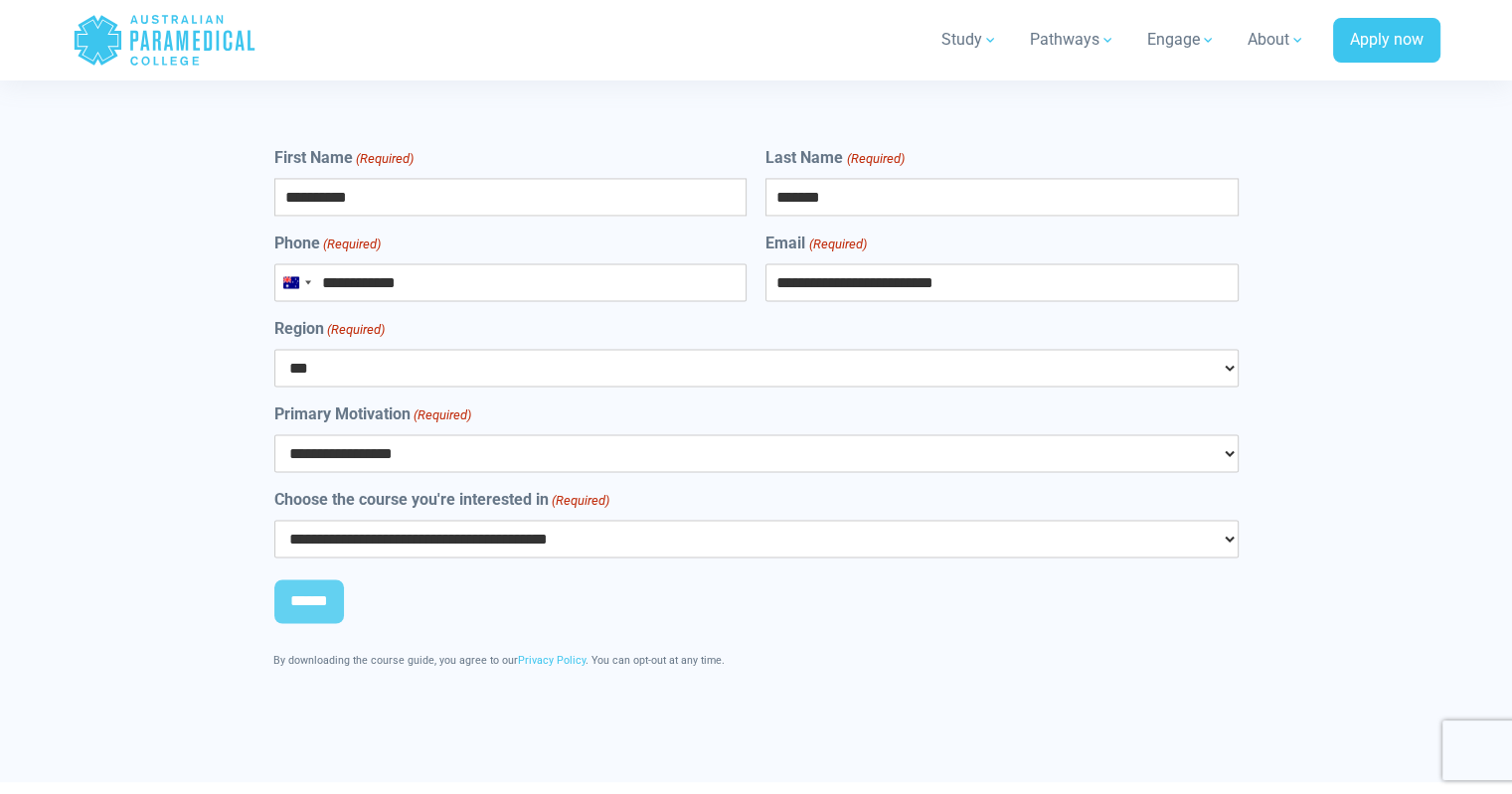 type on "**********" 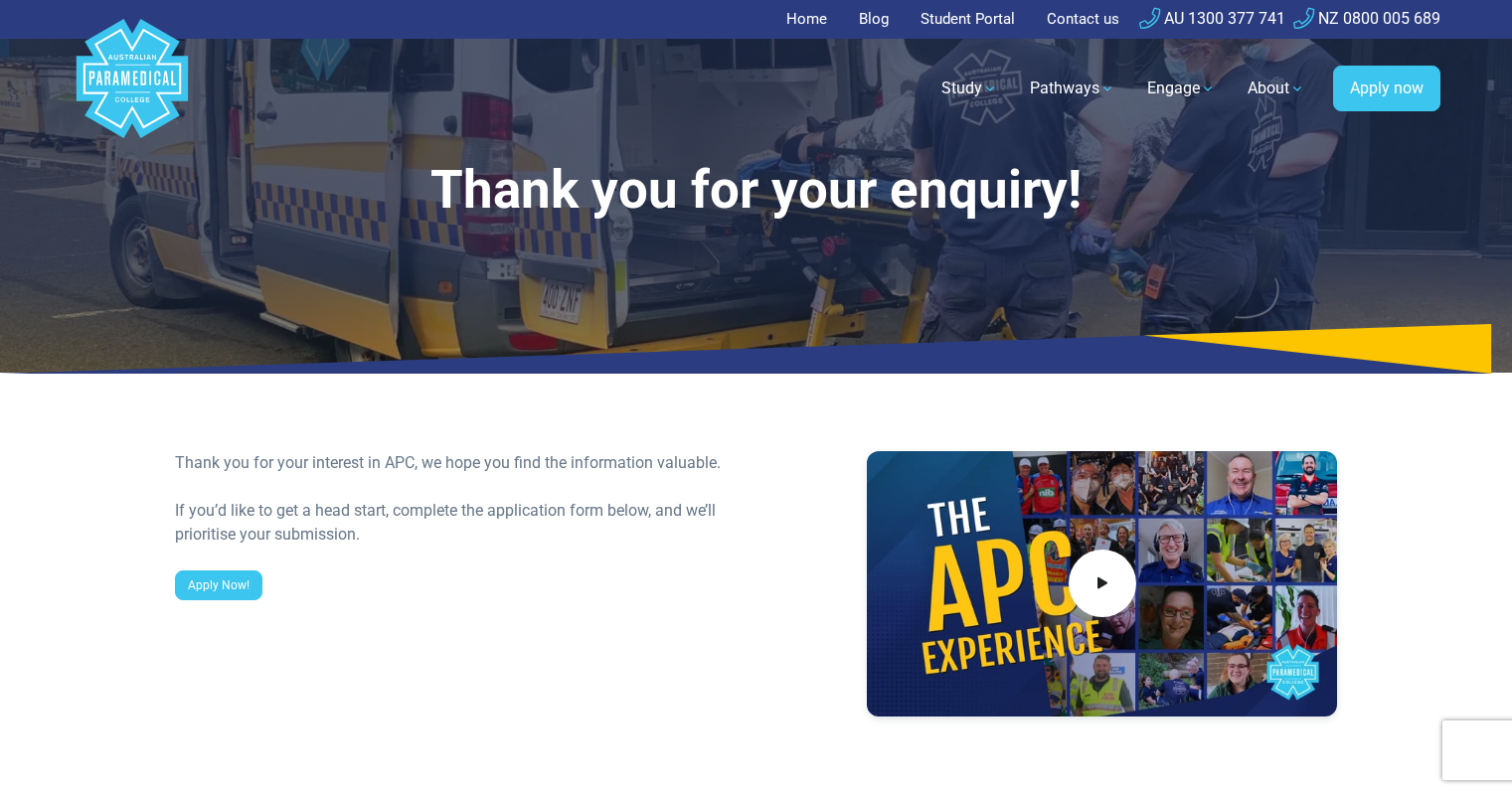 scroll, scrollTop: 0, scrollLeft: 0, axis: both 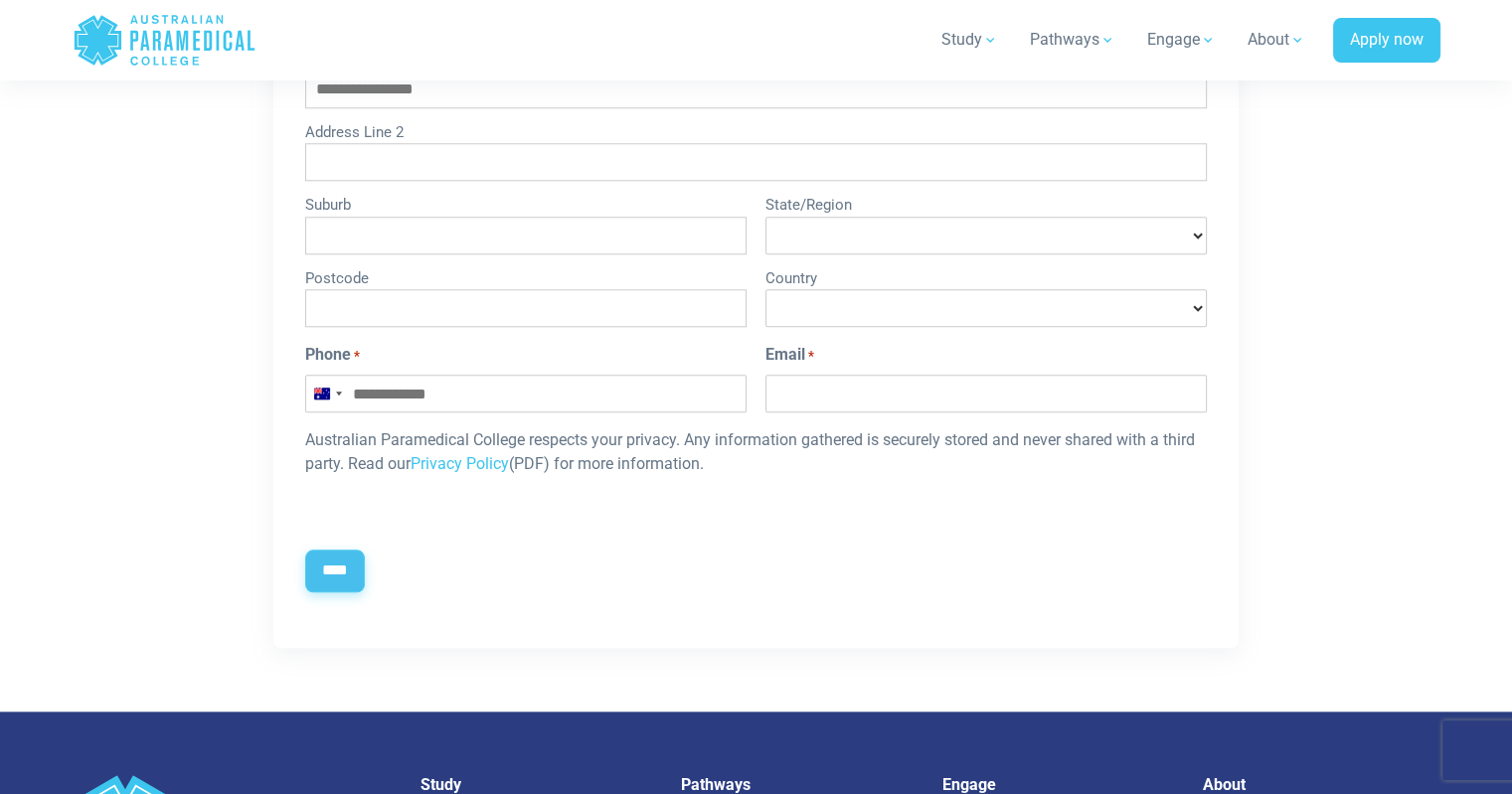 click on "****" at bounding box center [335, 570] 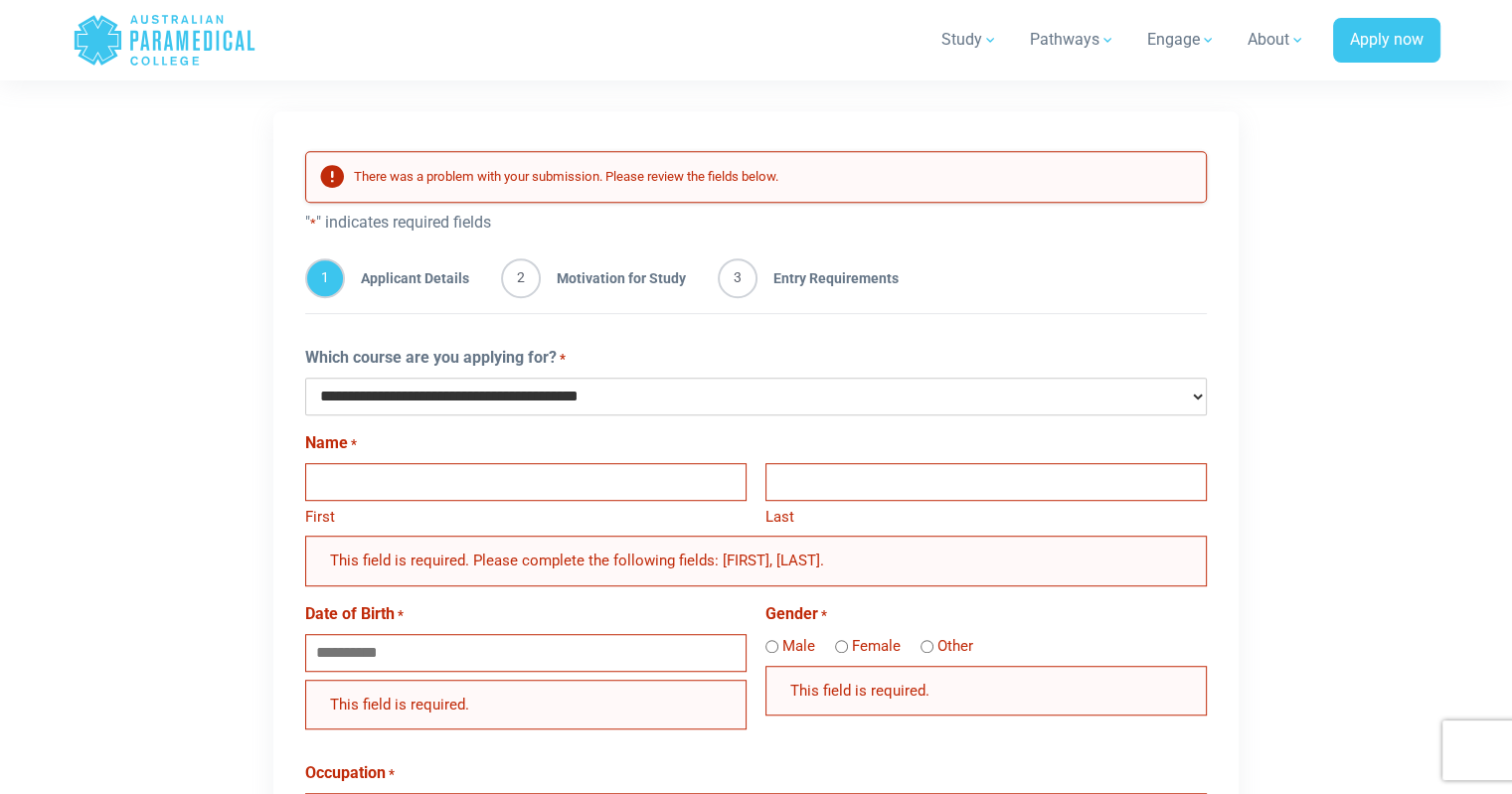 scroll, scrollTop: 1203, scrollLeft: 0, axis: vertical 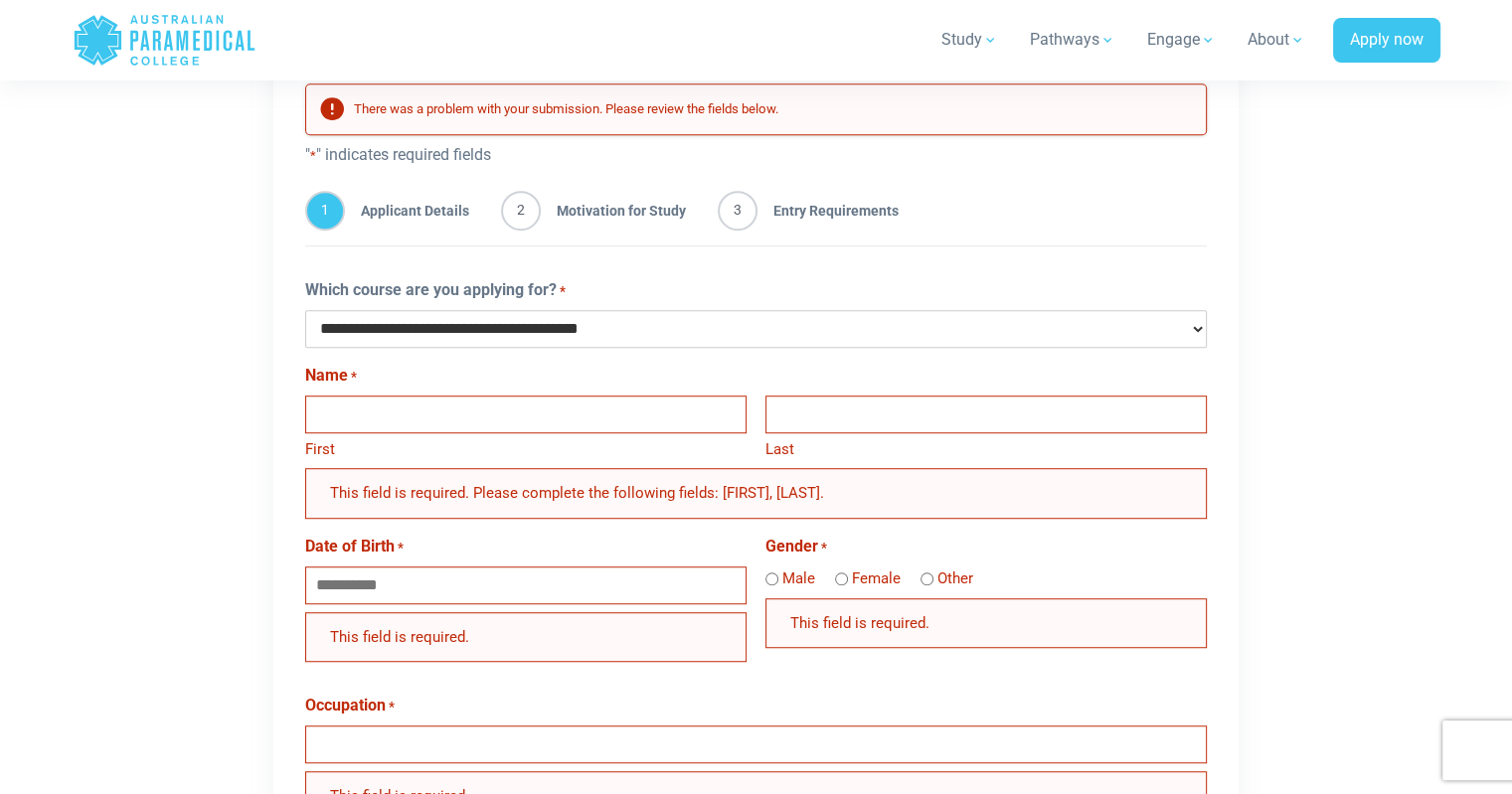click on "First" at bounding box center [526, 414] 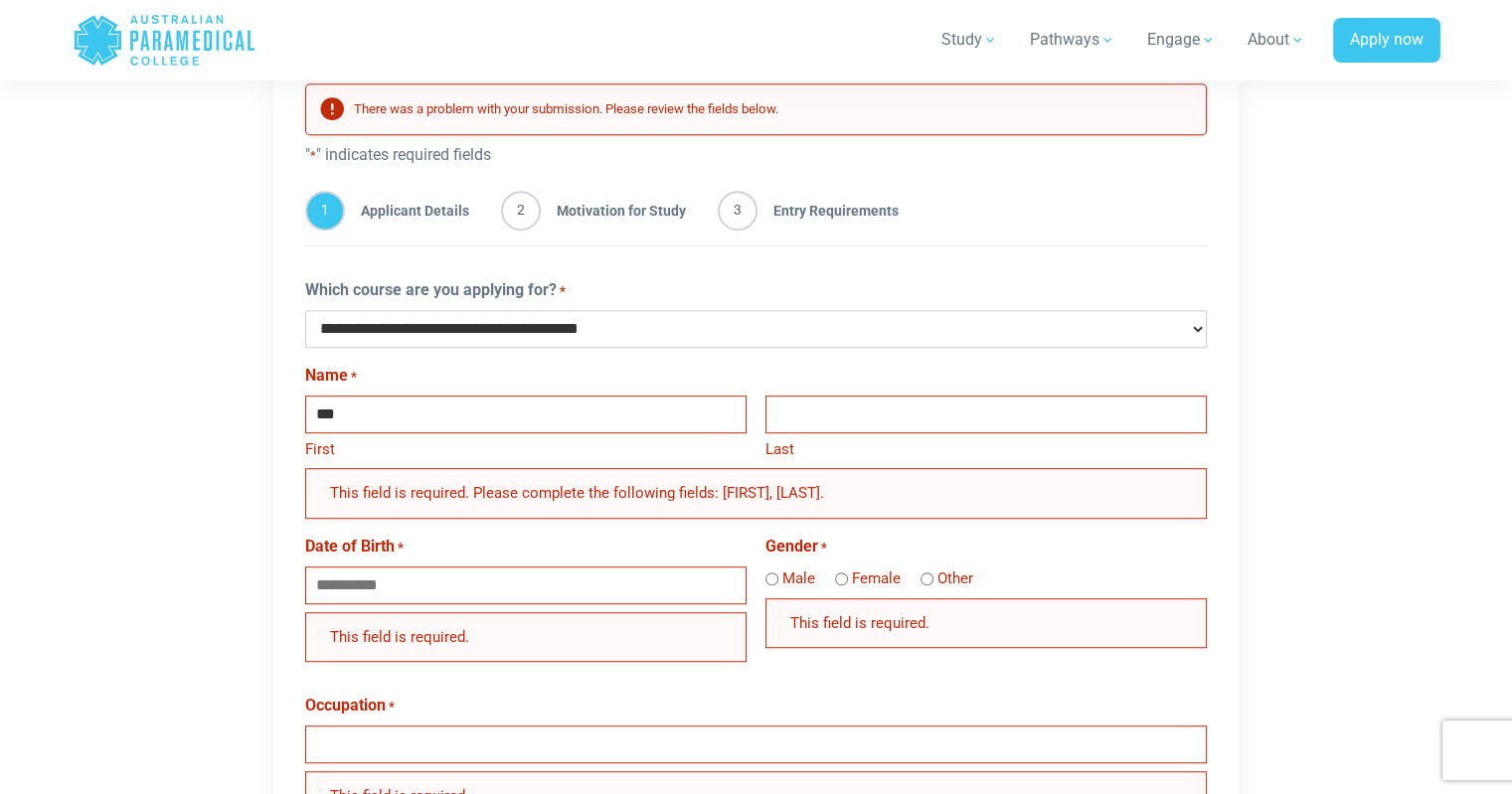 type on "***" 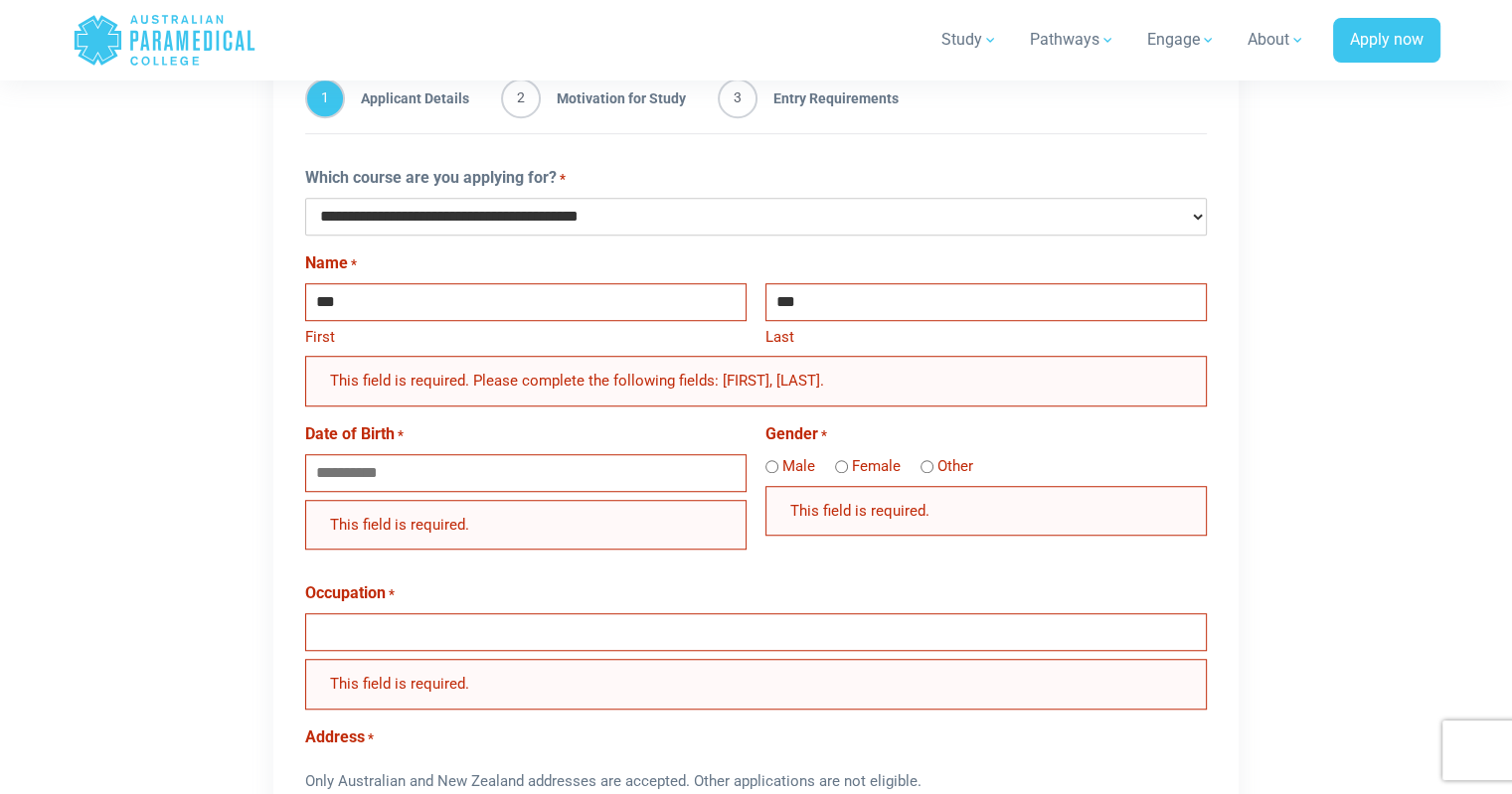 scroll, scrollTop: 1316, scrollLeft: 0, axis: vertical 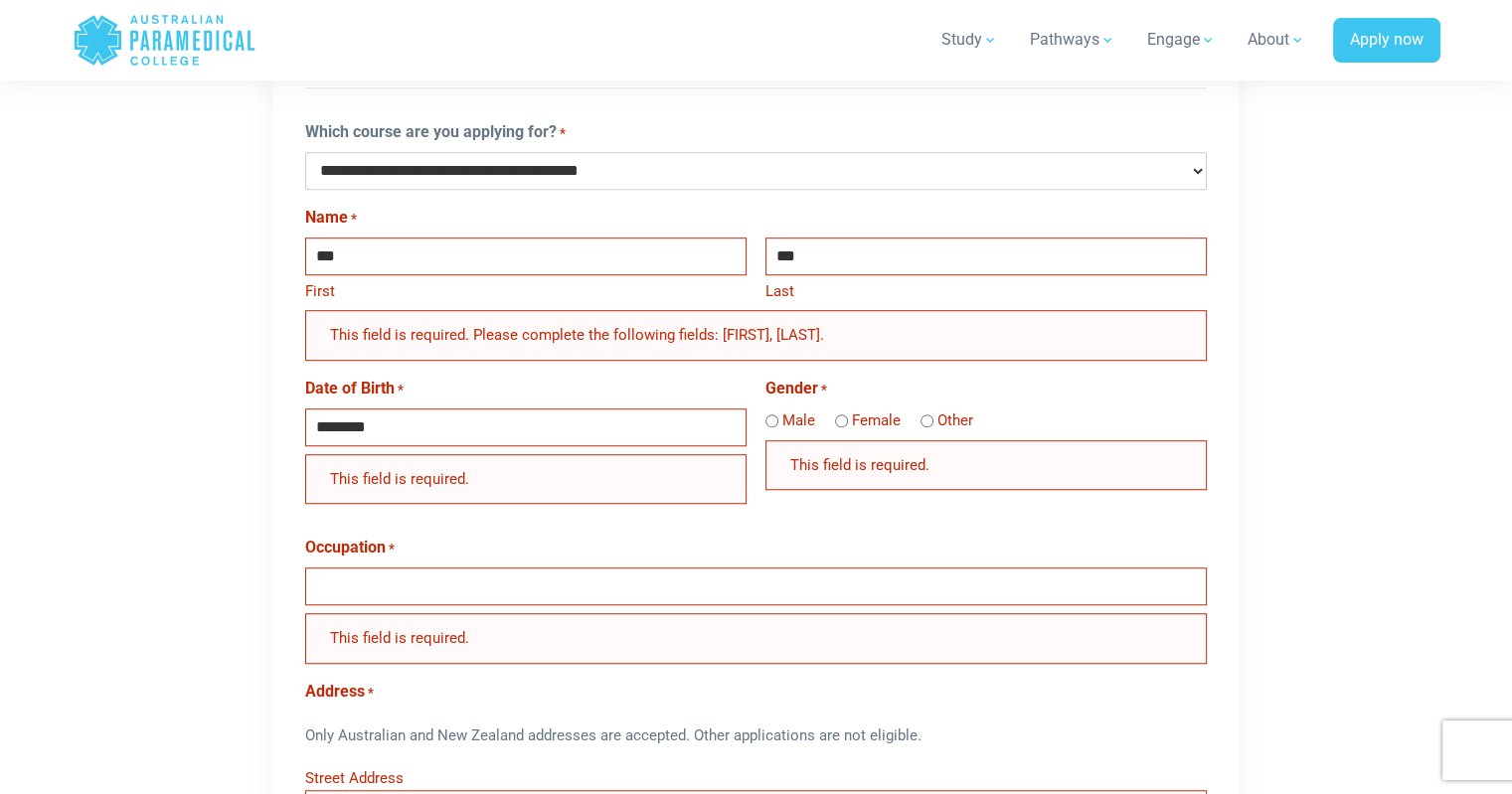 click on "********" at bounding box center (526, 427) 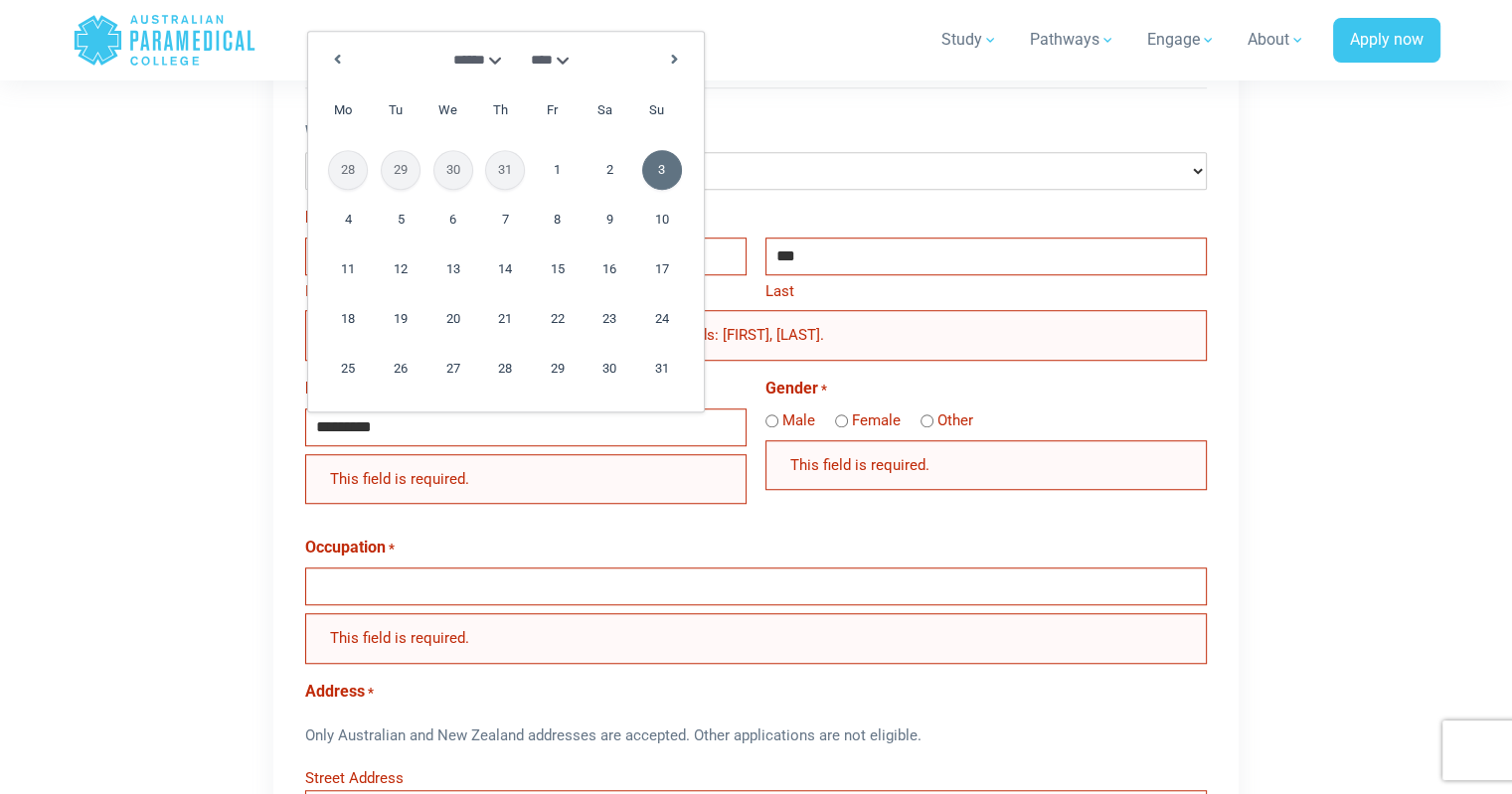 click on "*********" at bounding box center [526, 427] 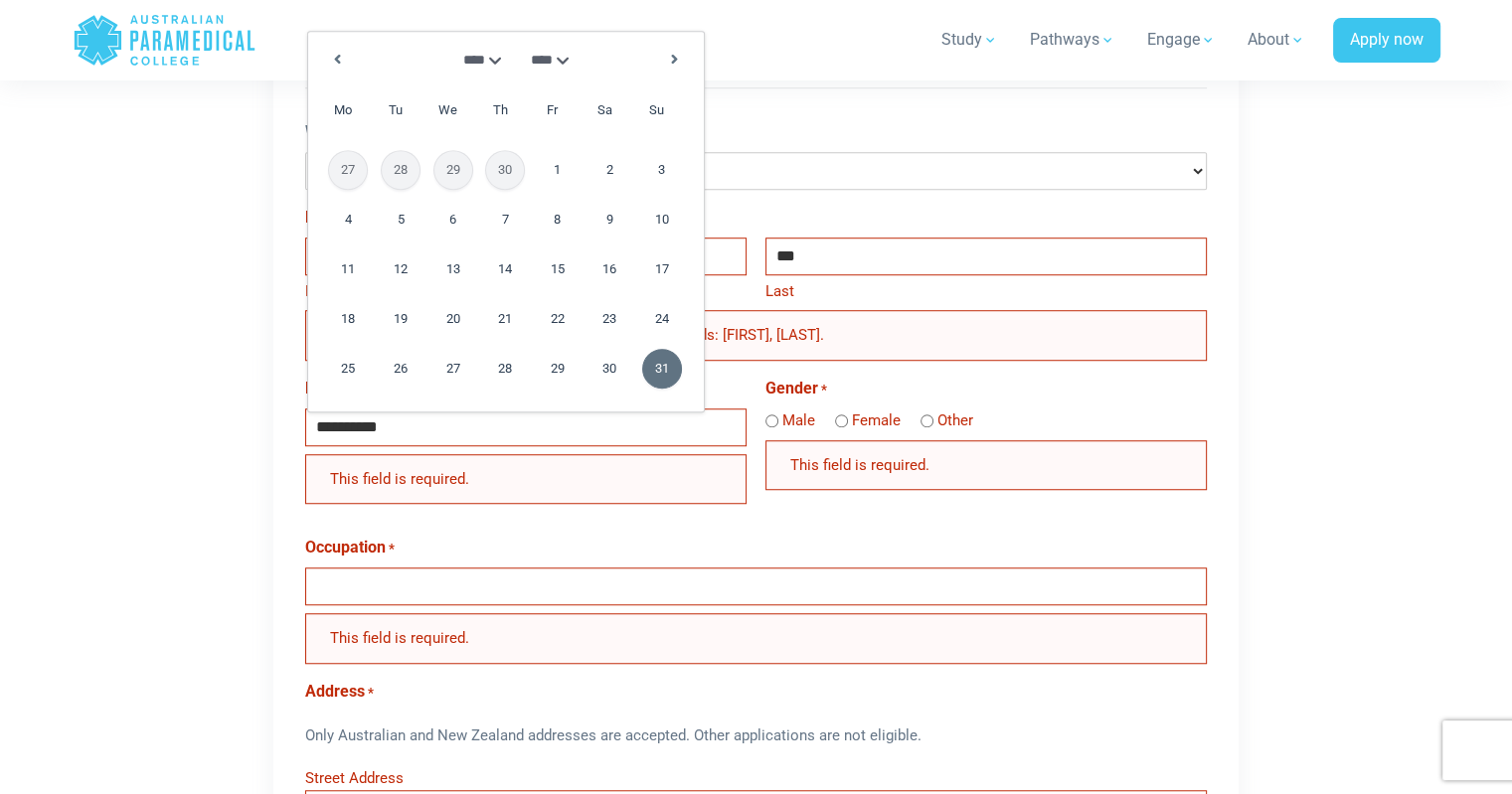 type on "**********" 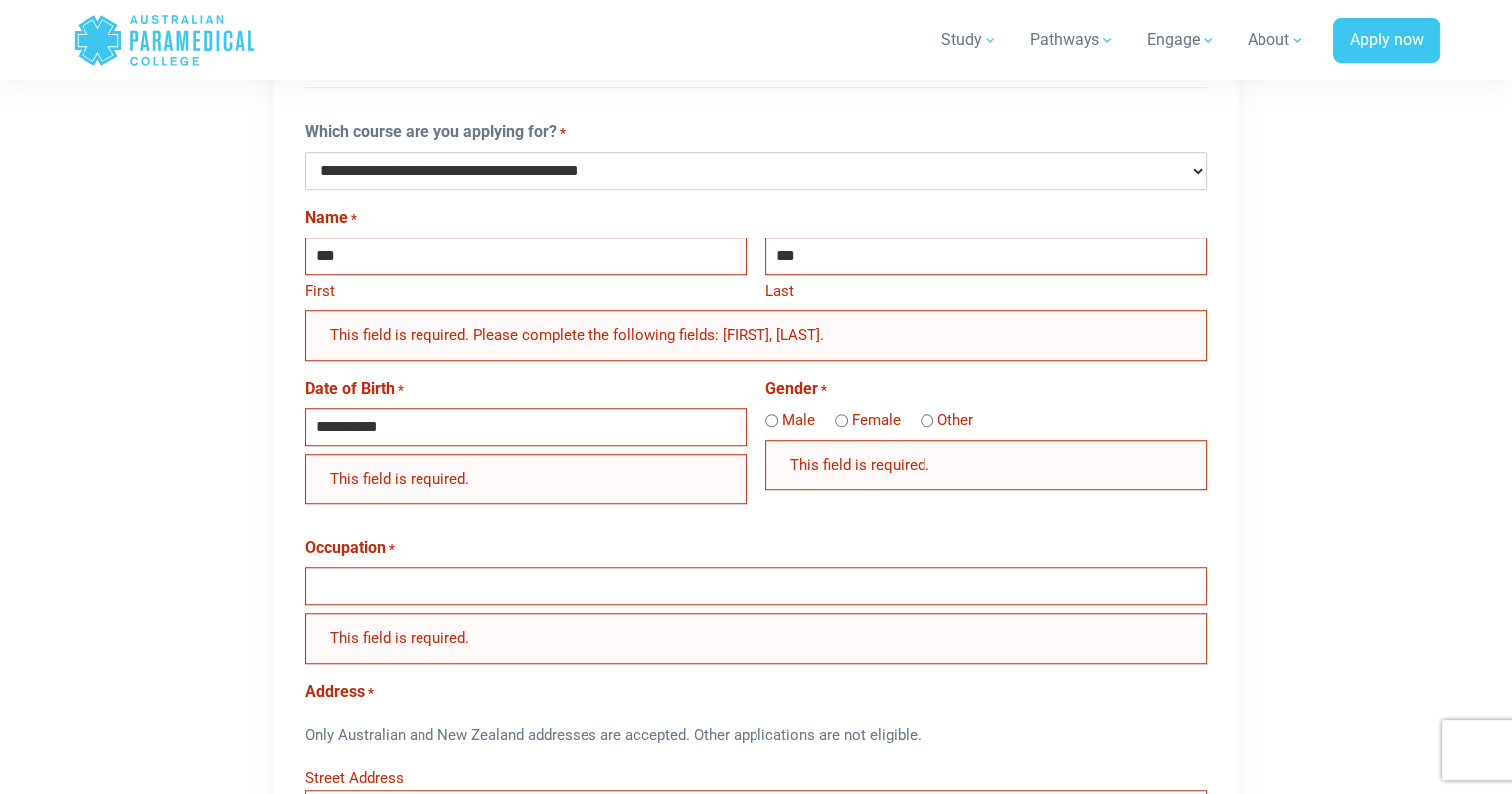 scroll, scrollTop: 1422, scrollLeft: 0, axis: vertical 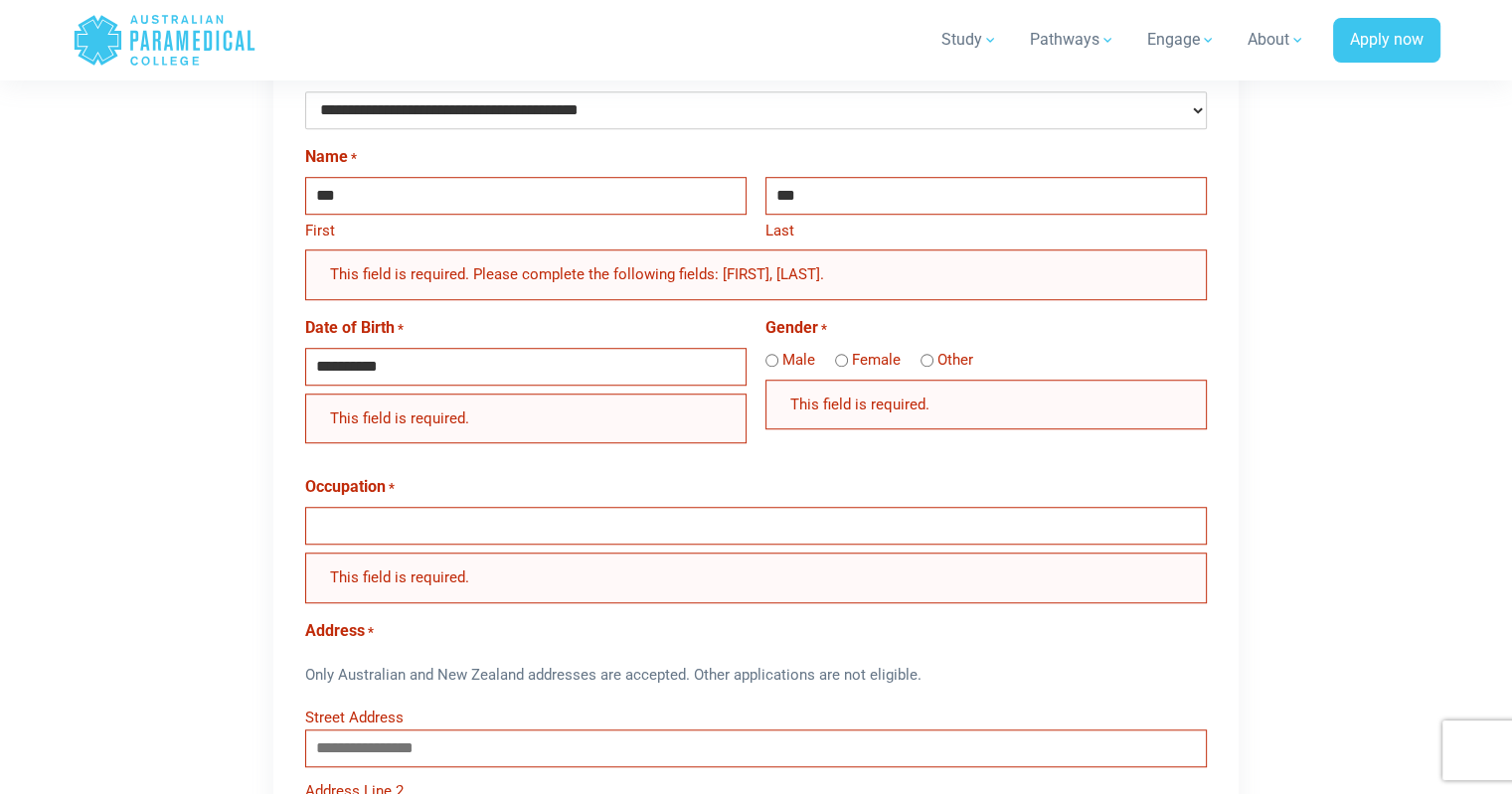 click on "Occupation *" at bounding box center [756, 526] 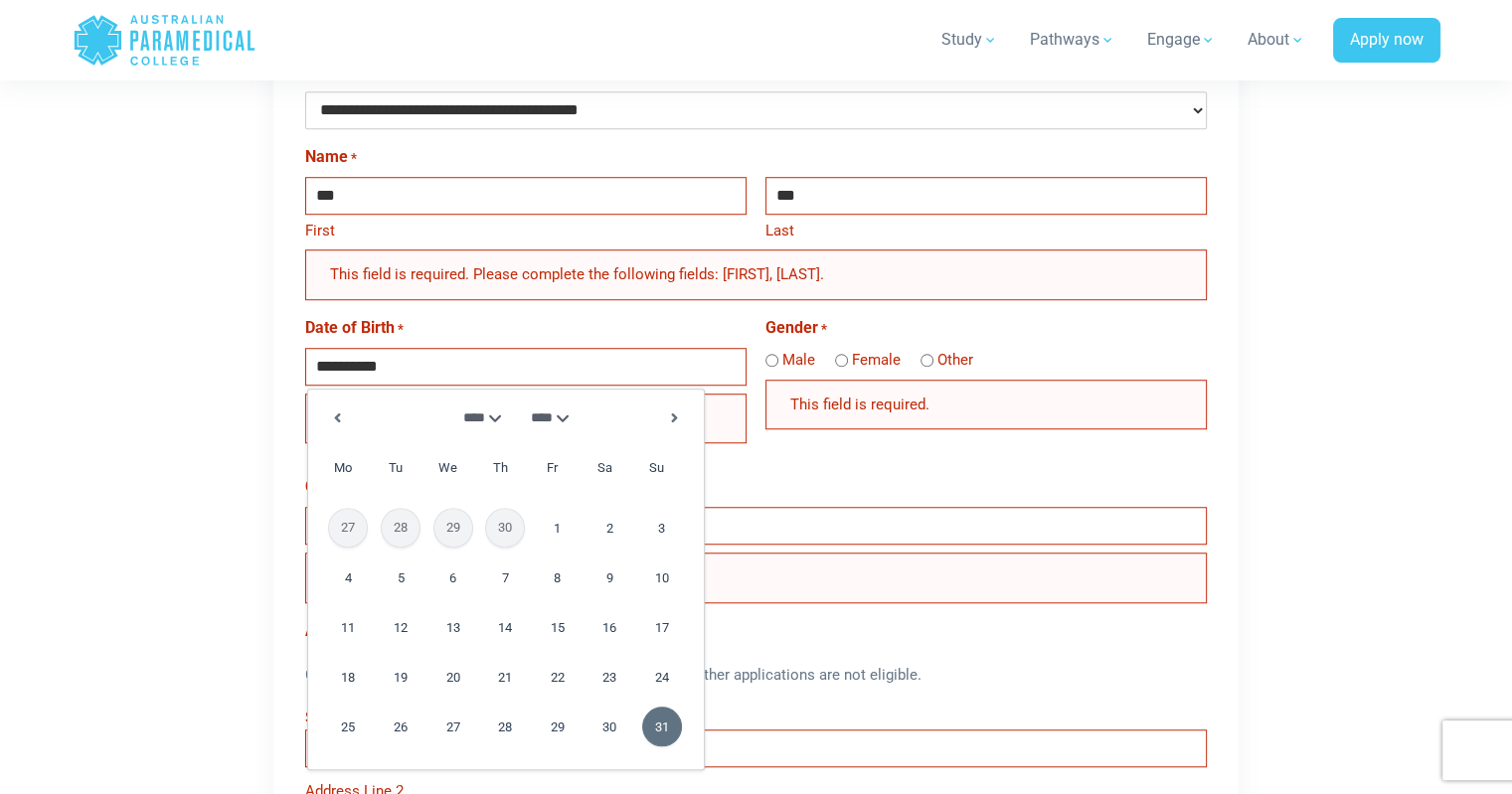 click on "31" at bounding box center (662, 726) 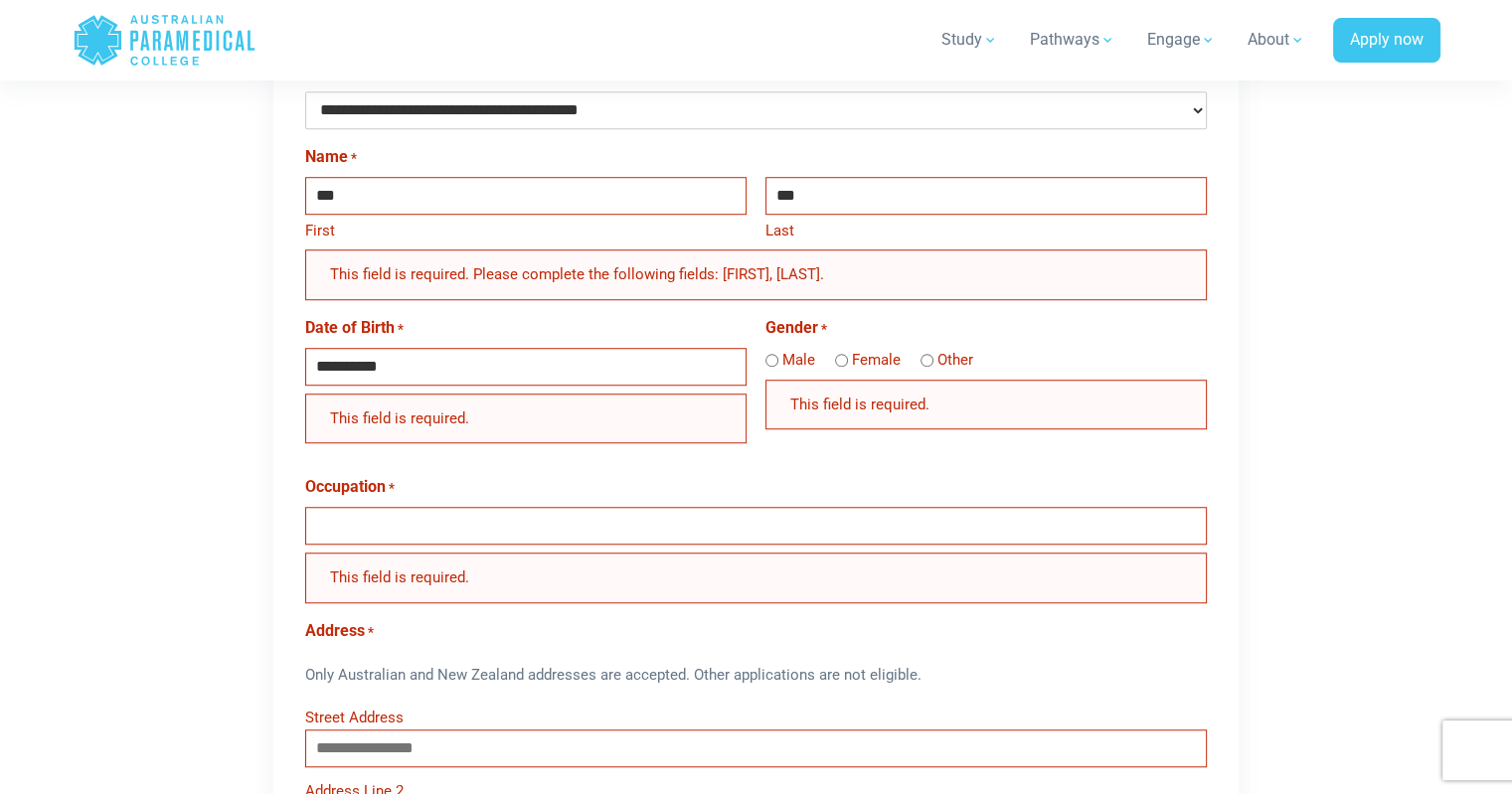 click on "Occupation *" at bounding box center [756, 526] 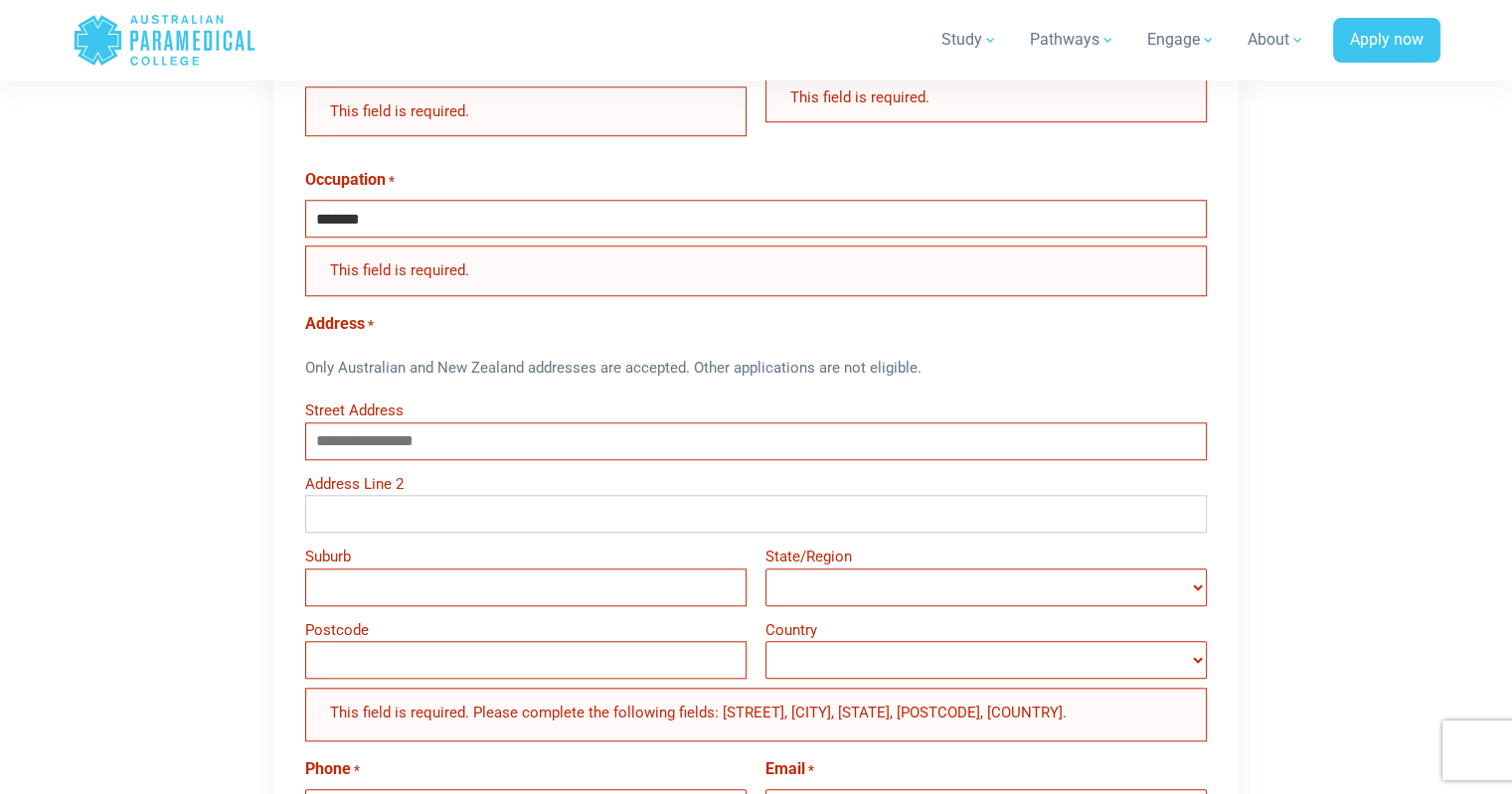 scroll, scrollTop: 1783, scrollLeft: 0, axis: vertical 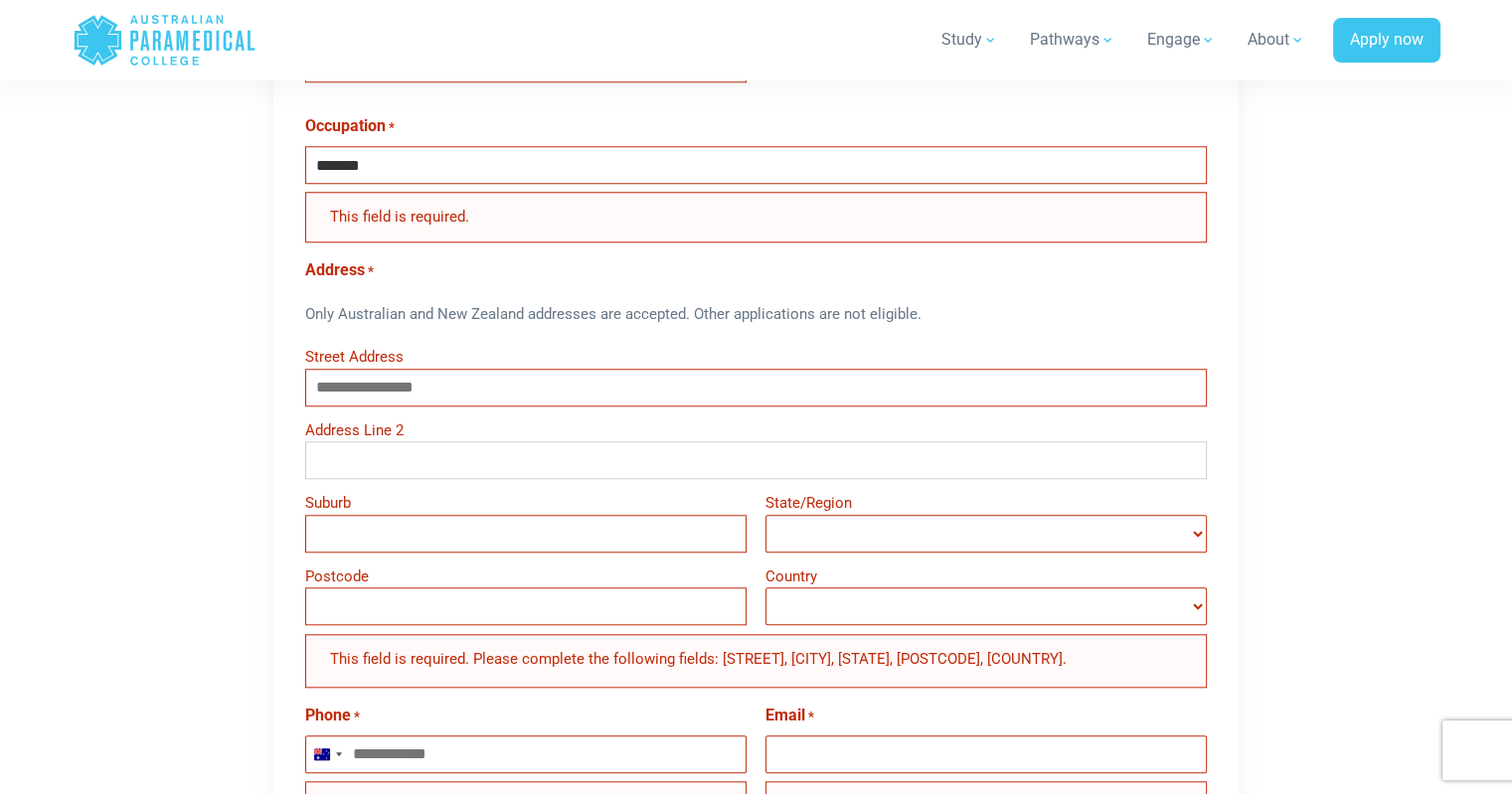type on "*******" 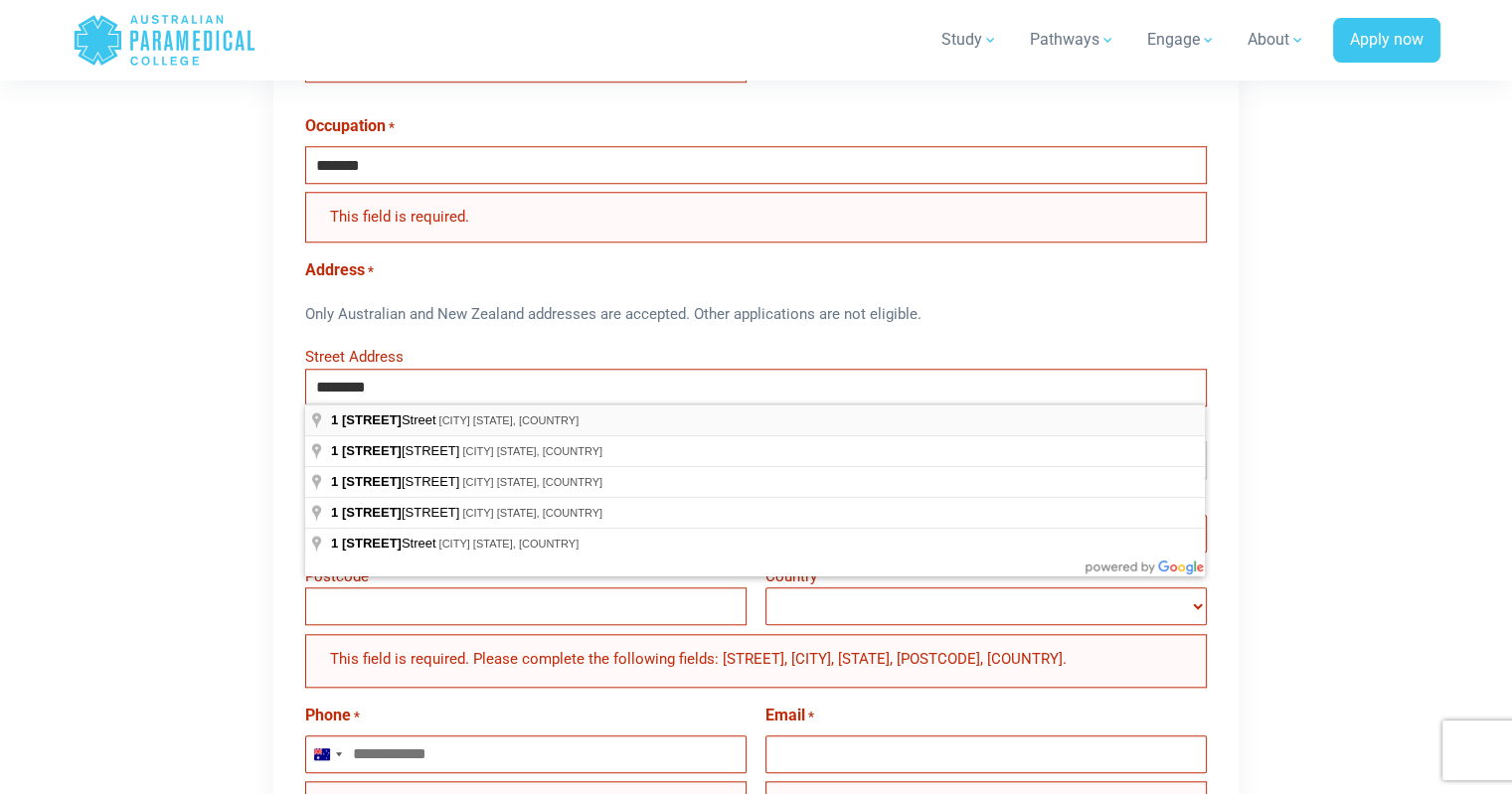 type on "**********" 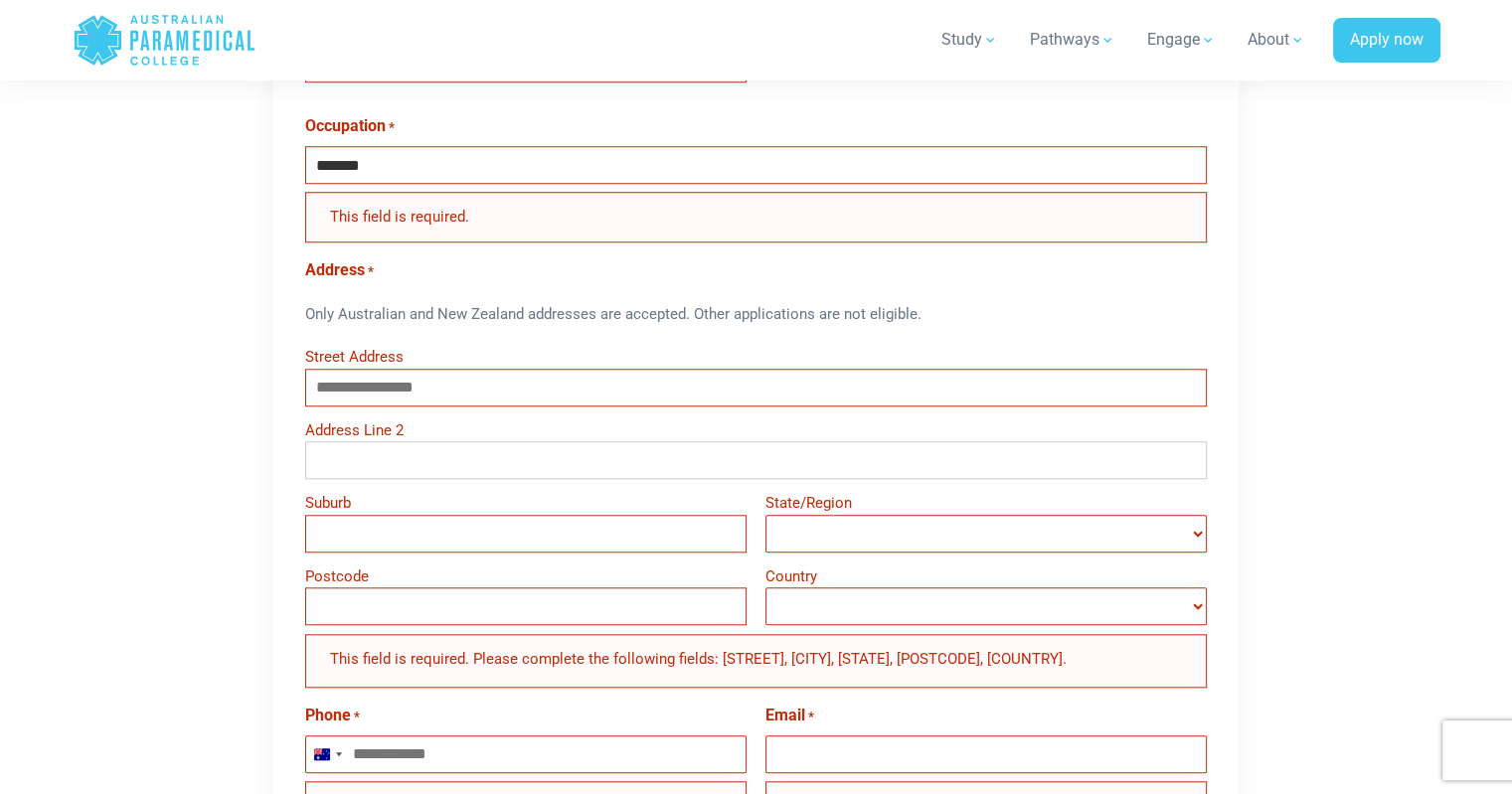 type on "**********" 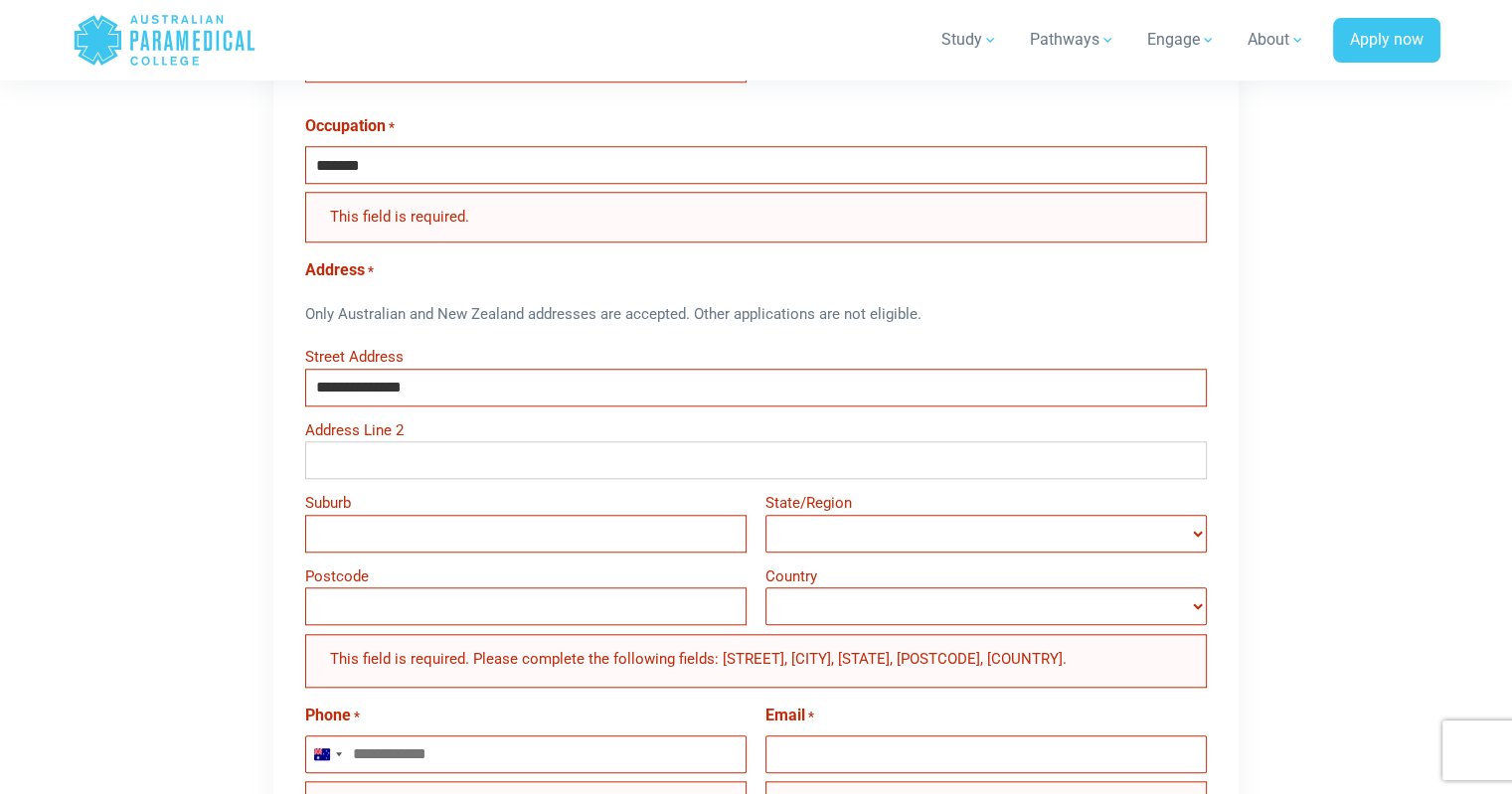 type on "**********" 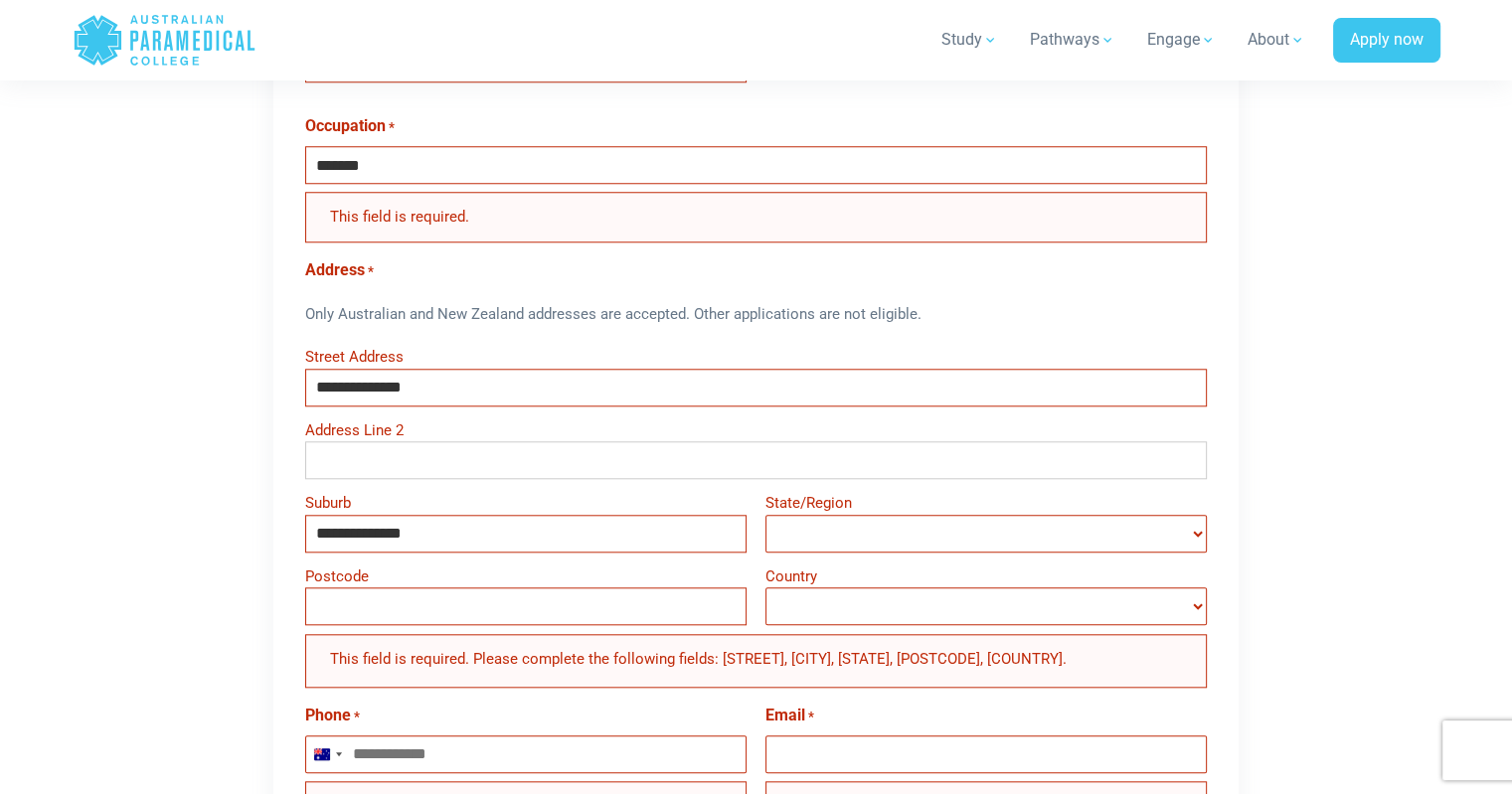 type on "****" 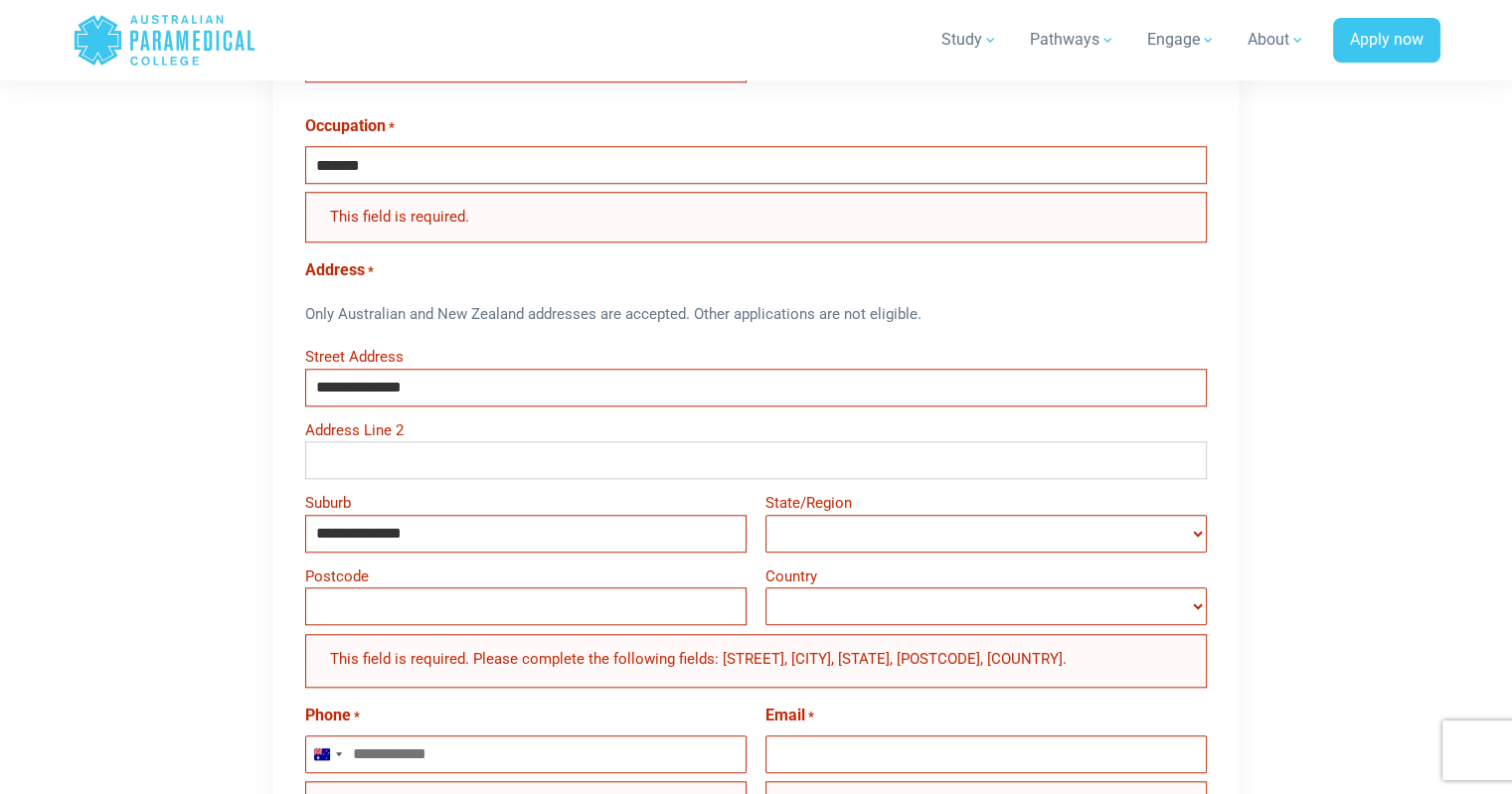 select on "*********" 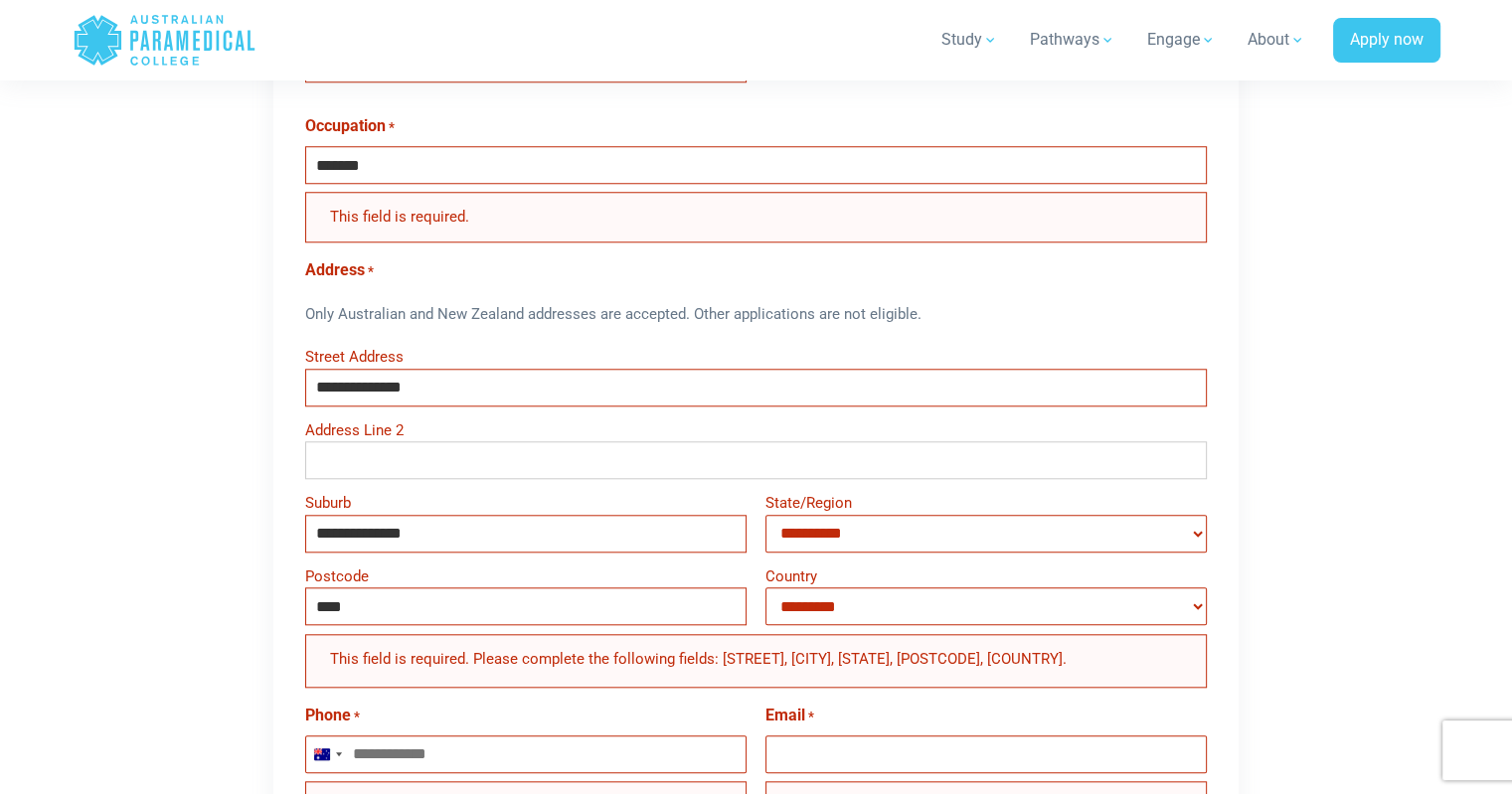 select on "**********" 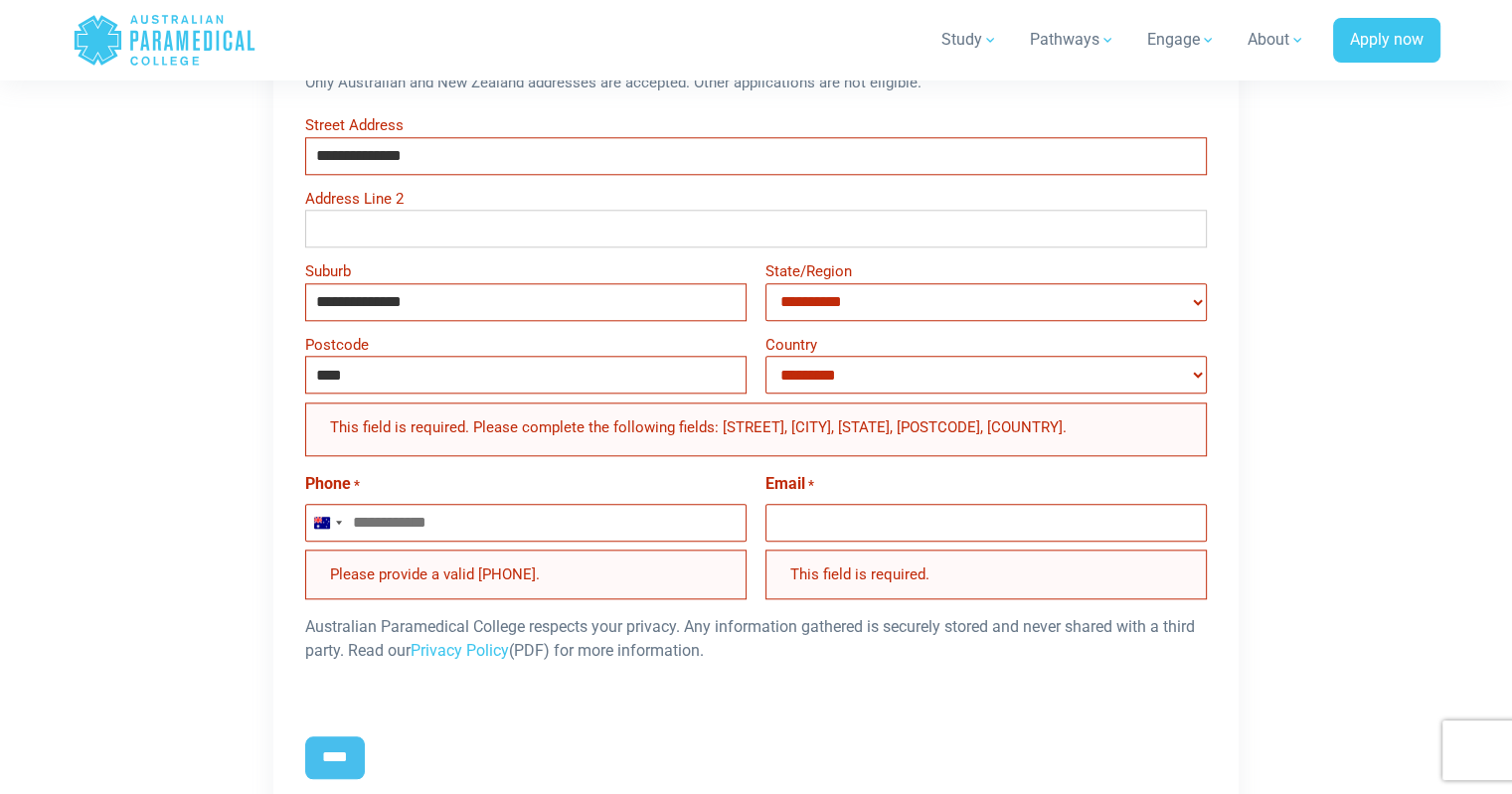scroll, scrollTop: 2062, scrollLeft: 0, axis: vertical 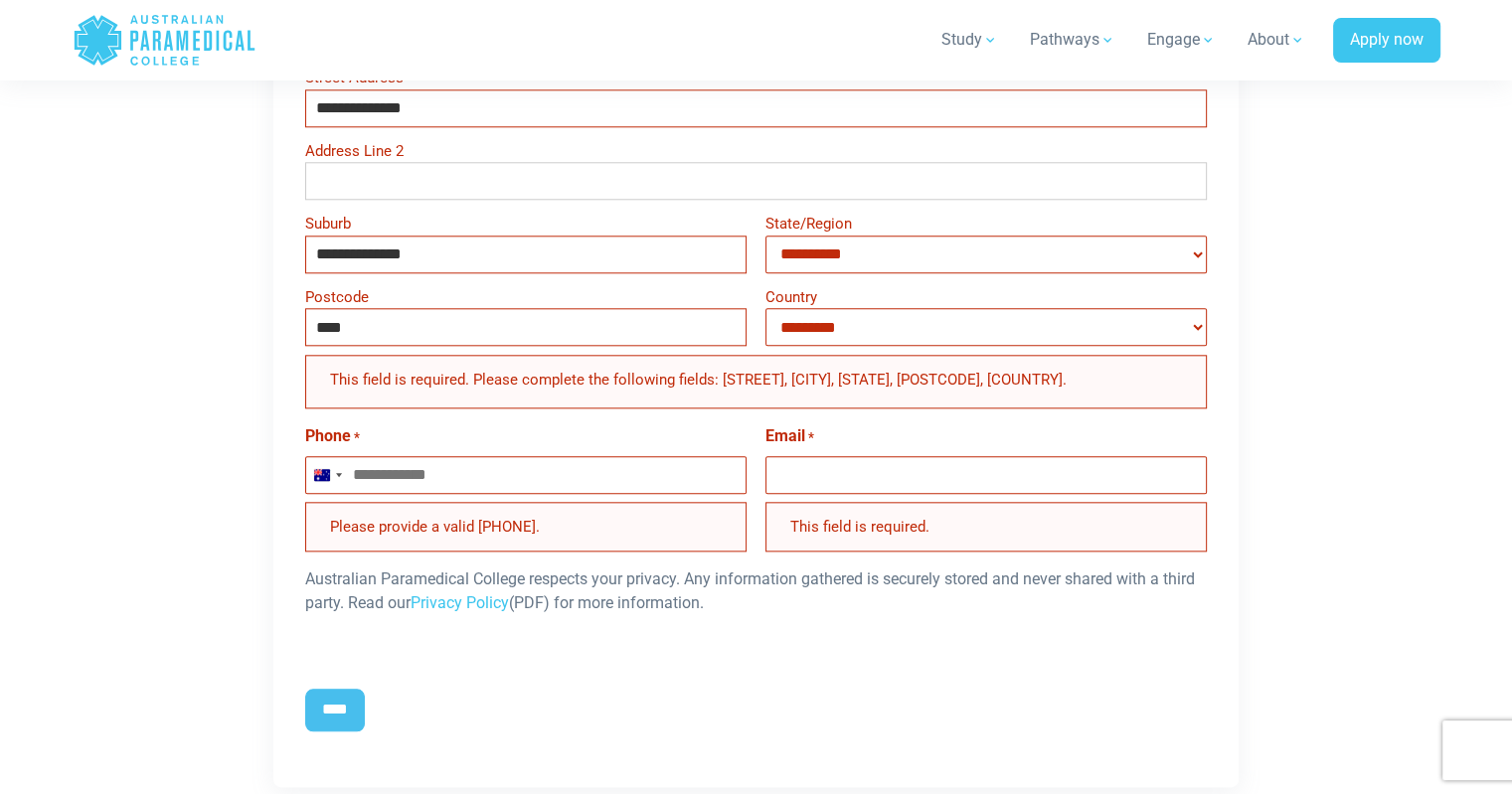click on "Phone *" at bounding box center [526, 475] 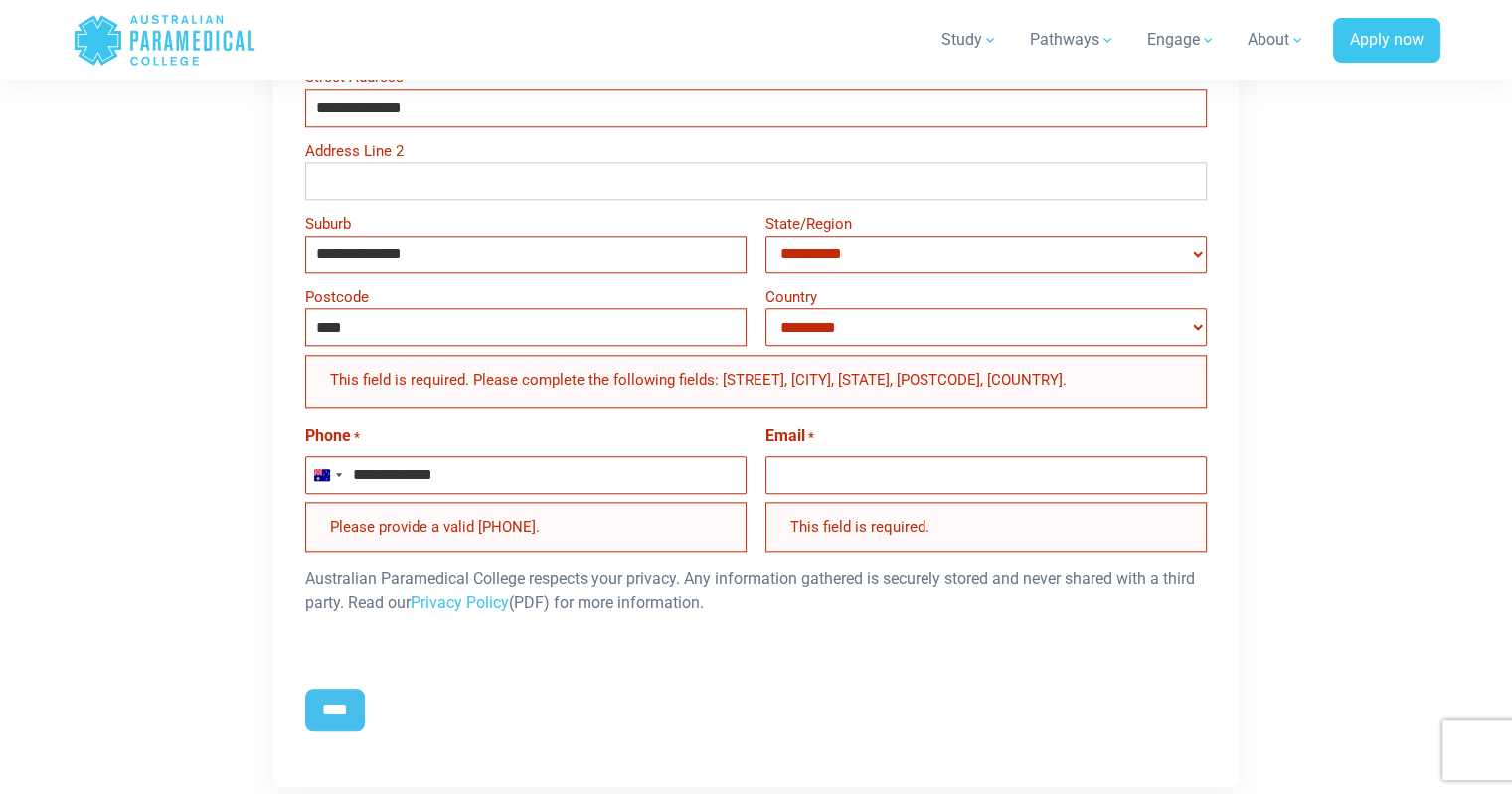 type on "**********" 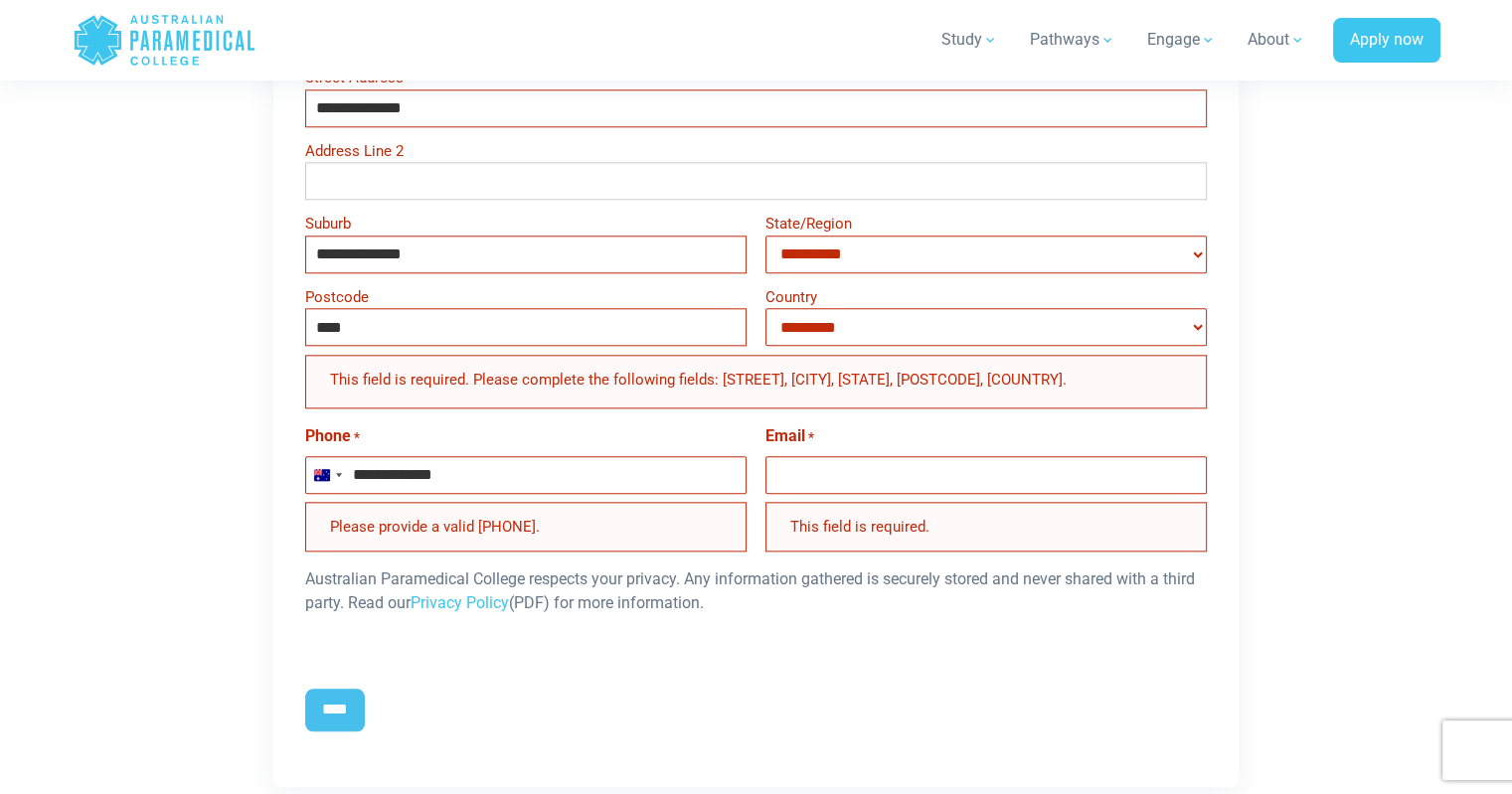 click on "Email *" at bounding box center (986, 475) 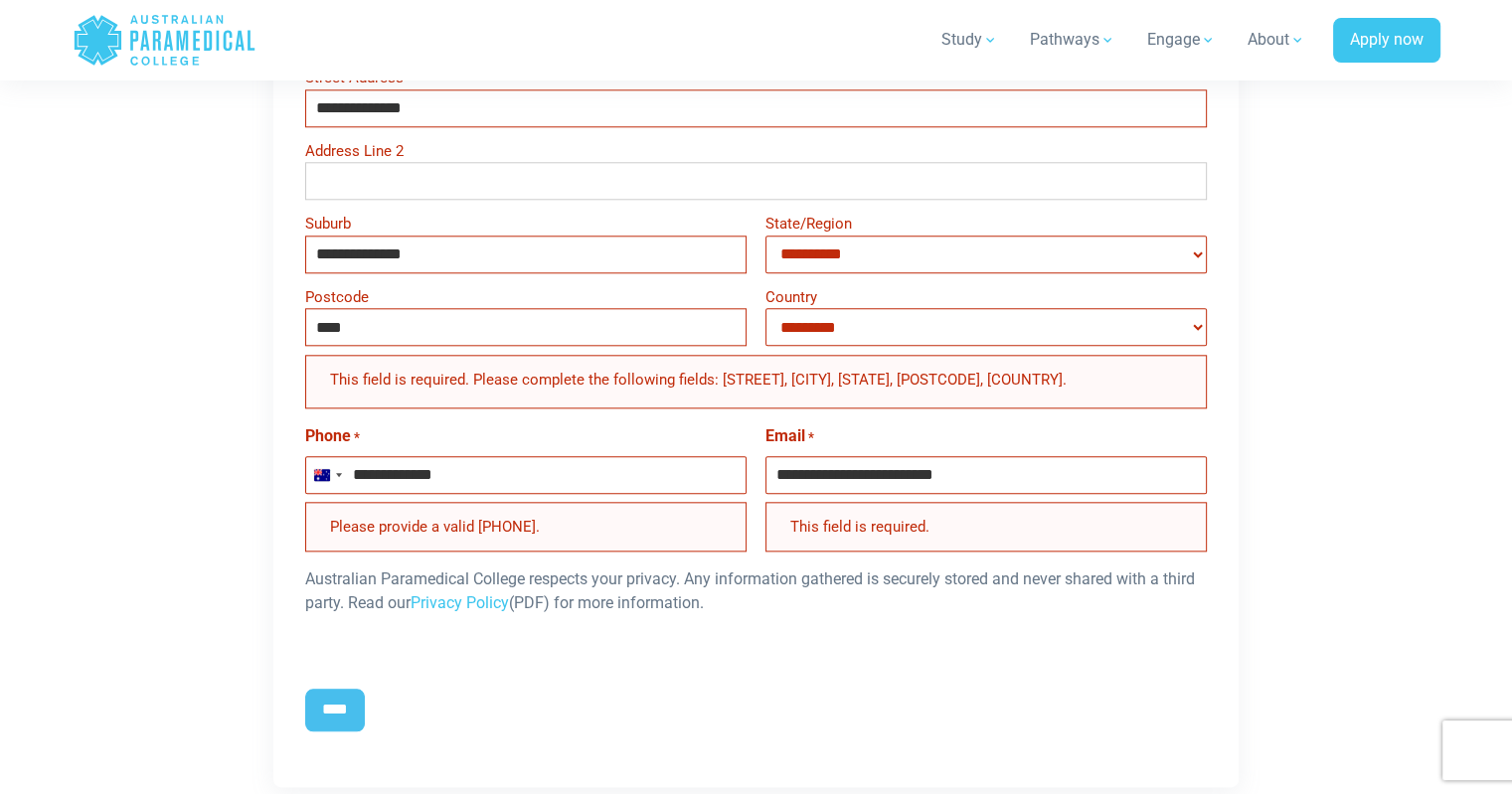 click on "**********" at bounding box center (526, 475) 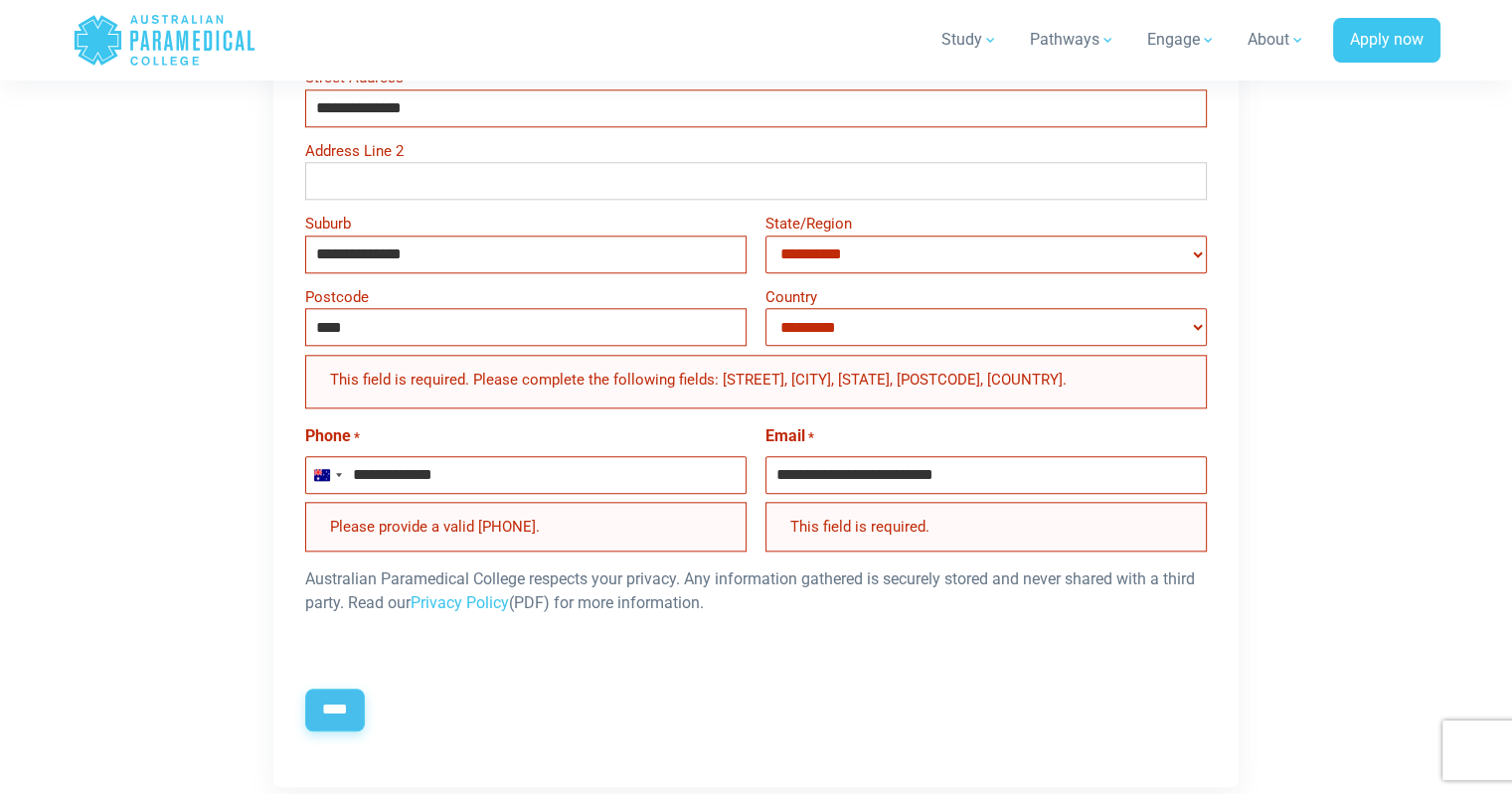 click on "****" at bounding box center [335, 710] 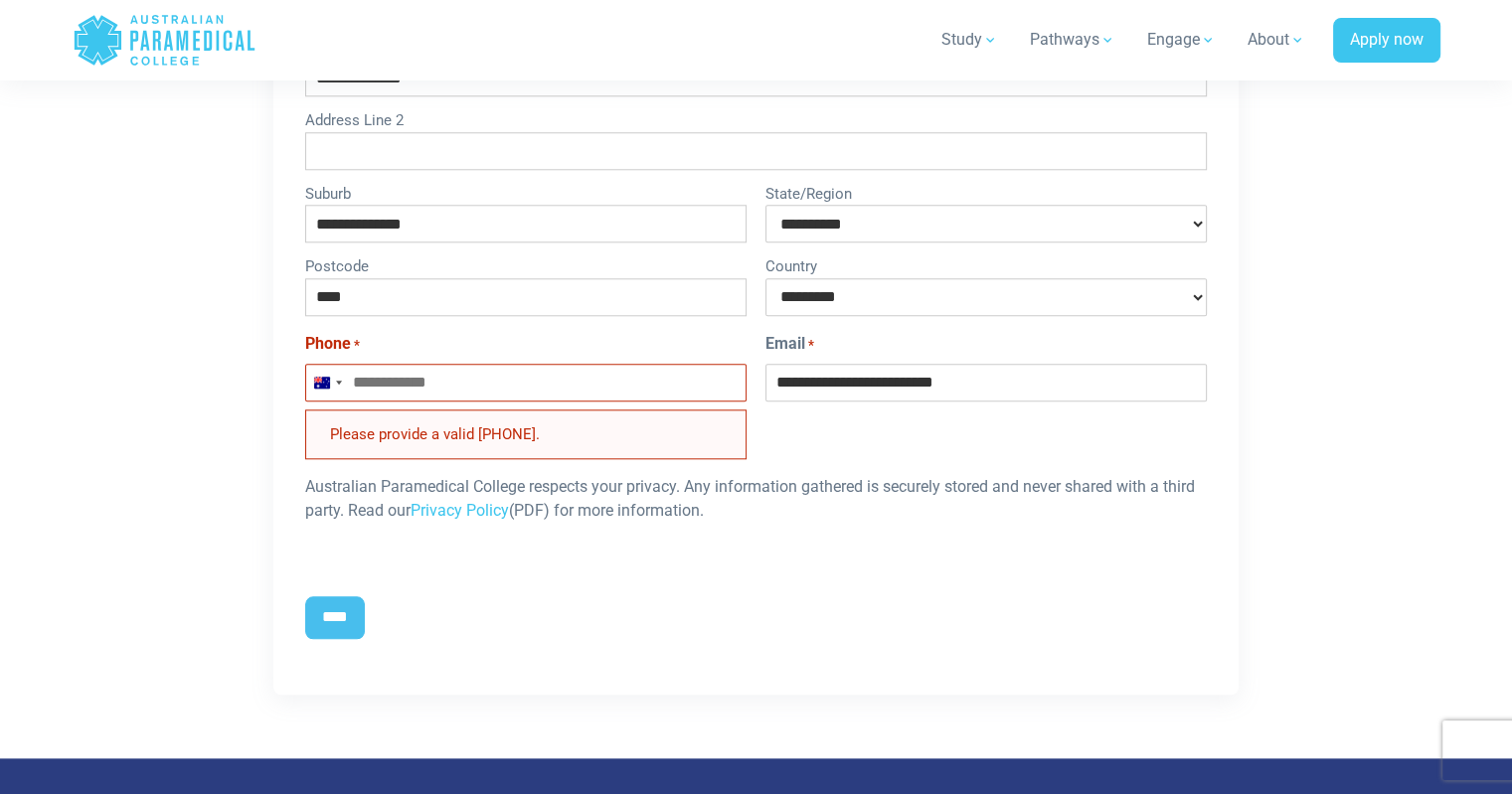 scroll, scrollTop: 1919, scrollLeft: 0, axis: vertical 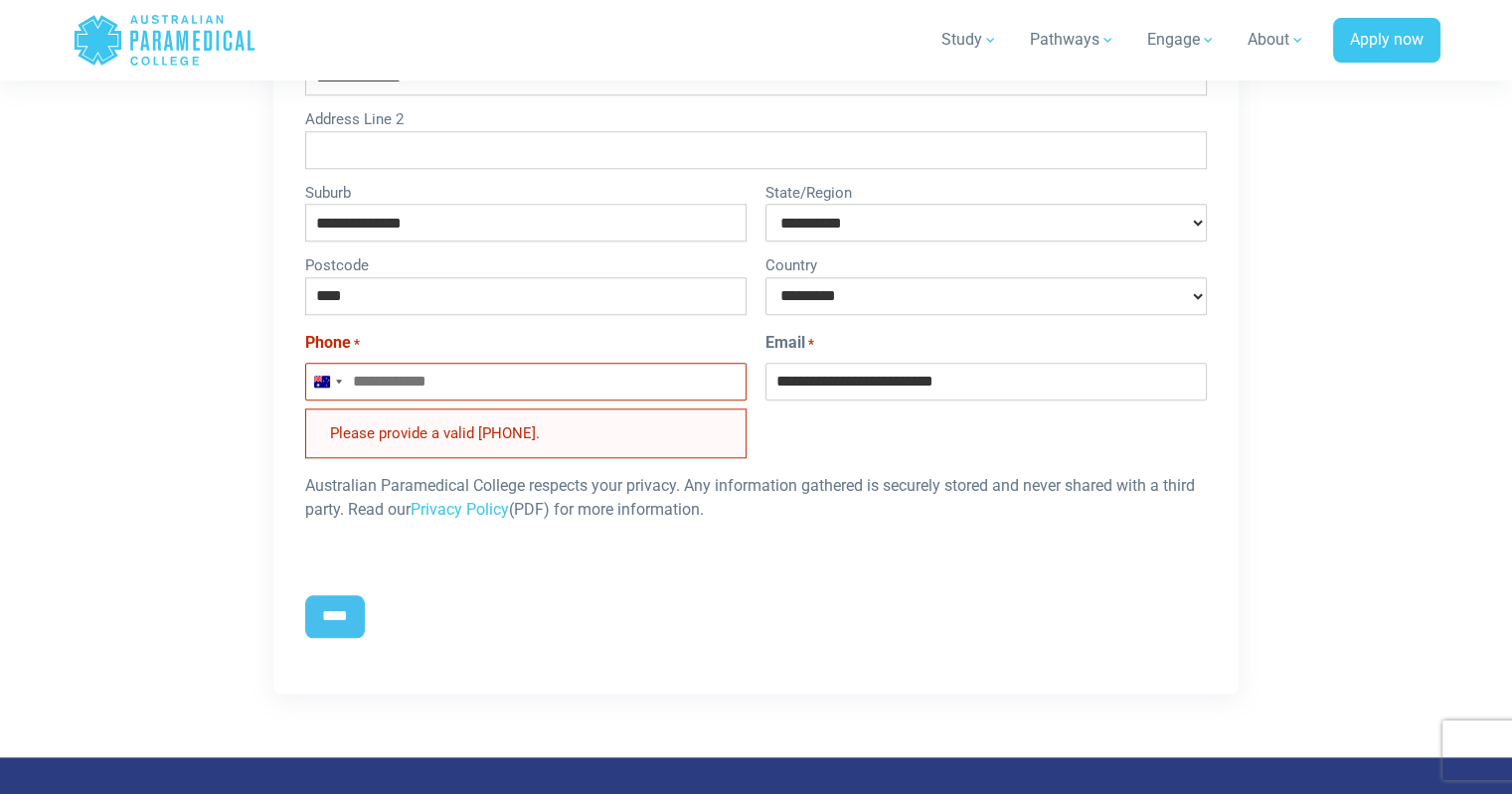 click on "Phone *" at bounding box center [526, 382] 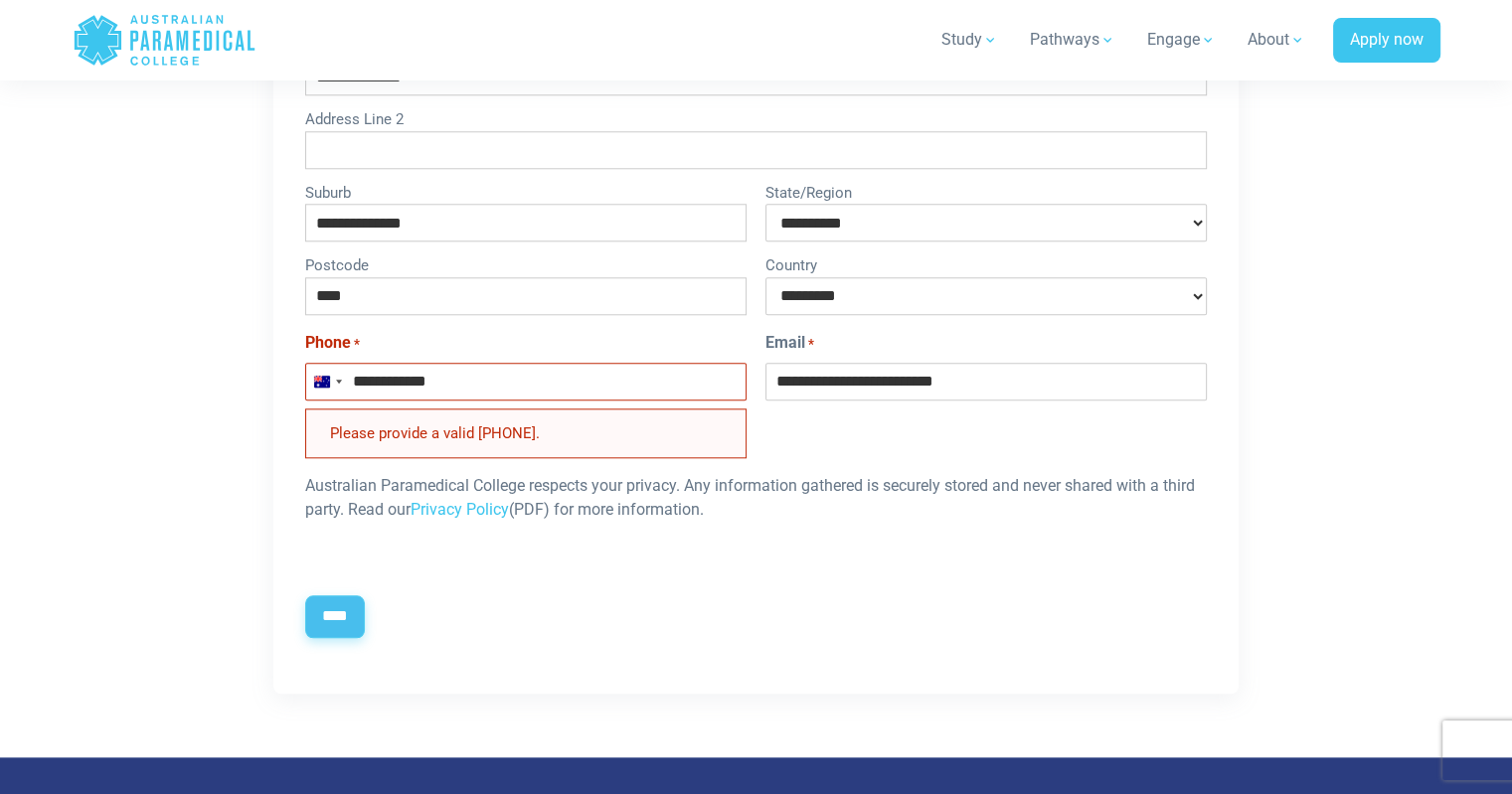 type on "**********" 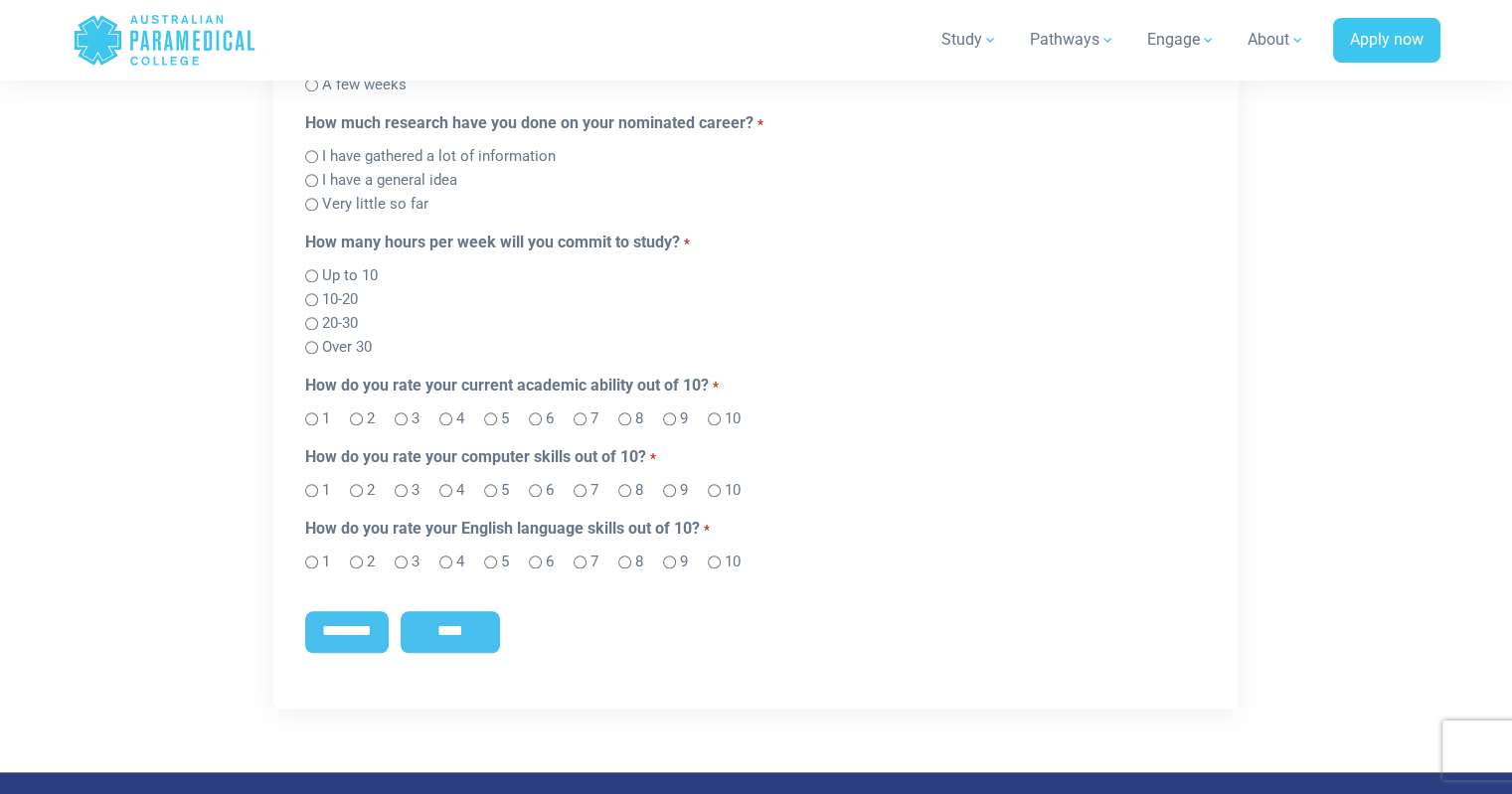 scroll, scrollTop: 1944, scrollLeft: 0, axis: vertical 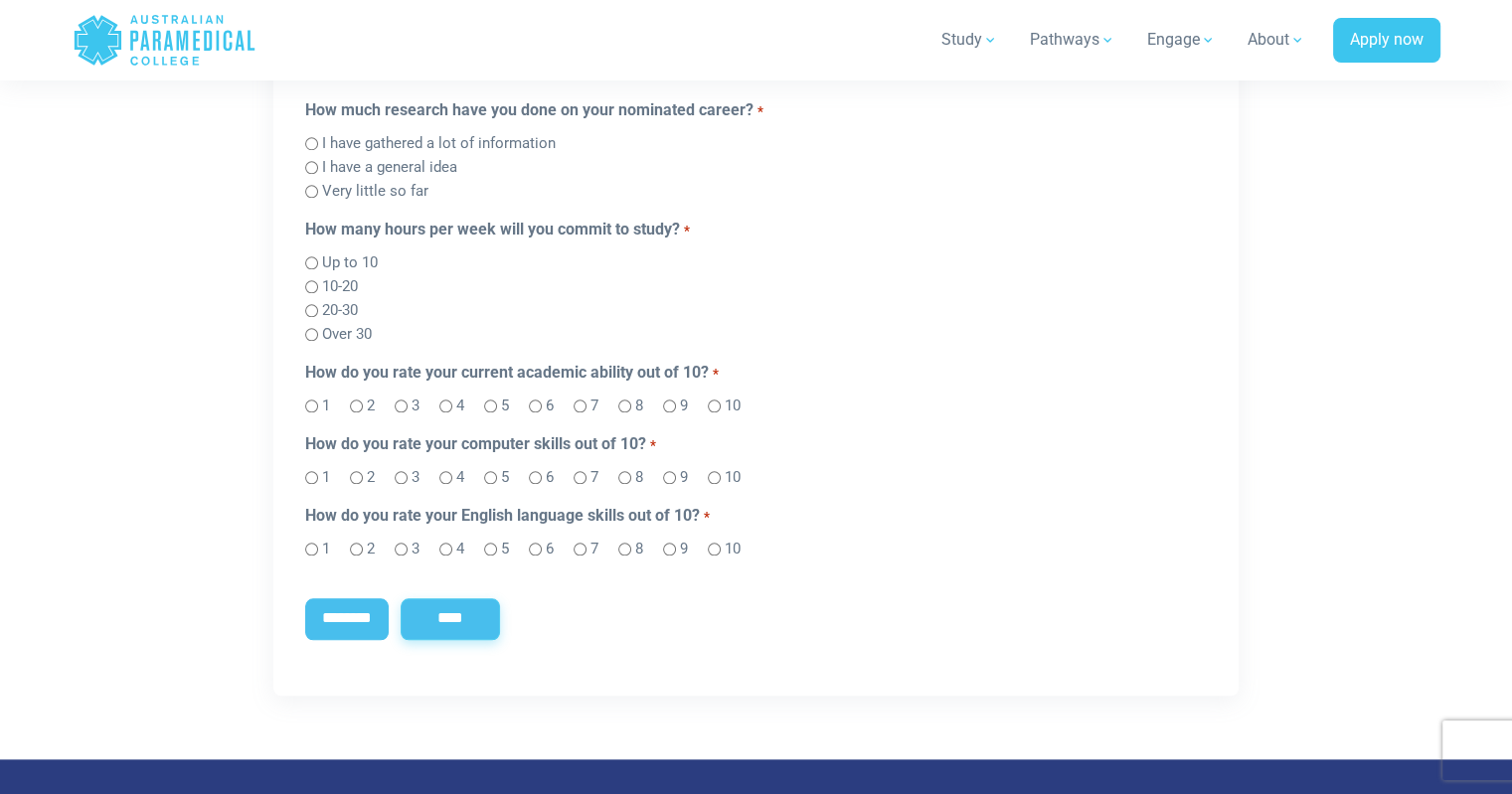 click on "****" at bounding box center [450, 619] 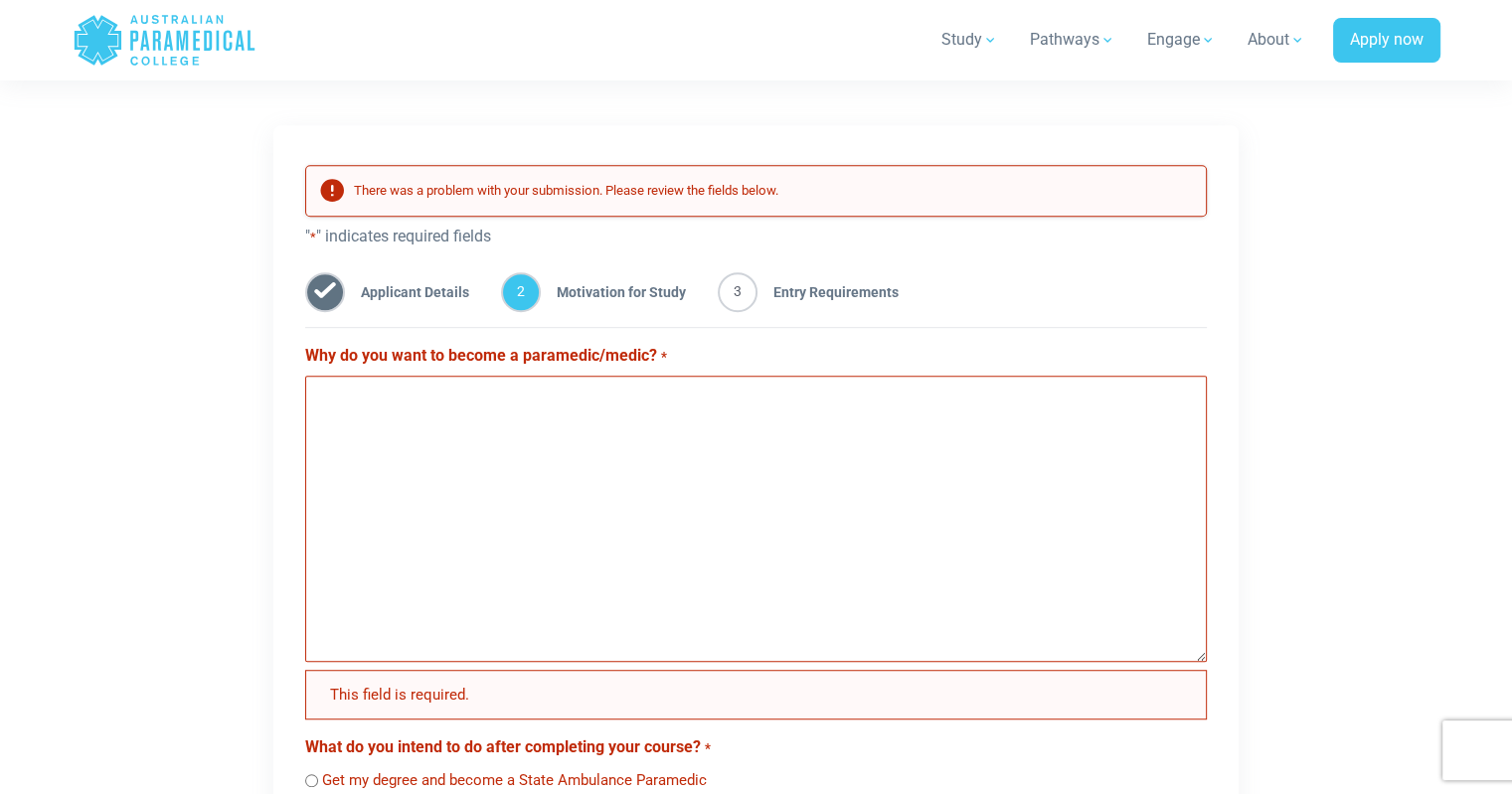 scroll, scrollTop: 1121, scrollLeft: 0, axis: vertical 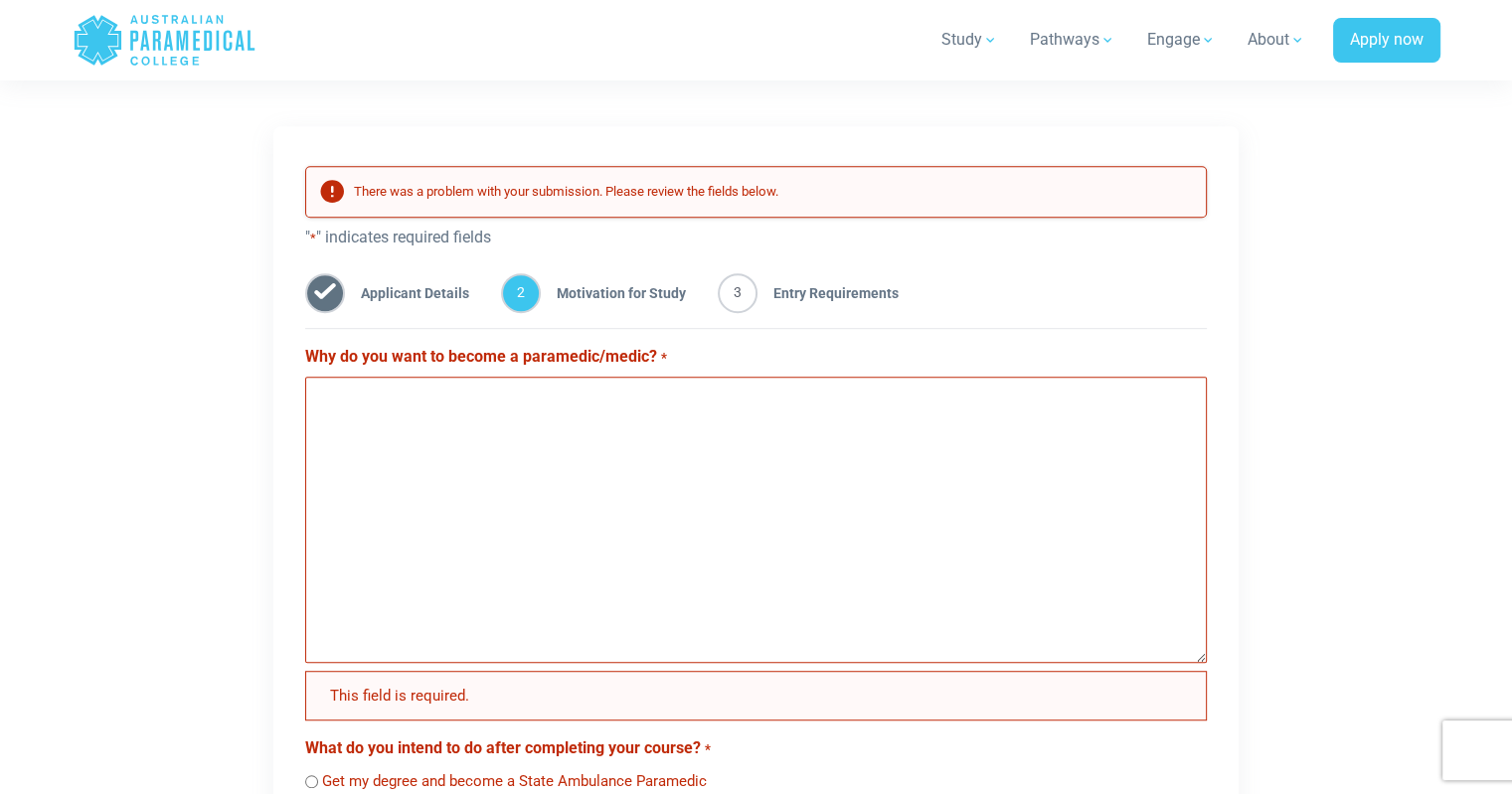 click on "Why do you want to become a paramedic/medic? *" at bounding box center [756, 520] 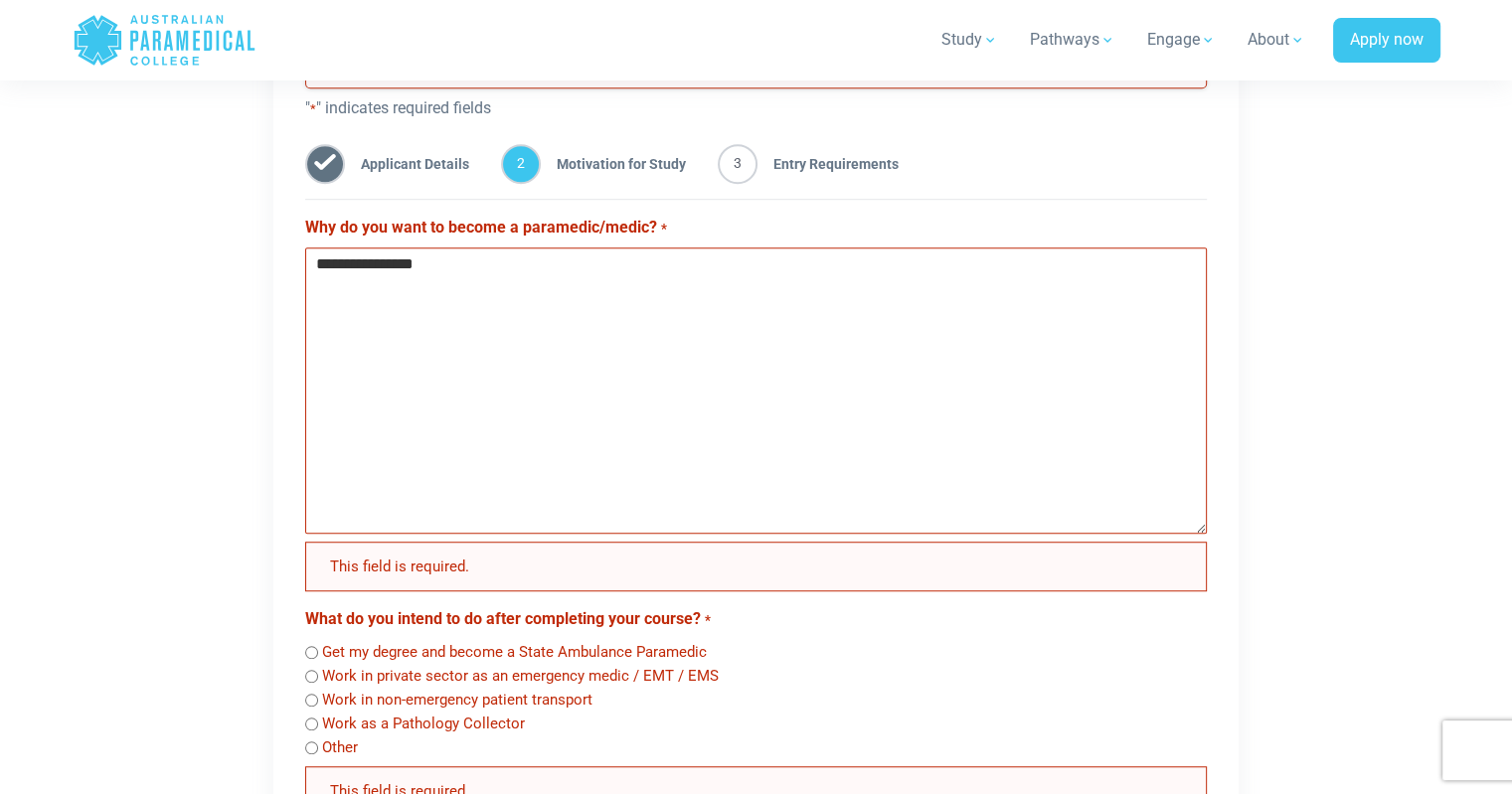 scroll, scrollTop: 1363, scrollLeft: 0, axis: vertical 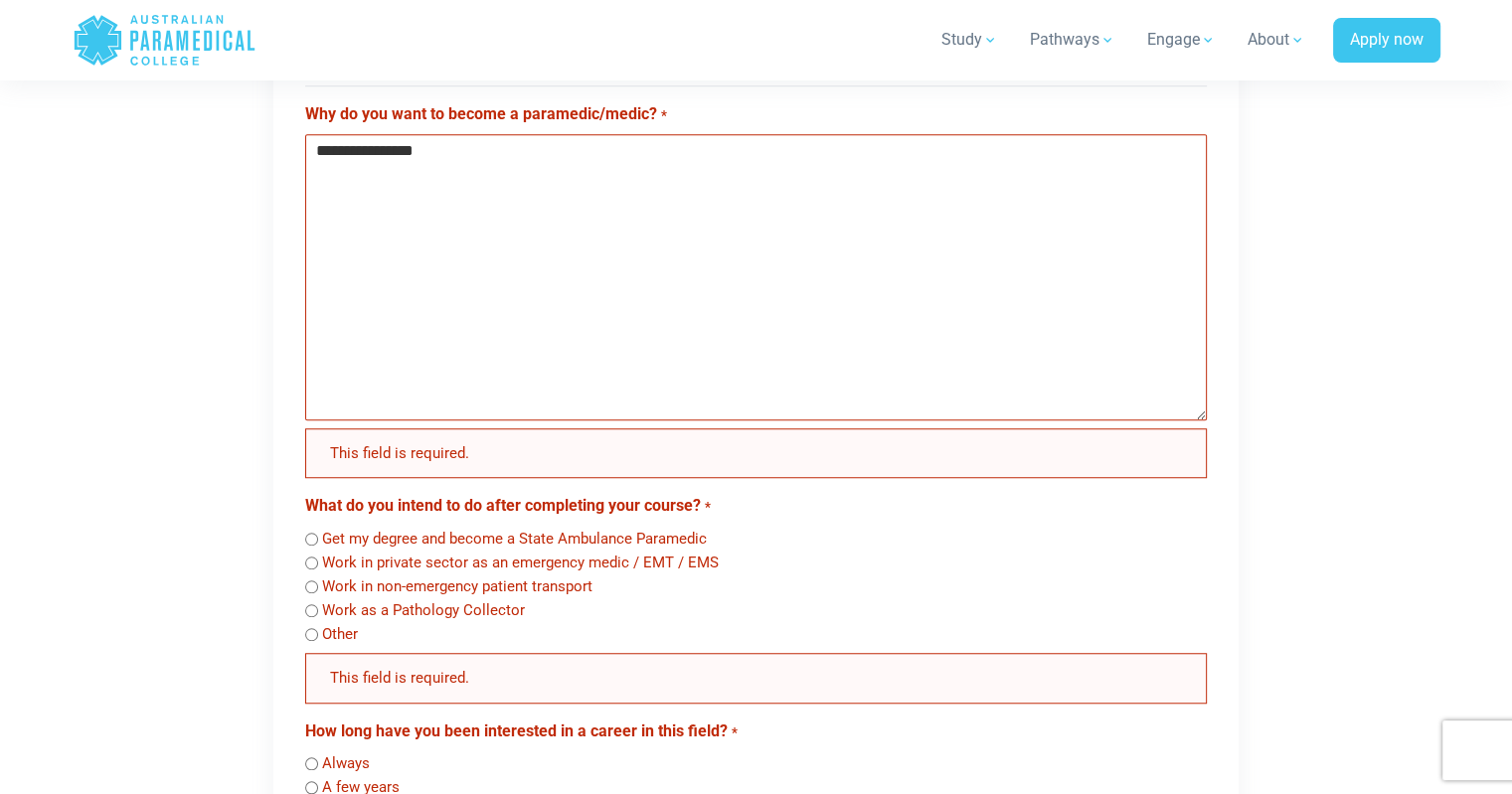 click on "**********" at bounding box center [756, 277] 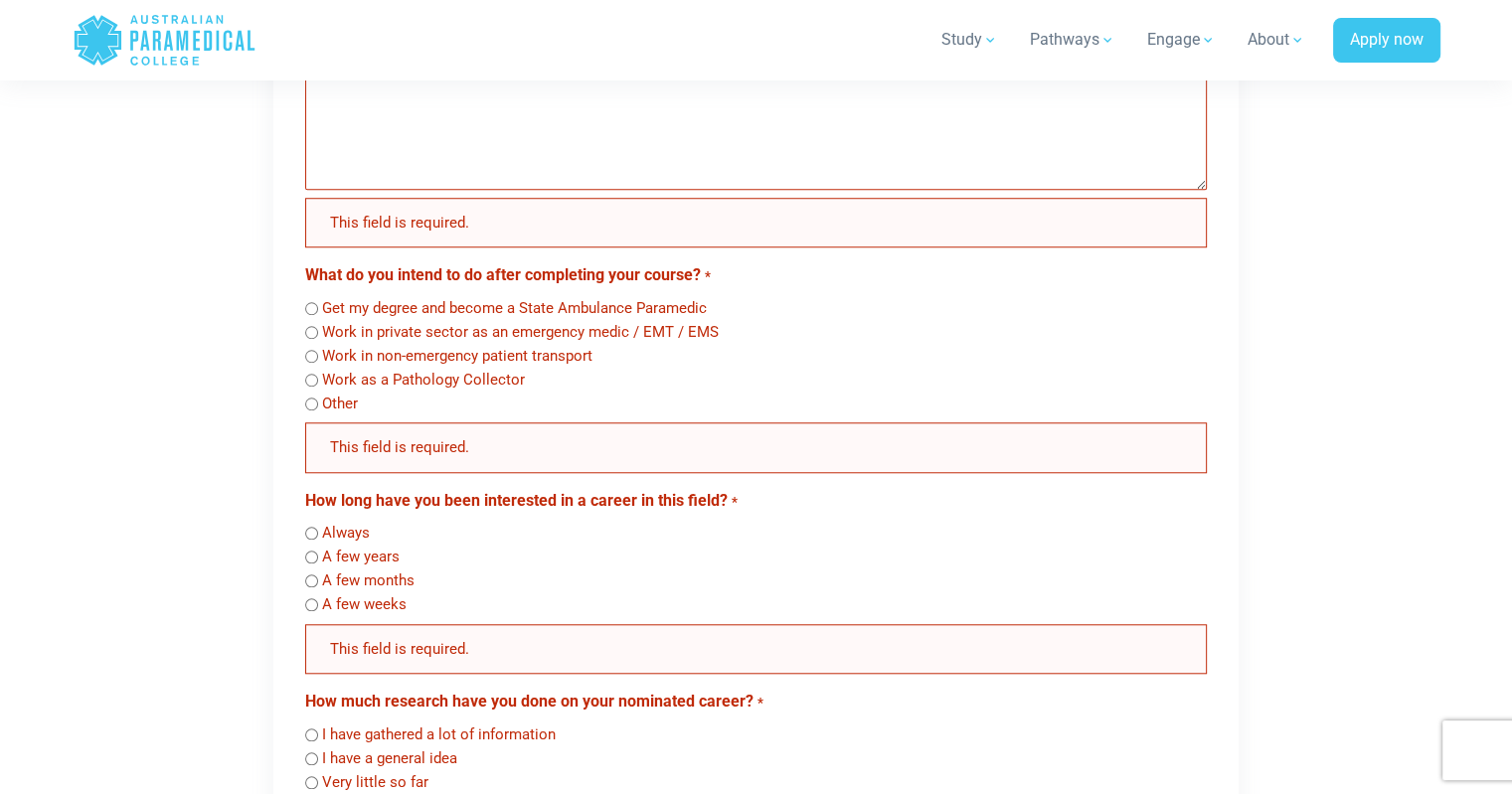 scroll, scrollTop: 1596, scrollLeft: 0, axis: vertical 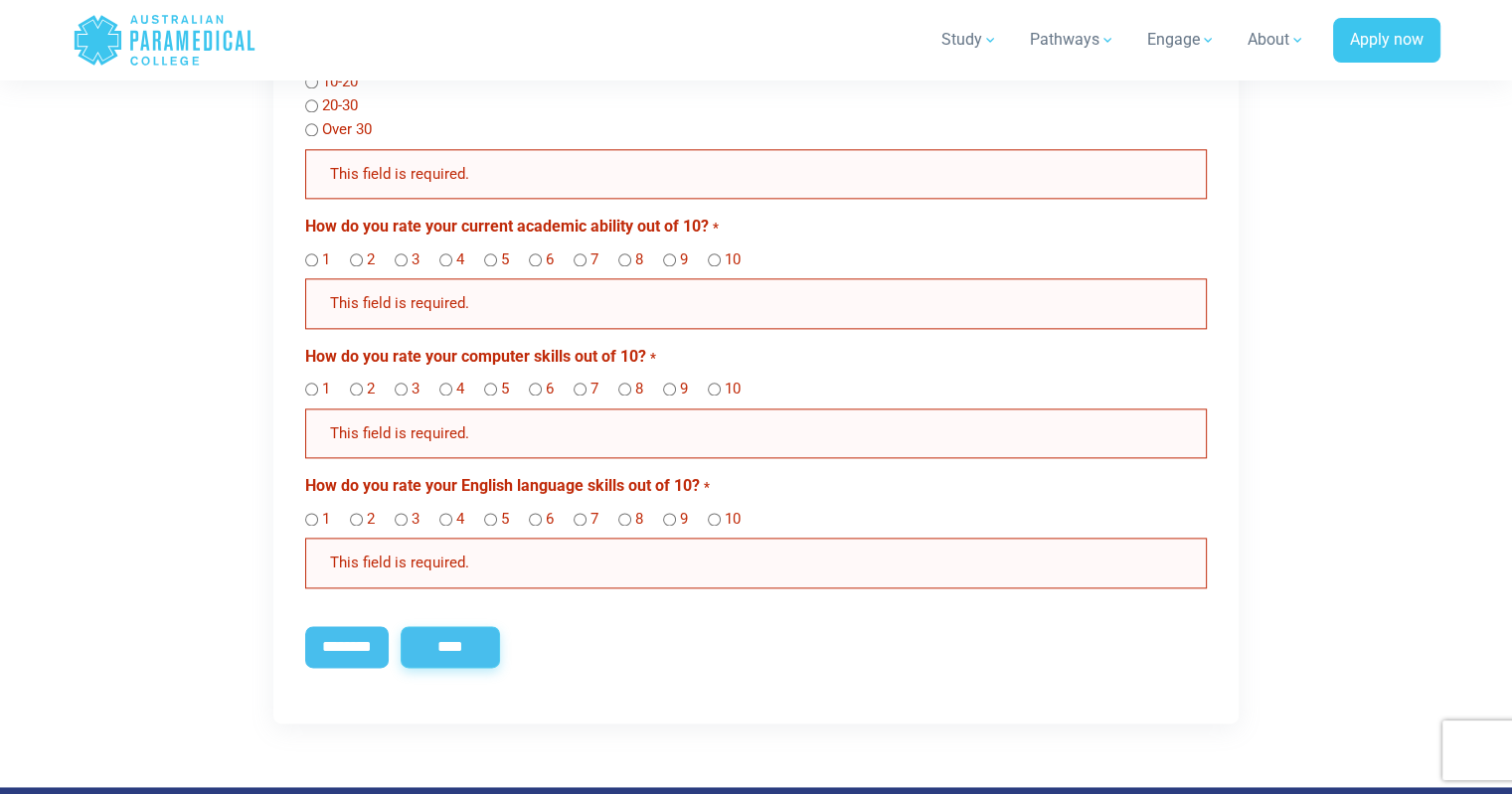click on "****" at bounding box center (450, 647) 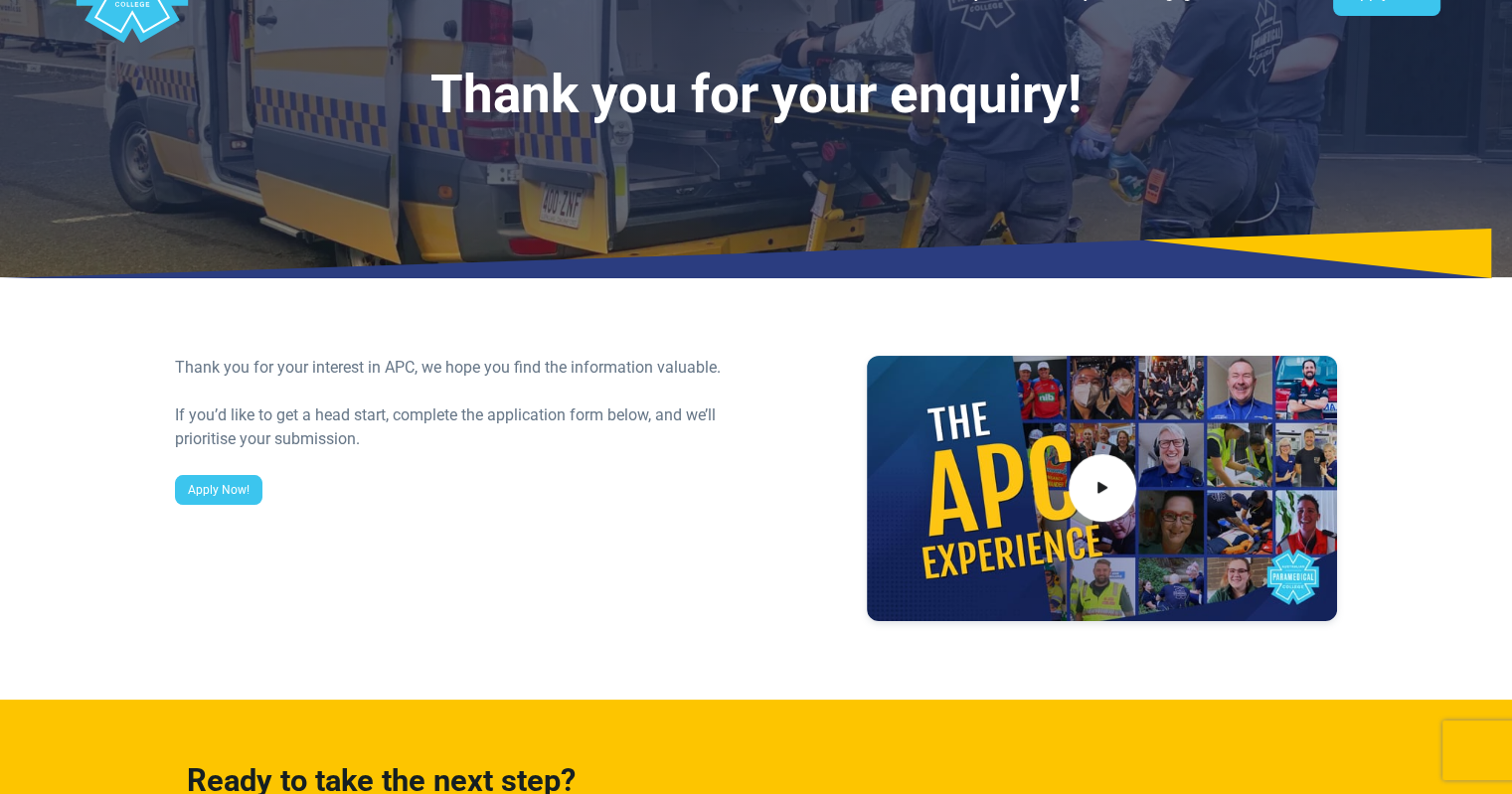 scroll, scrollTop: 0, scrollLeft: 0, axis: both 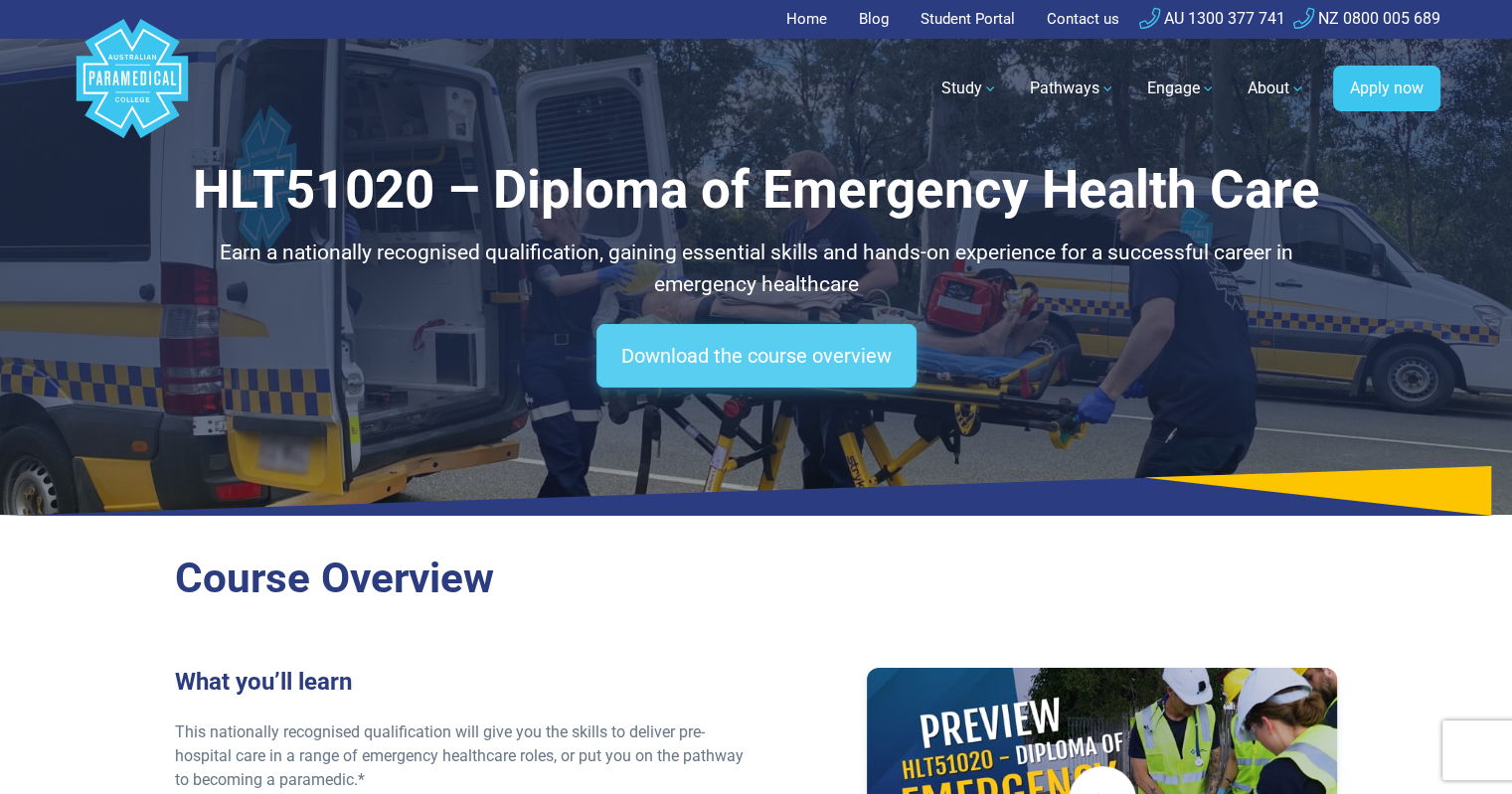 click on "Download the course overview" at bounding box center (756, 356) 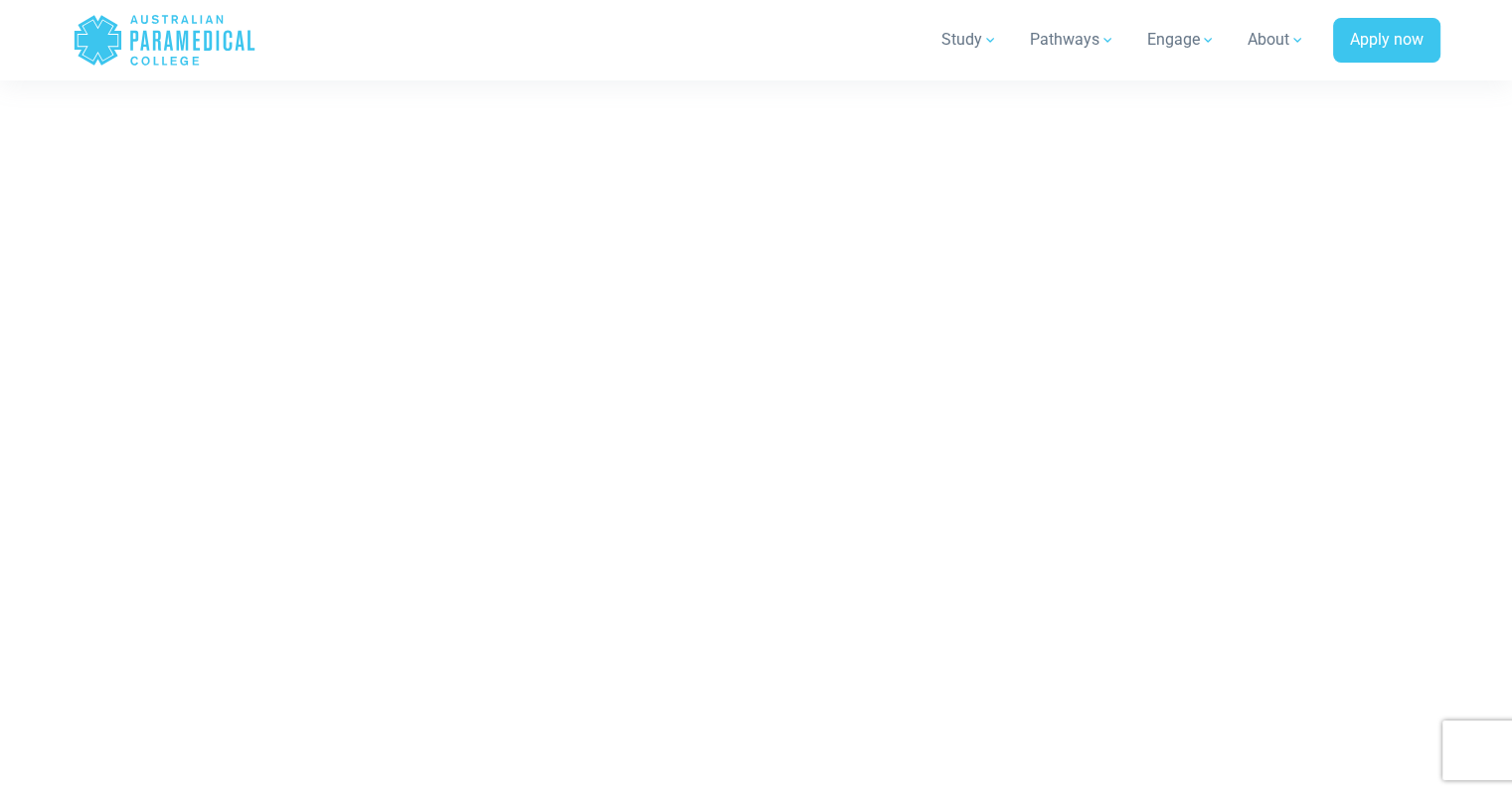 scroll, scrollTop: 12131, scrollLeft: 0, axis: vertical 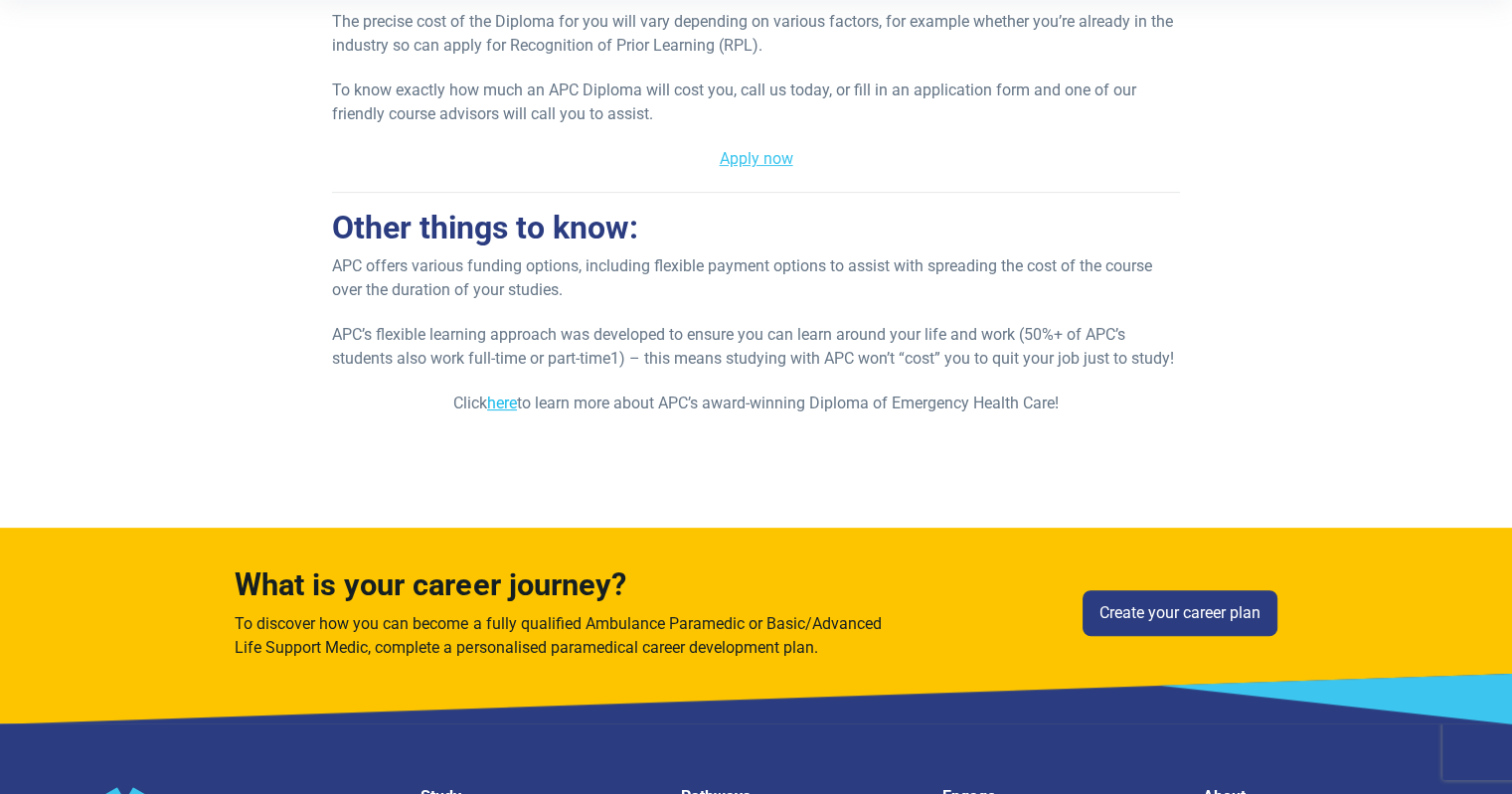 click on "here" at bounding box center [502, 402] 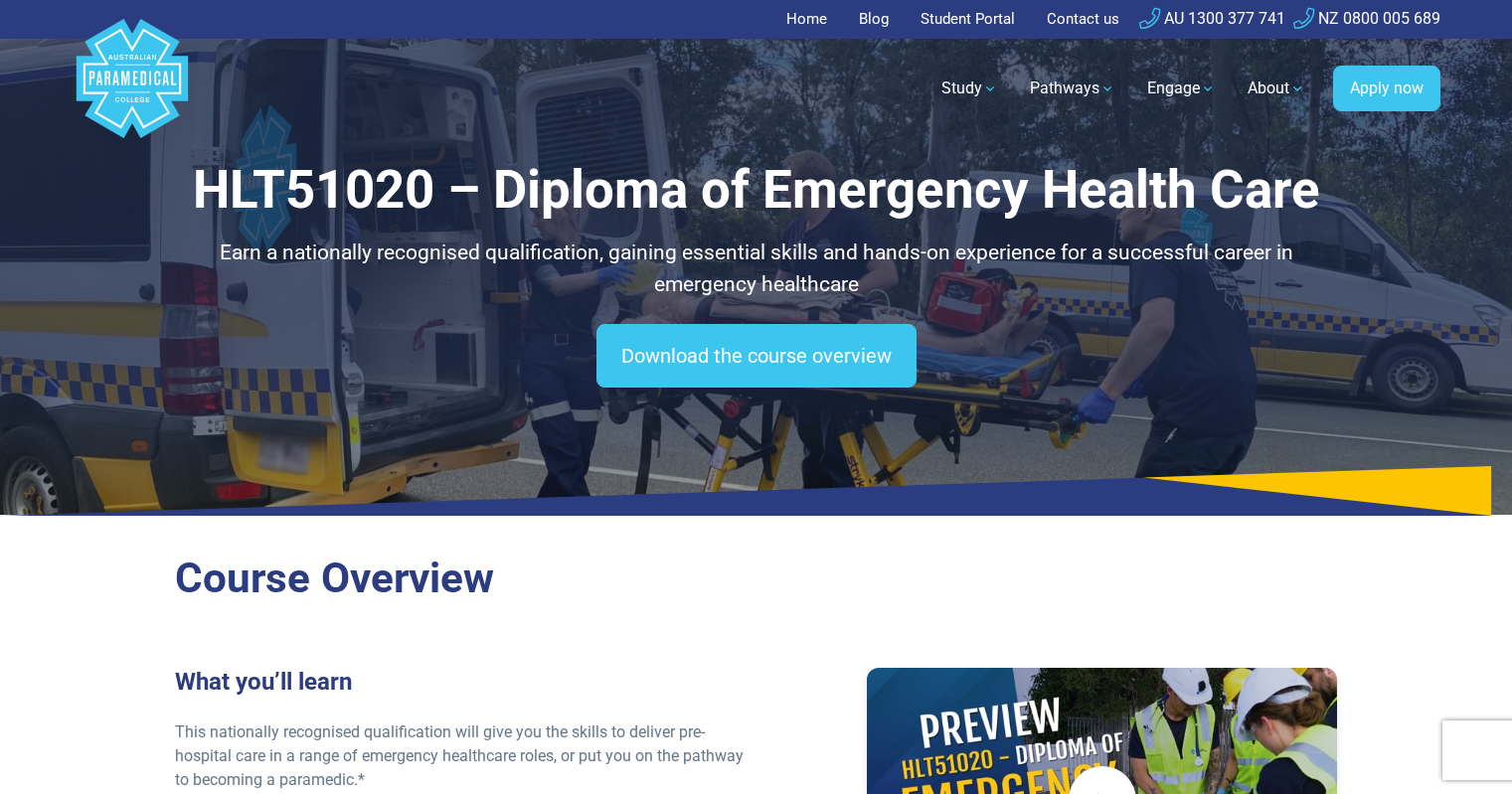 scroll, scrollTop: 0, scrollLeft: 0, axis: both 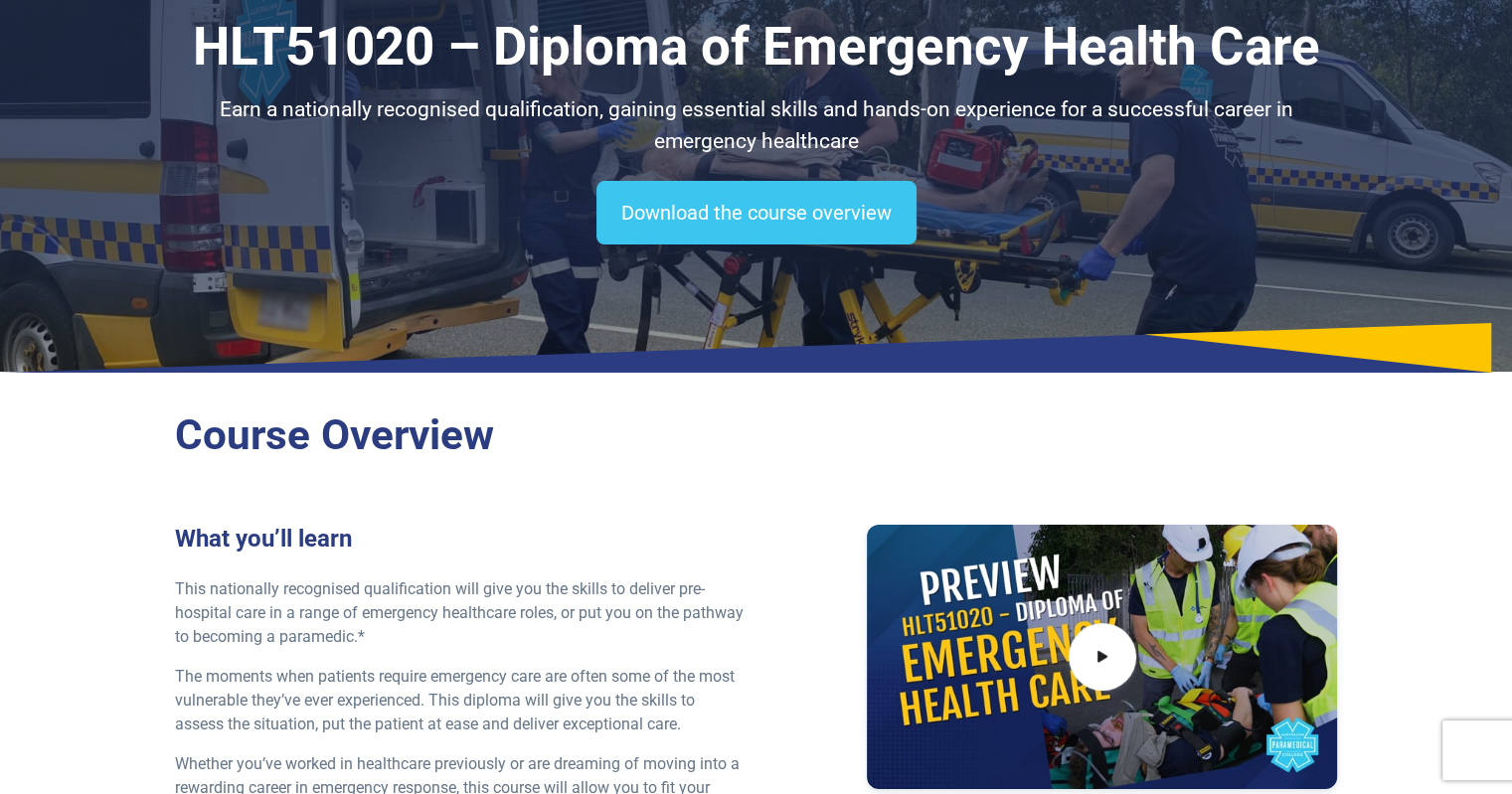 click at bounding box center (1101, 657) 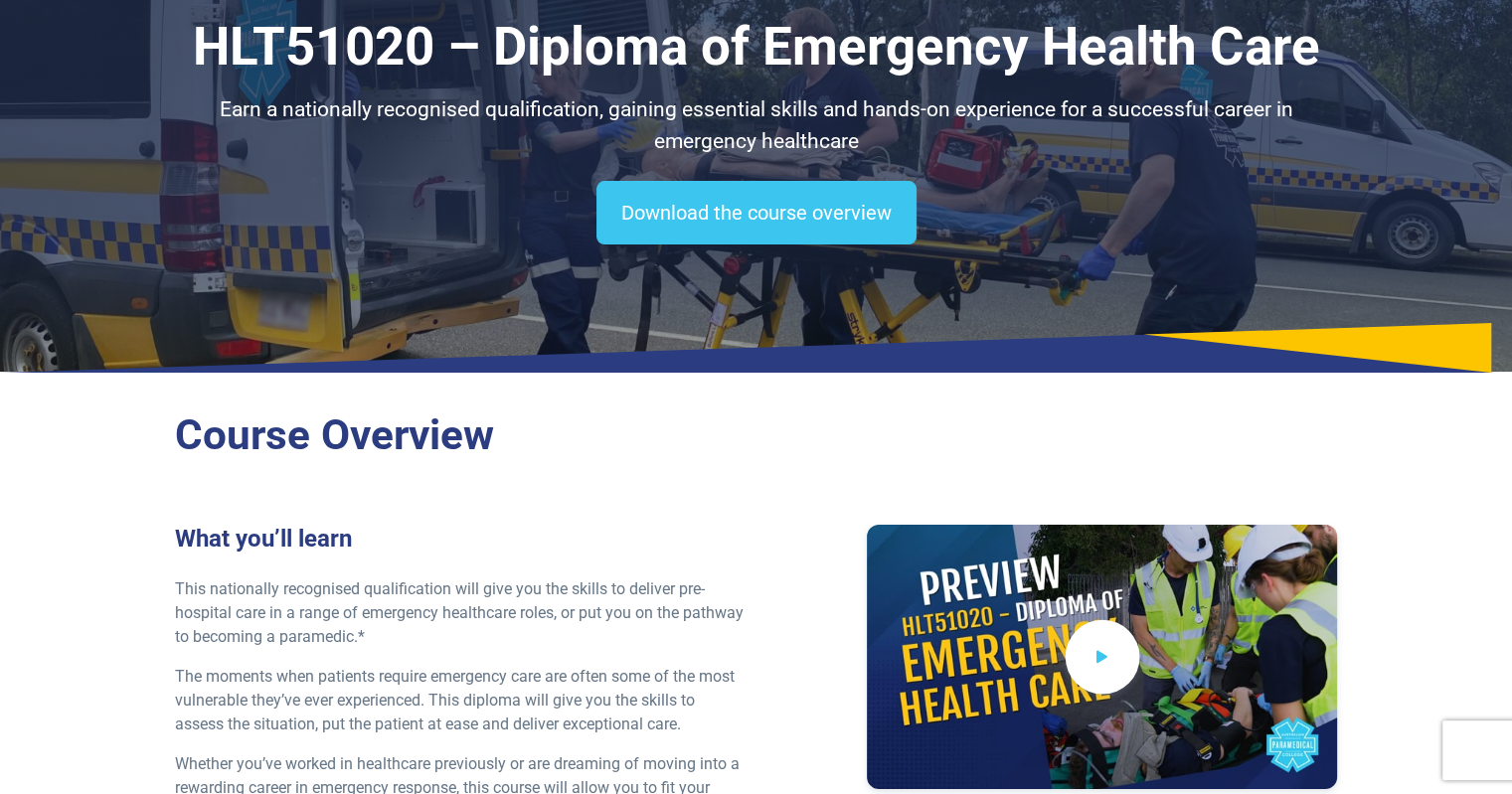 click at bounding box center [1102, 657] 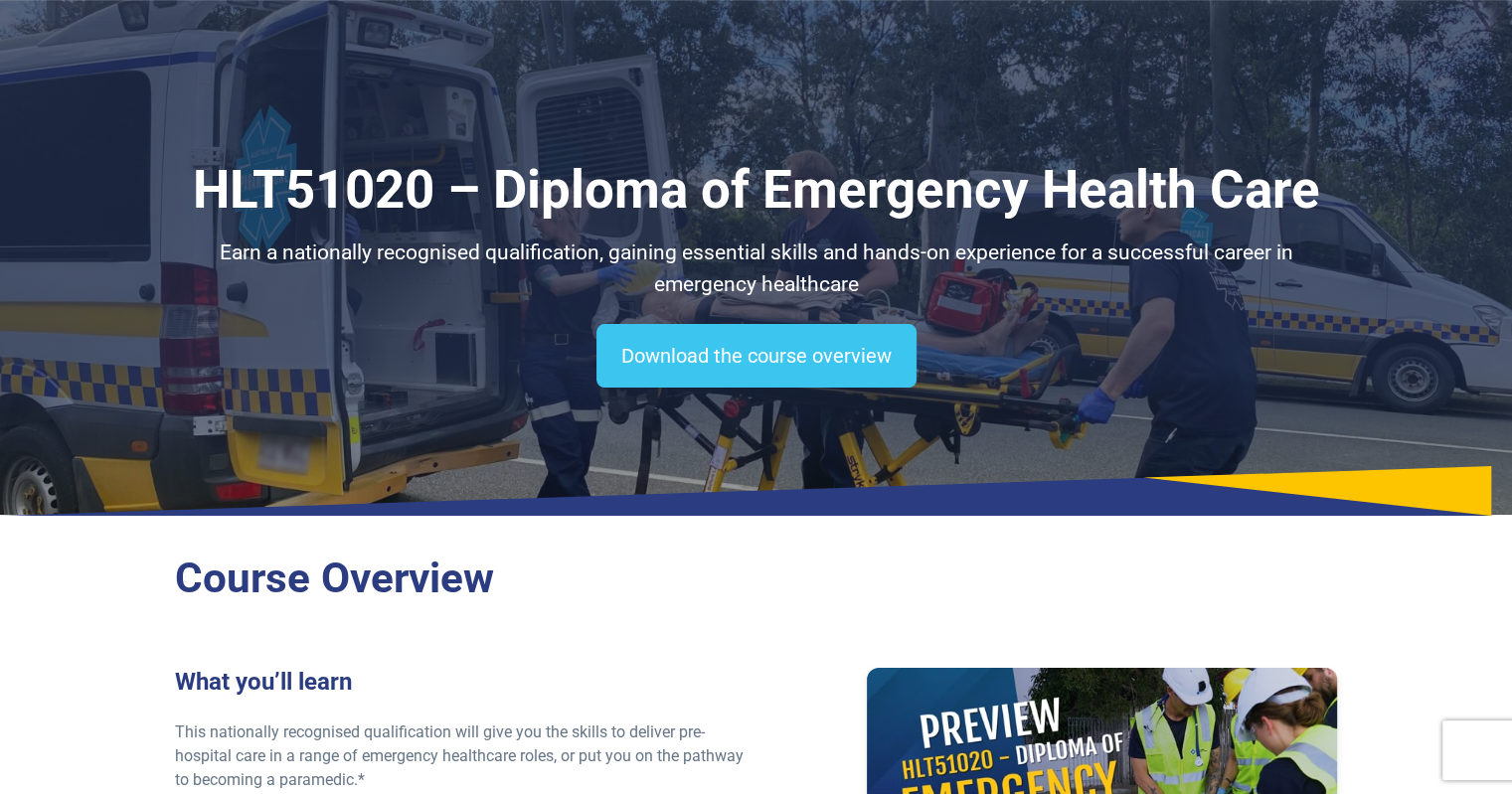 scroll, scrollTop: 370, scrollLeft: 0, axis: vertical 